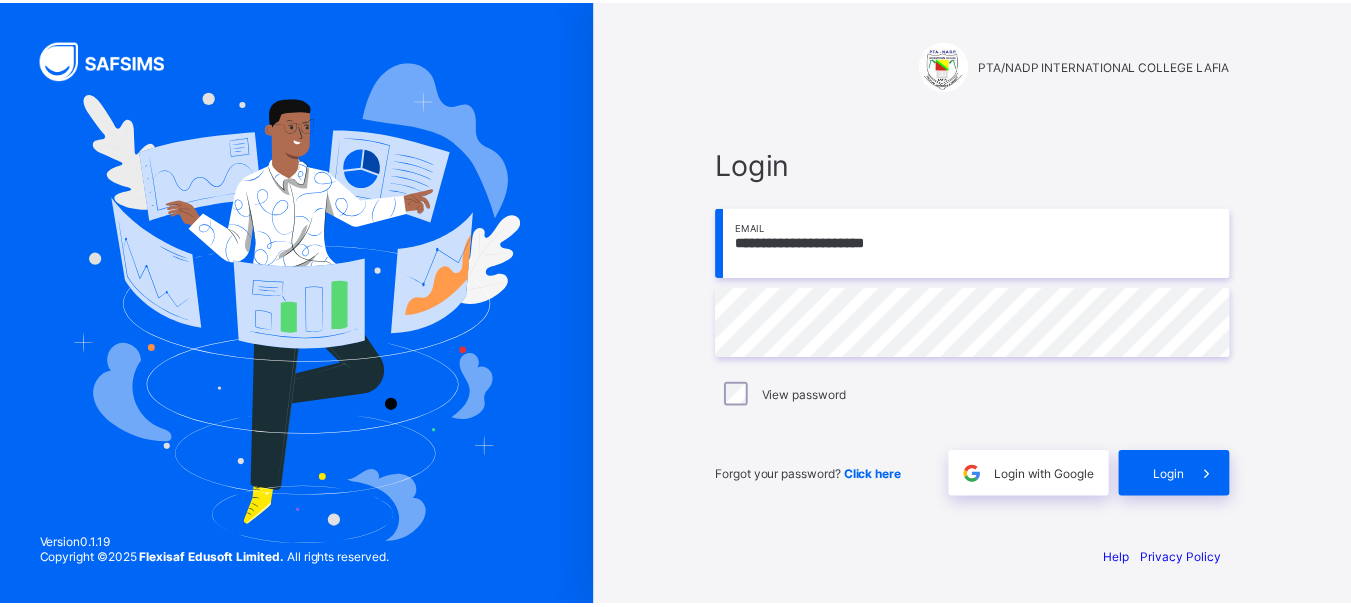 scroll, scrollTop: 0, scrollLeft: 0, axis: both 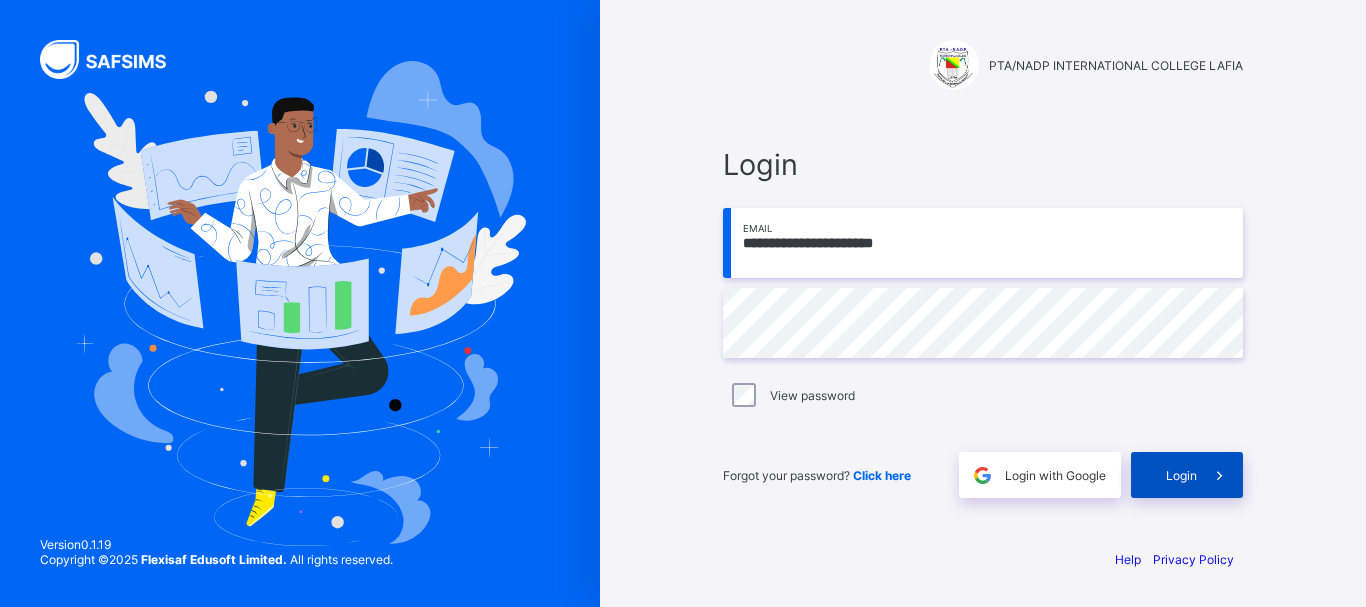 click at bounding box center [1220, 475] 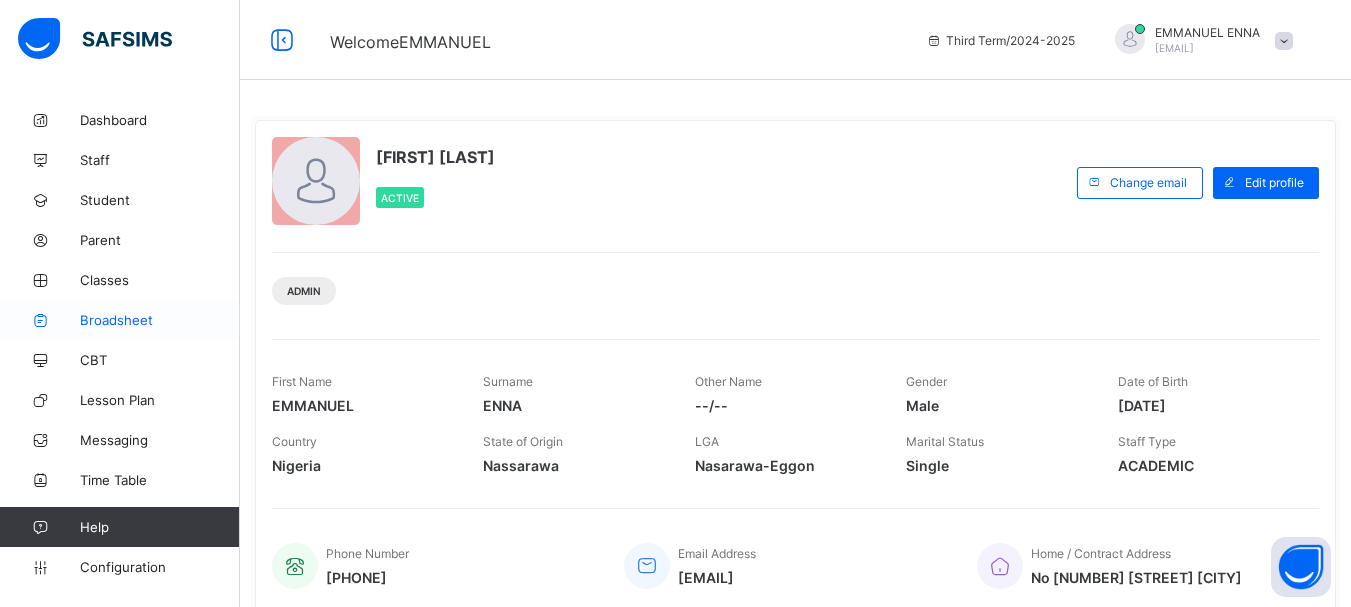 click on "Broadsheet" at bounding box center [160, 320] 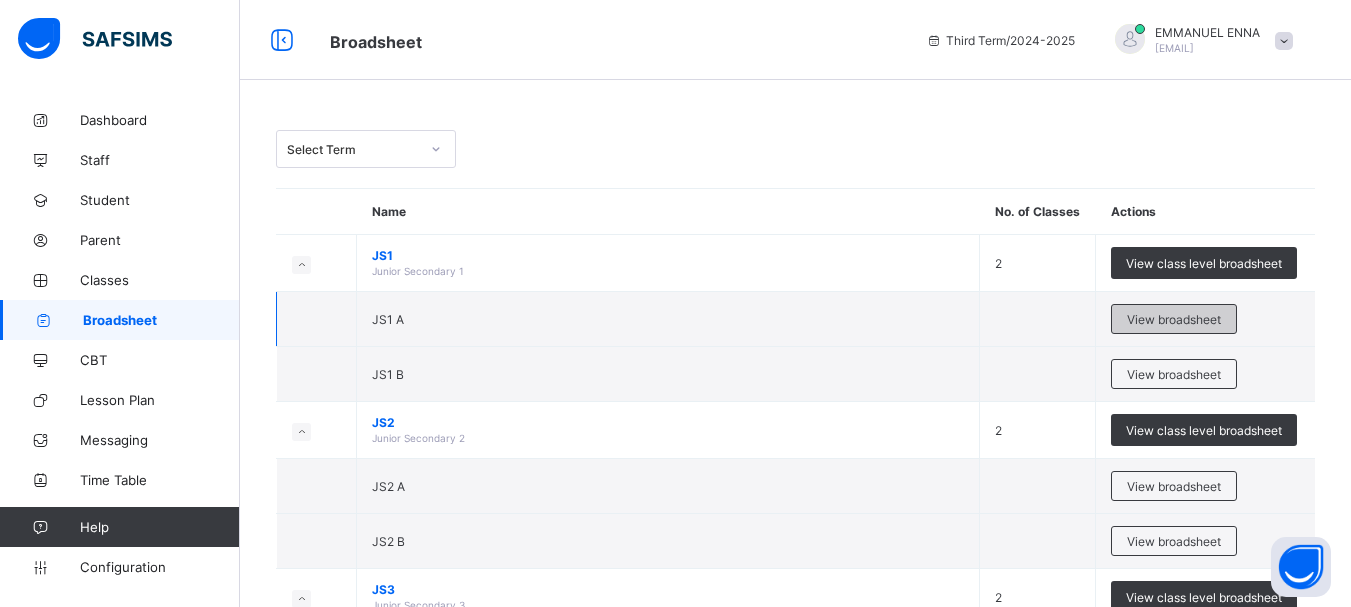click on "View broadsheet" at bounding box center [1174, 319] 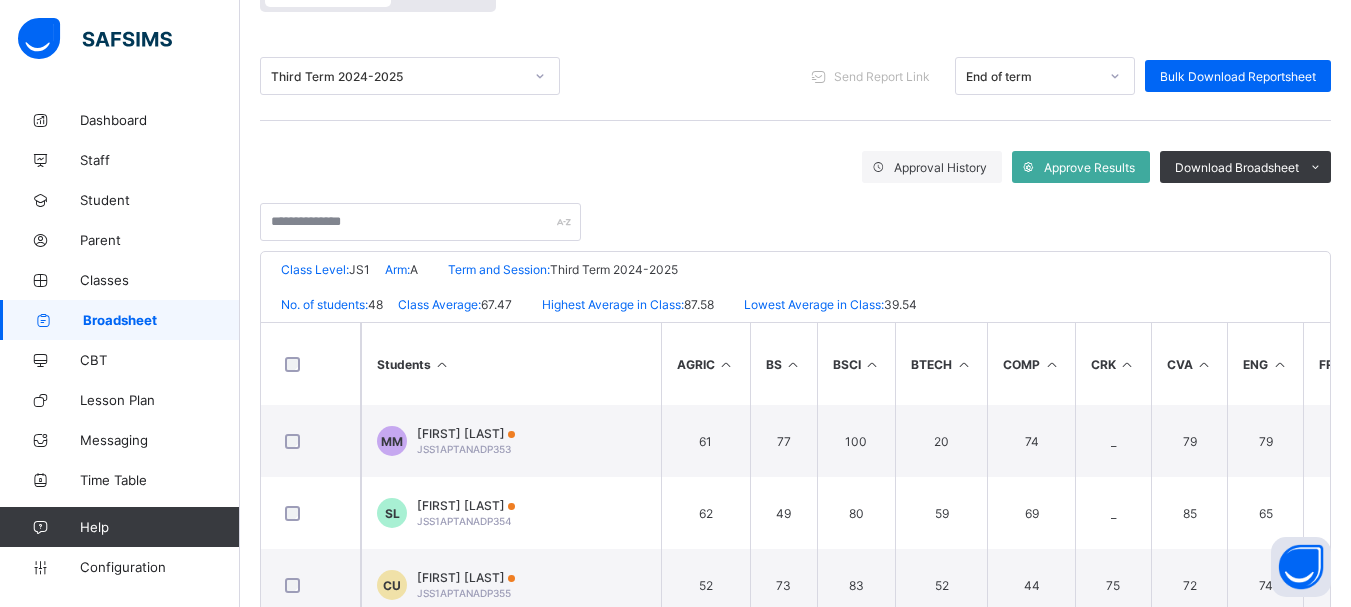 scroll, scrollTop: 222, scrollLeft: 0, axis: vertical 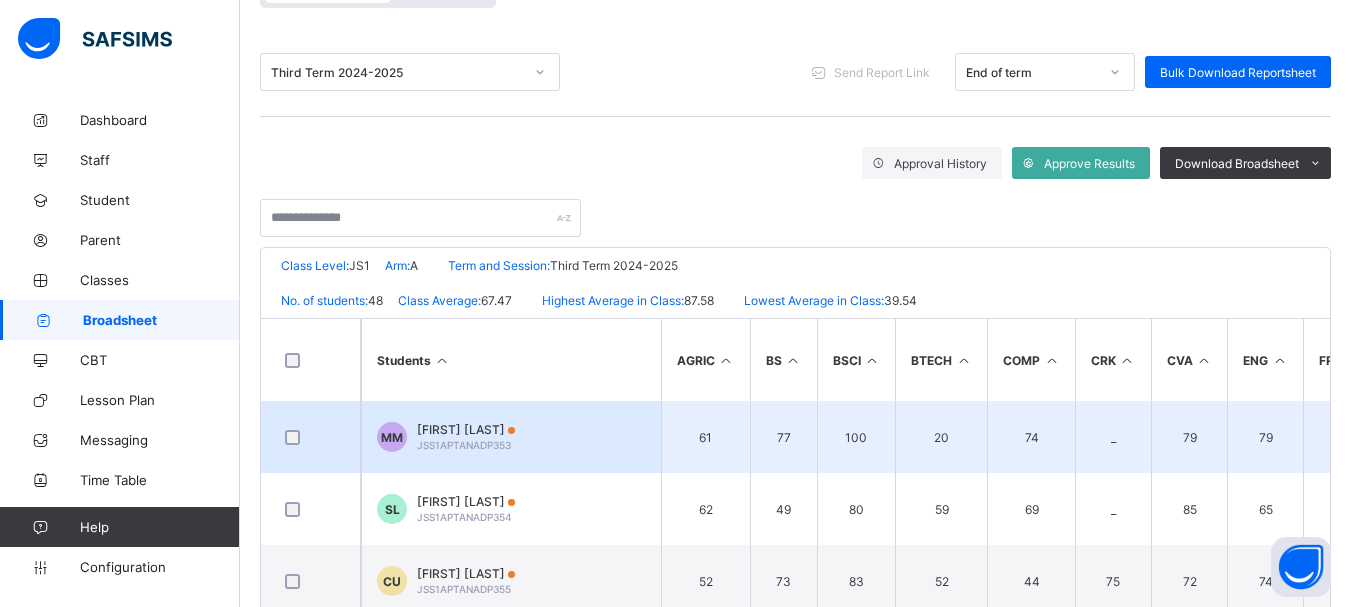 click on "[FIRST] [LAST]  [LAST]" at bounding box center (466, 429) 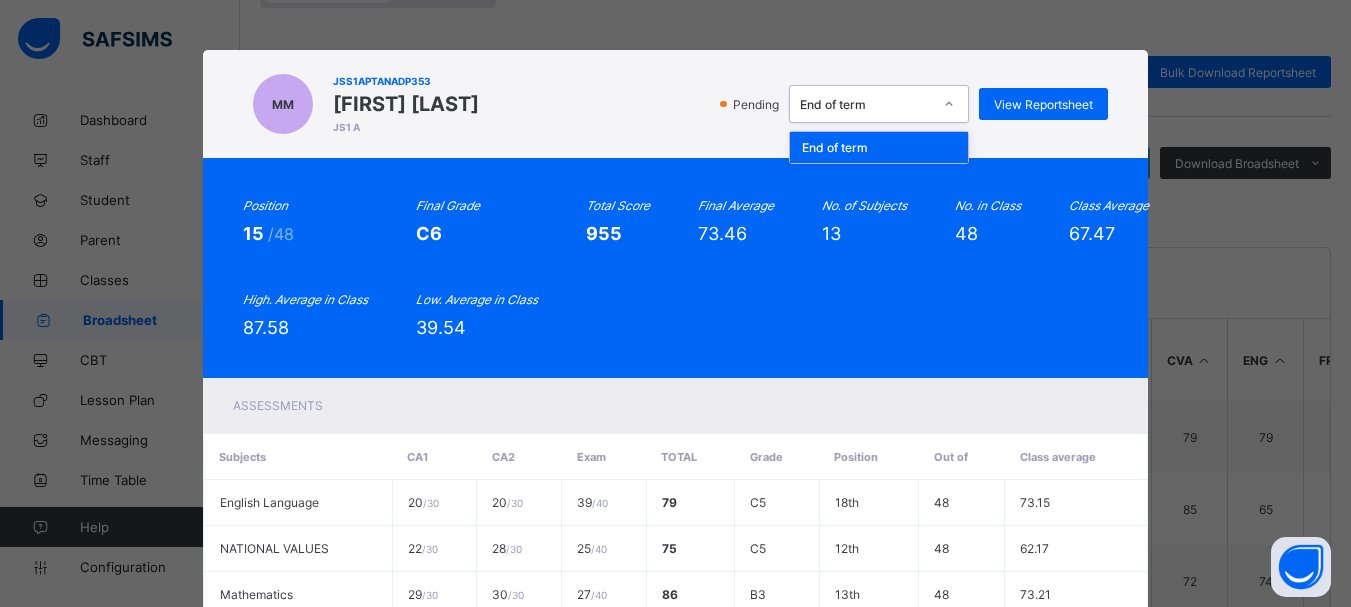 click 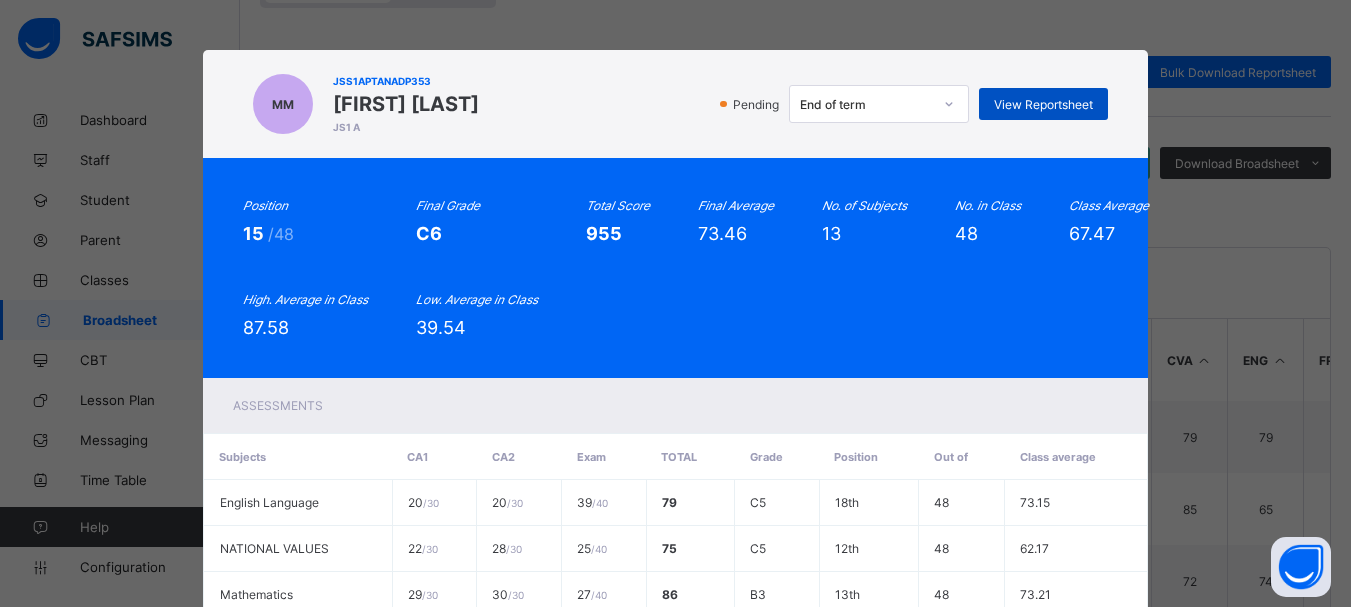 click on "View Reportsheet" at bounding box center (1043, 104) 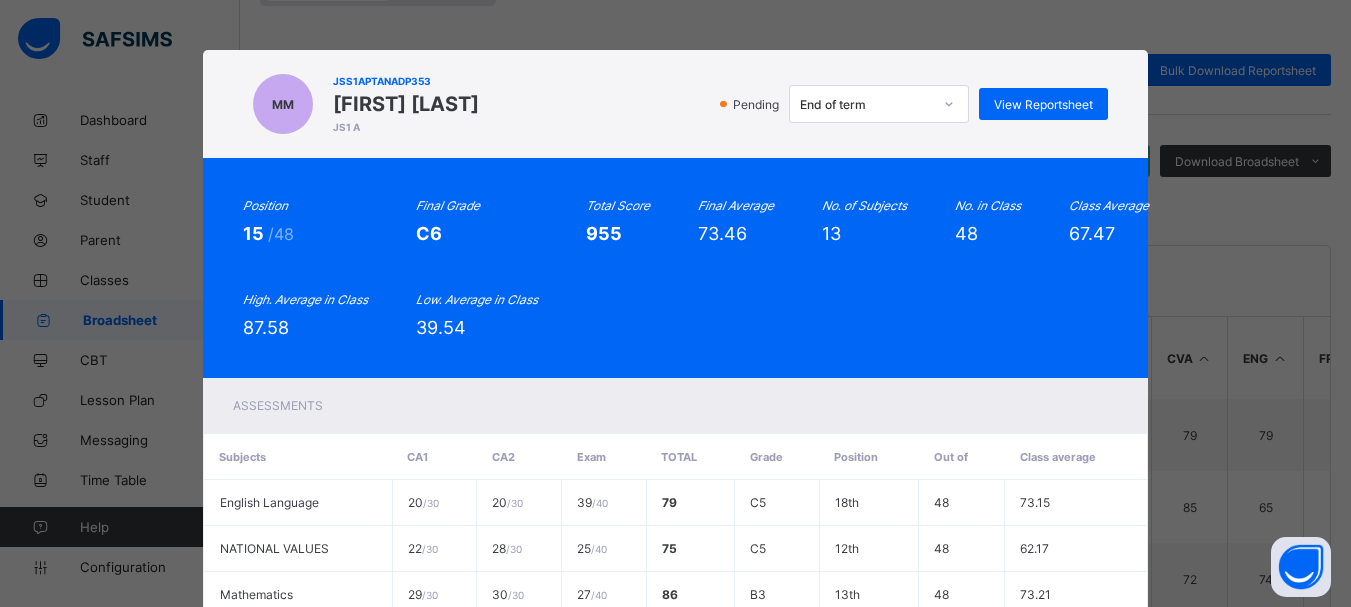 scroll, scrollTop: 474, scrollLeft: 0, axis: vertical 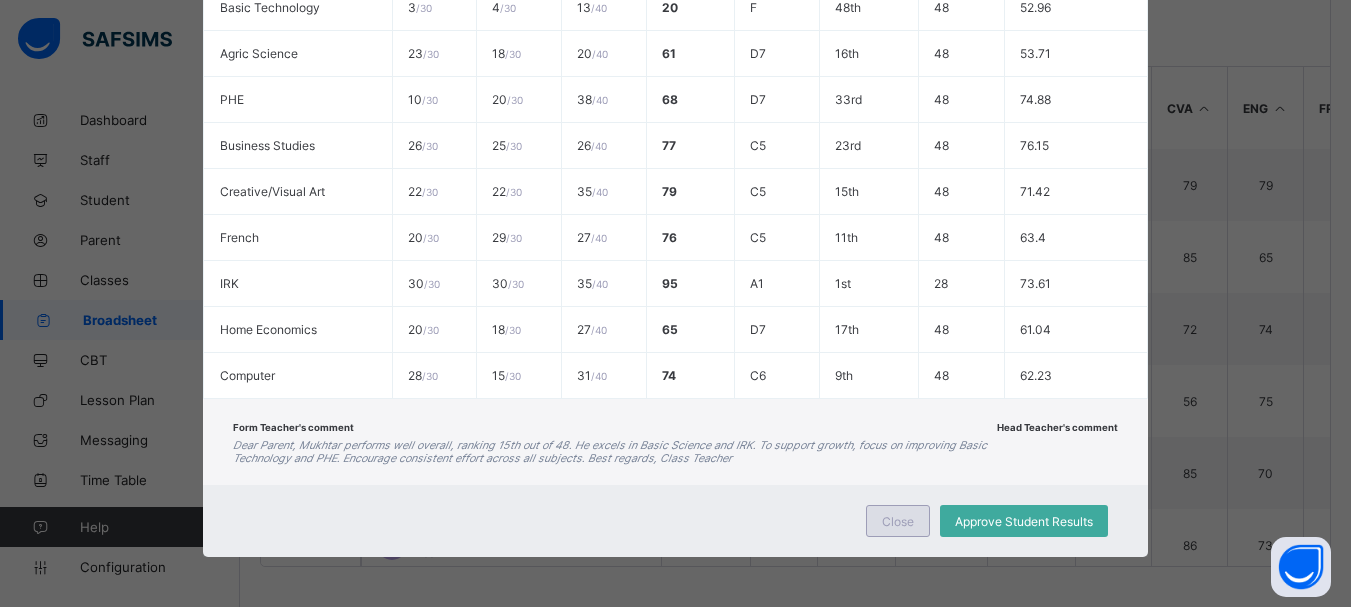 click on "Close" at bounding box center [898, 521] 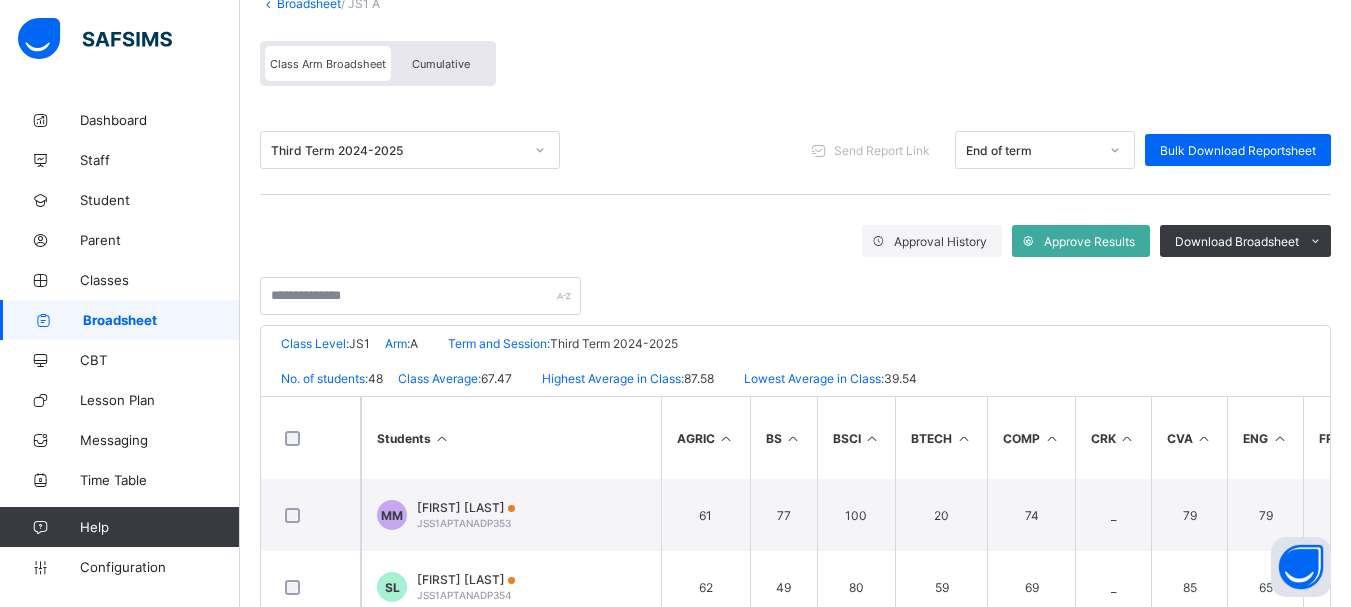scroll, scrollTop: 118, scrollLeft: 0, axis: vertical 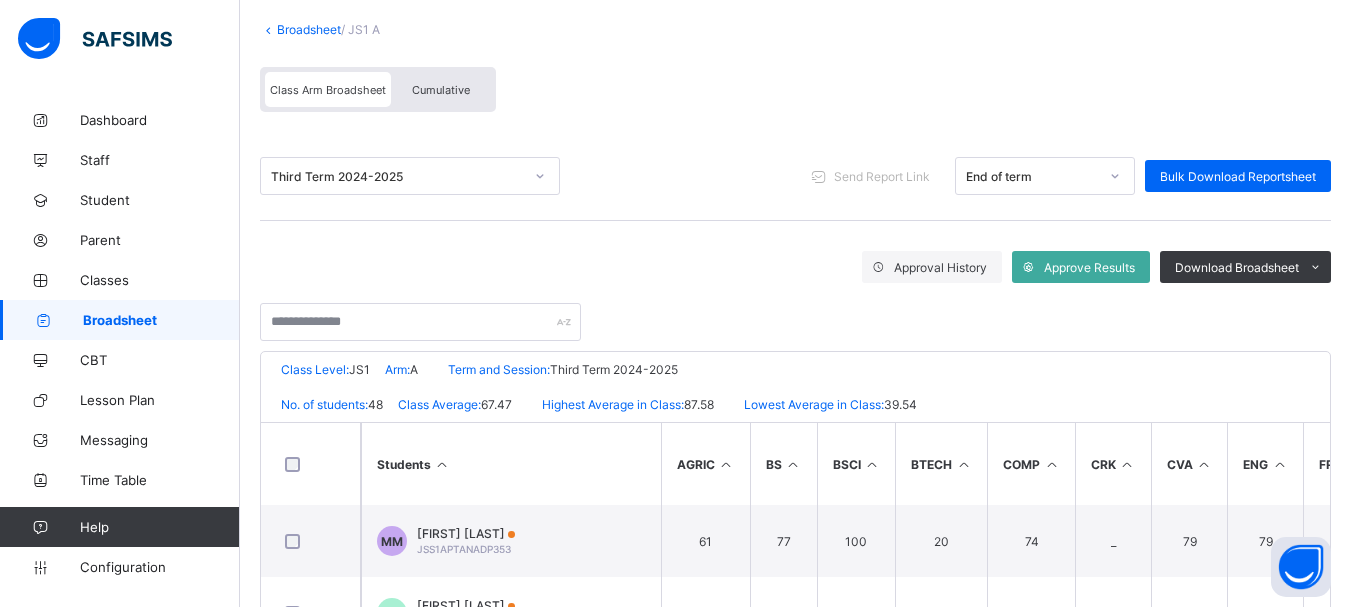 click on "Cumulative" at bounding box center (441, 90) 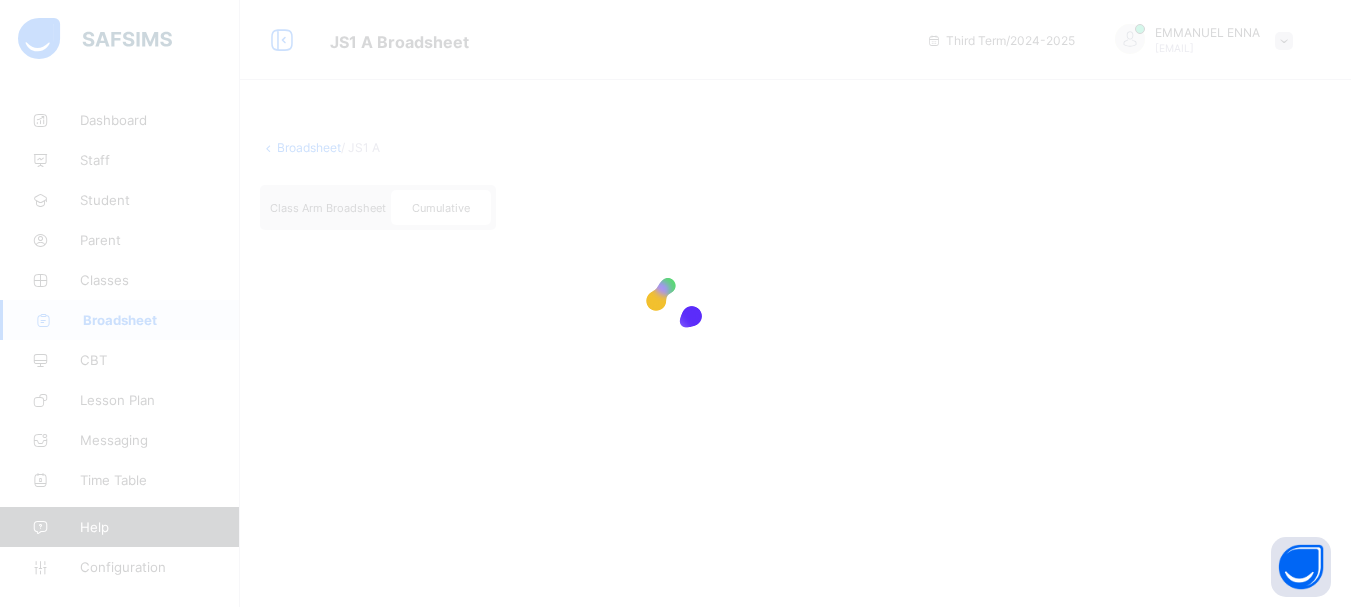 scroll, scrollTop: 0, scrollLeft: 0, axis: both 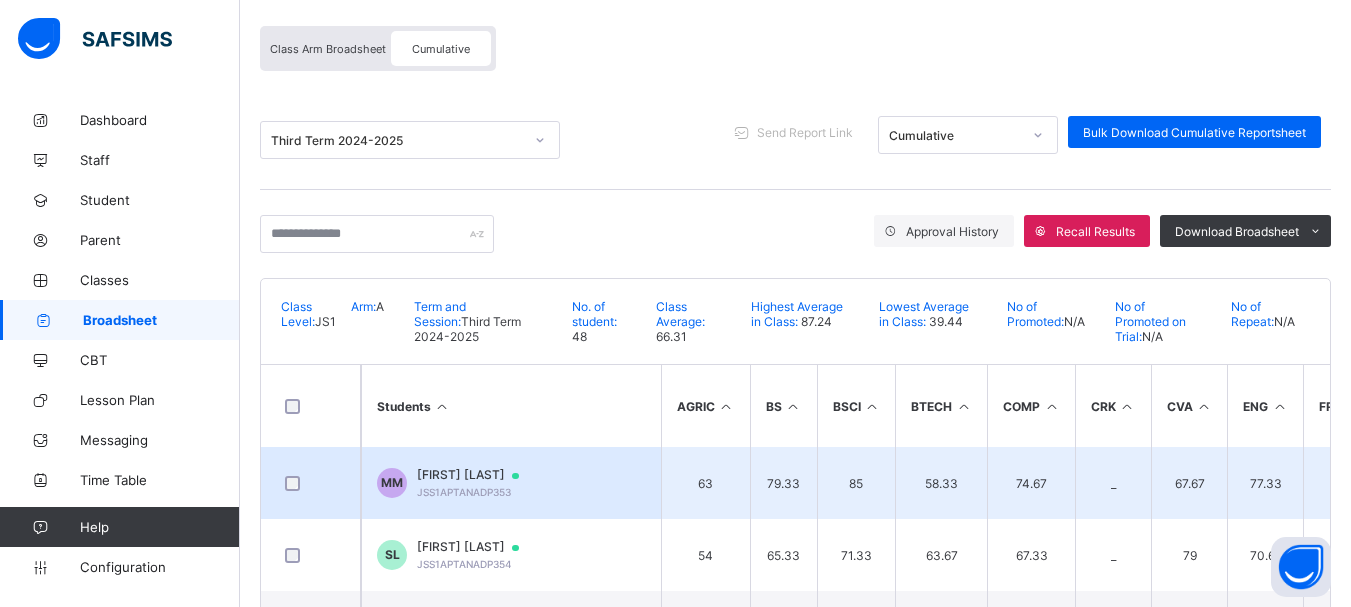 click on "[FIRST] [LAST]  [LAST]" at bounding box center [477, 475] 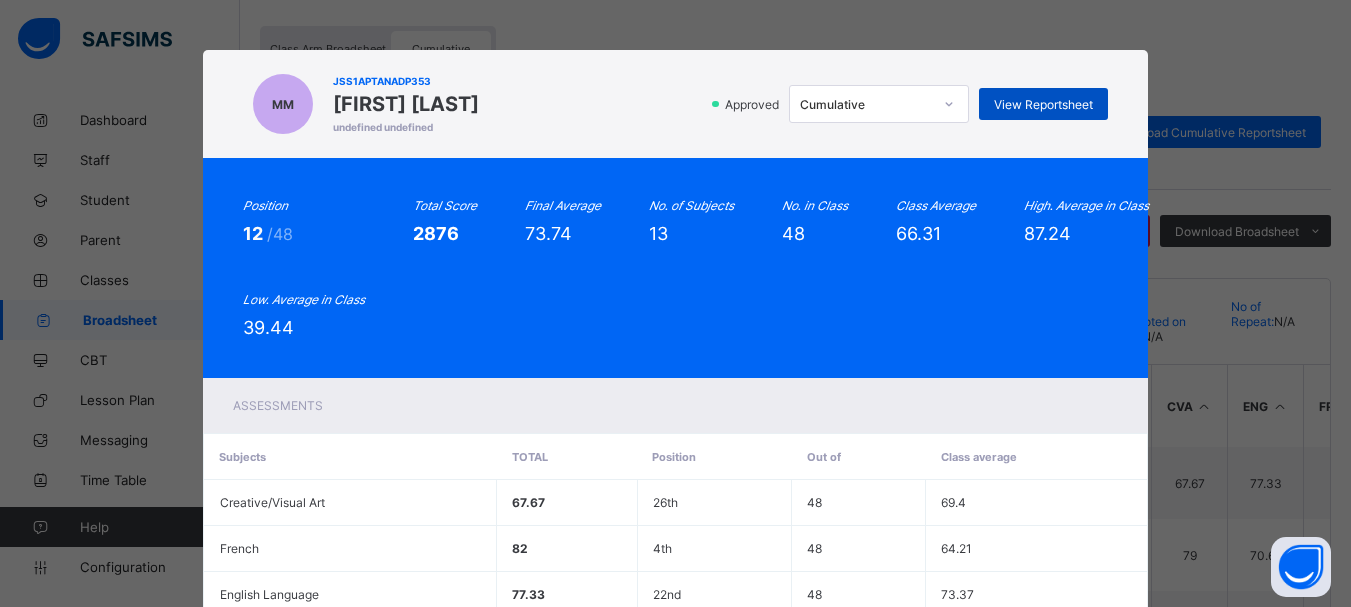 click on "View Reportsheet" at bounding box center [1043, 104] 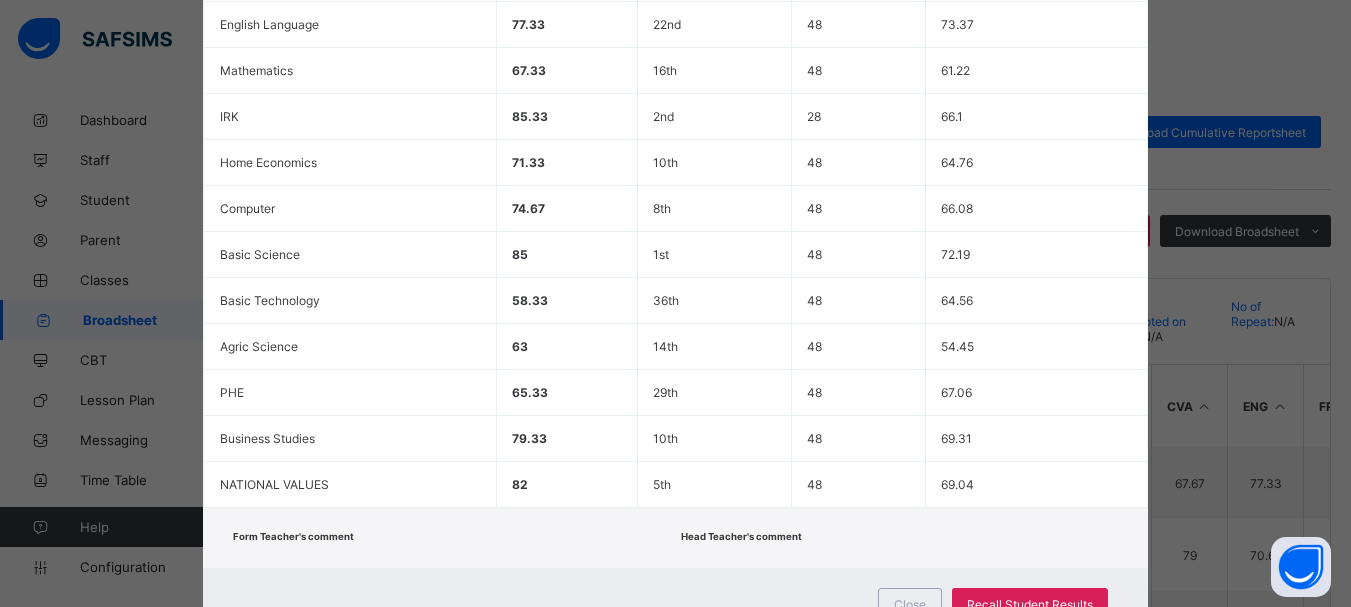 scroll, scrollTop: 653, scrollLeft: 0, axis: vertical 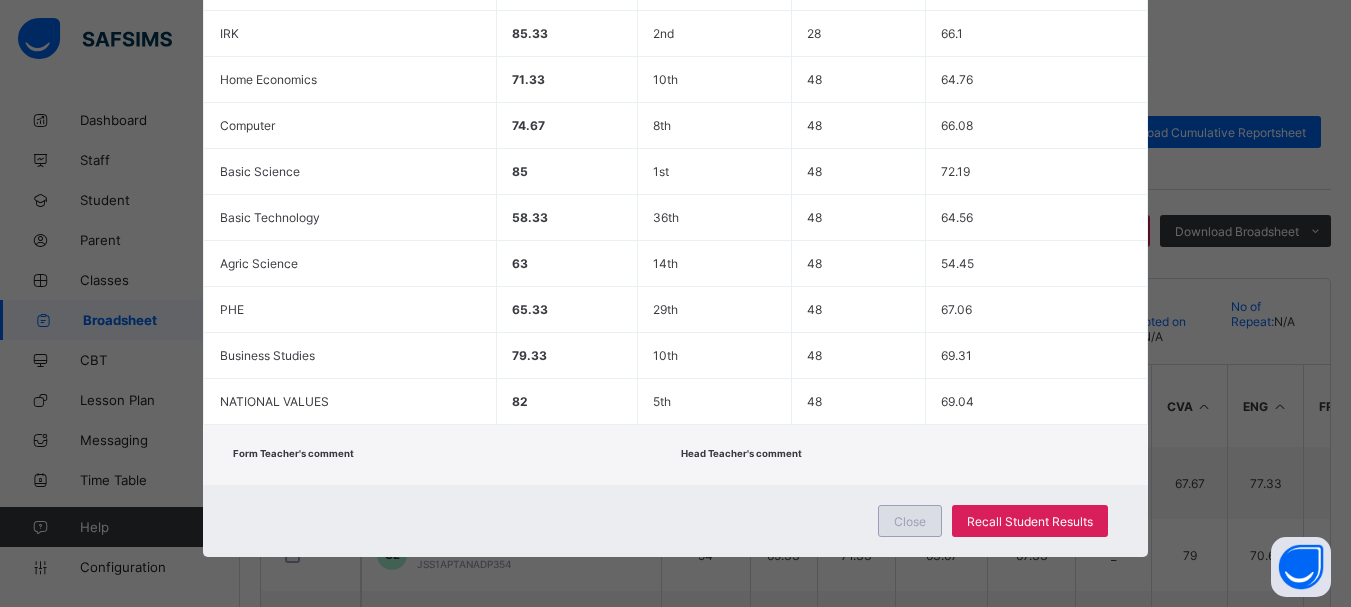 click on "Close" at bounding box center (910, 521) 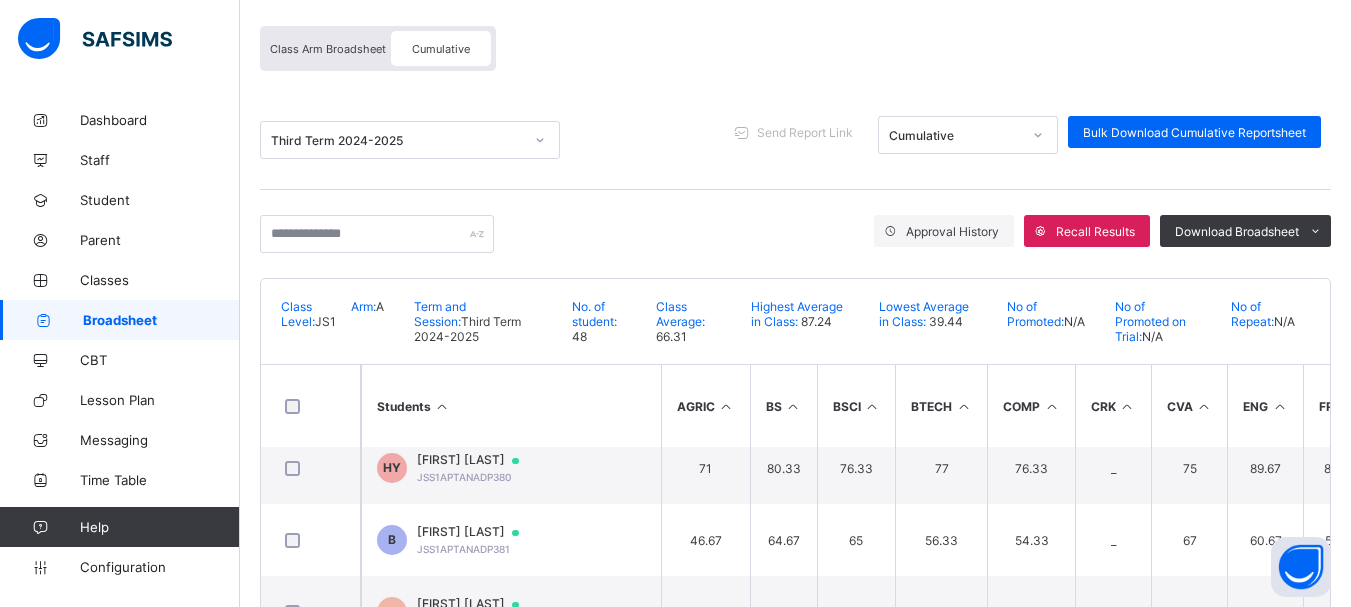 scroll, scrollTop: 1873, scrollLeft: 0, axis: vertical 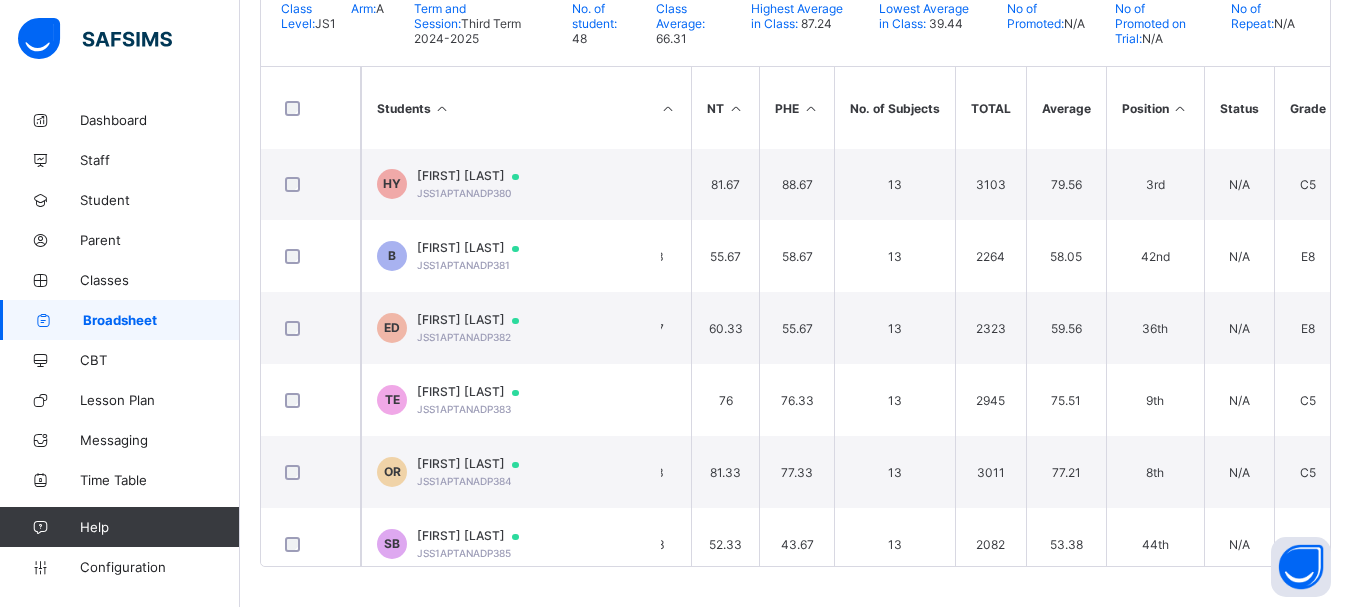 click at bounding box center (1180, 108) 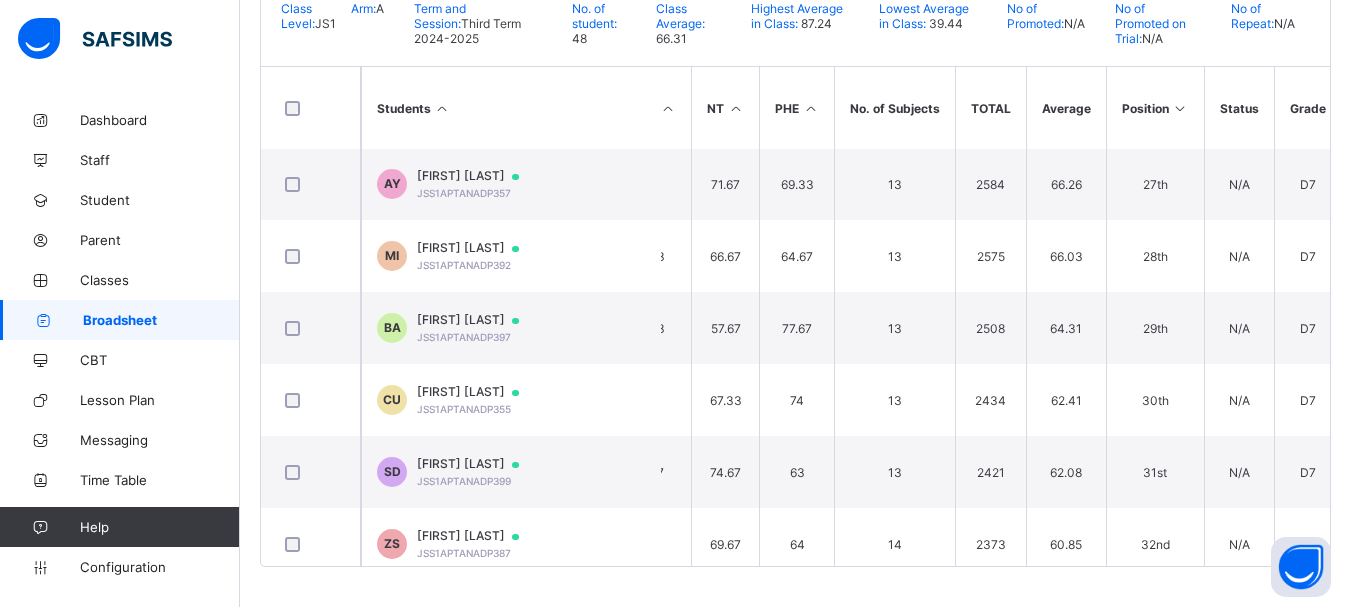 click at bounding box center [1180, 108] 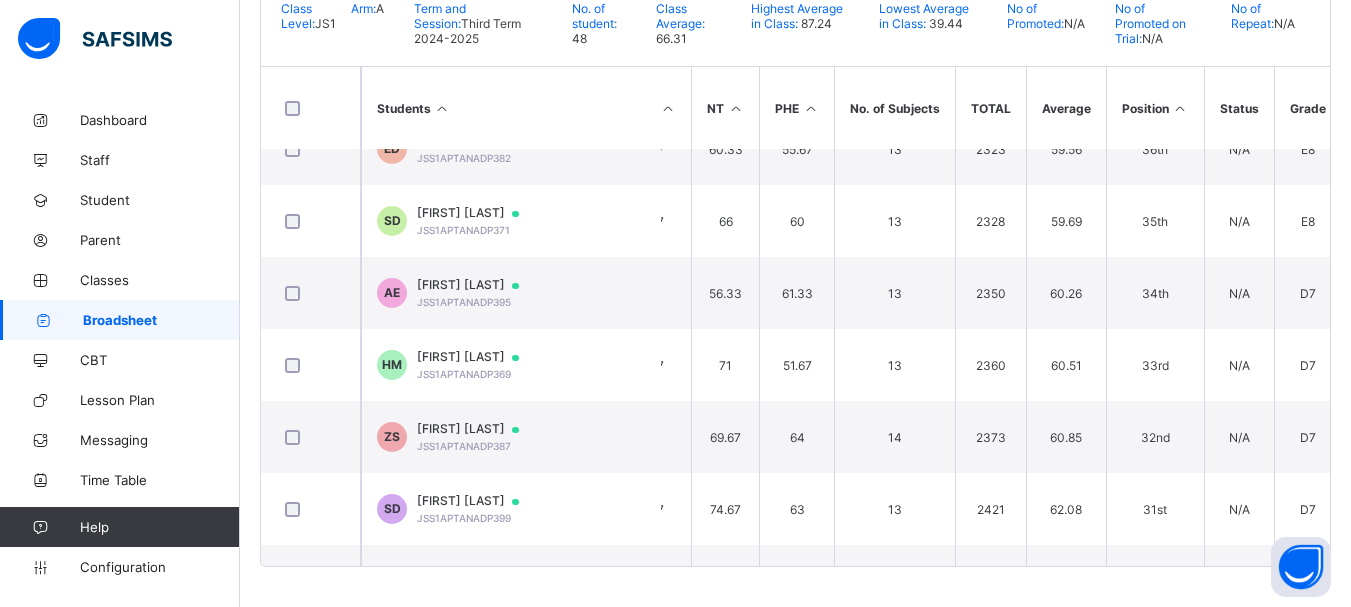 scroll, scrollTop: 850, scrollLeft: 943, axis: both 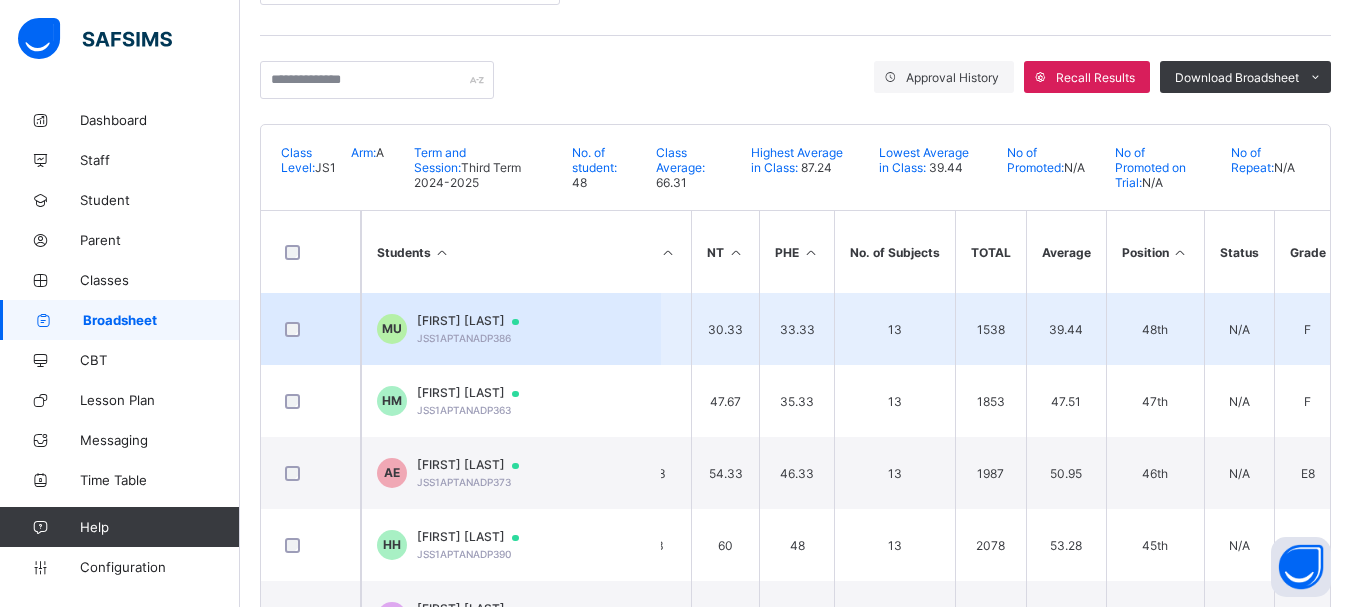 click on "[FIRST]  [LAST]" at bounding box center [477, 321] 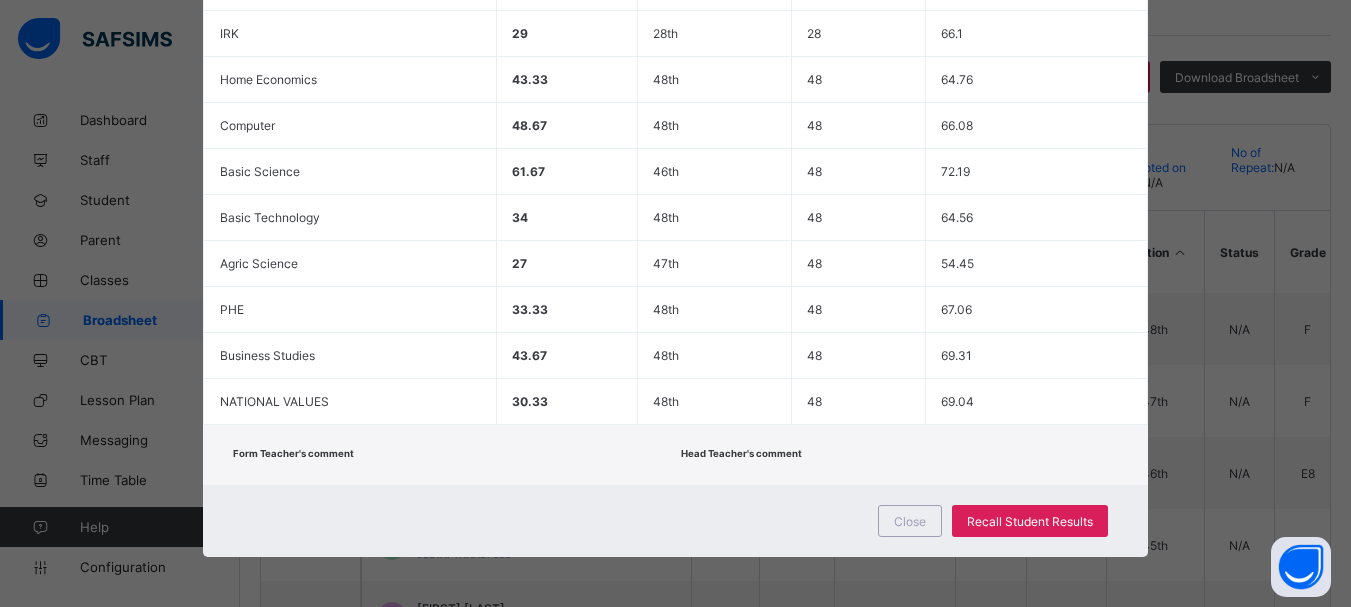 scroll, scrollTop: 0, scrollLeft: 0, axis: both 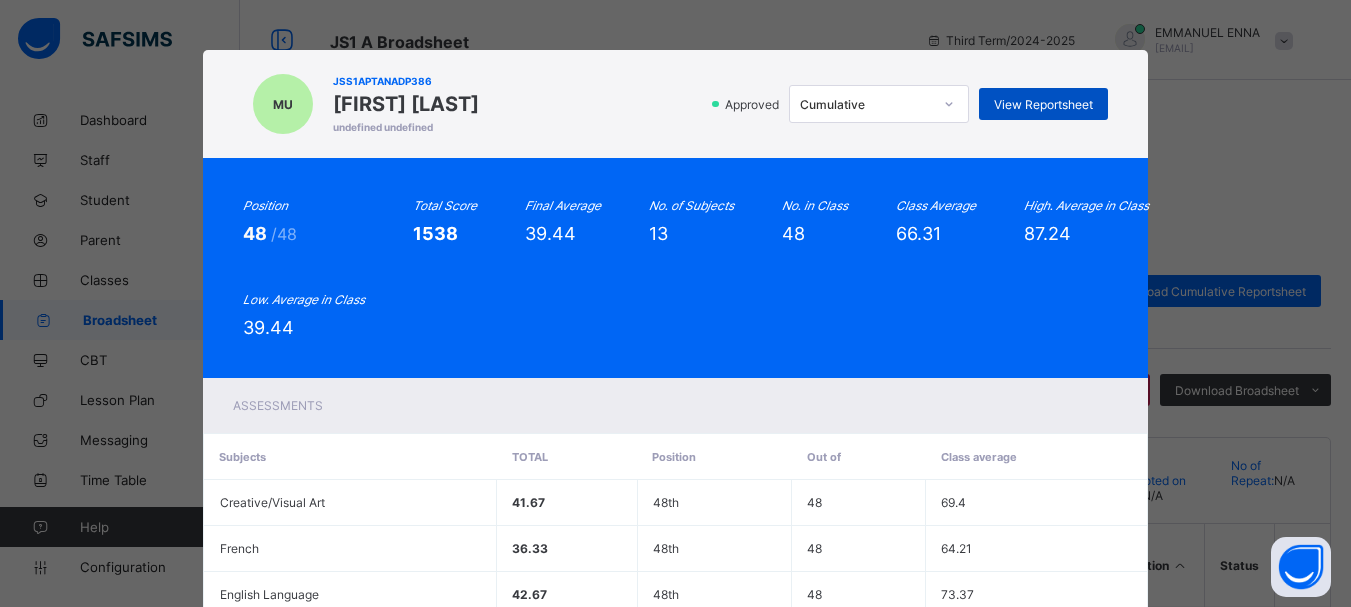click on "View Reportsheet" at bounding box center [1043, 104] 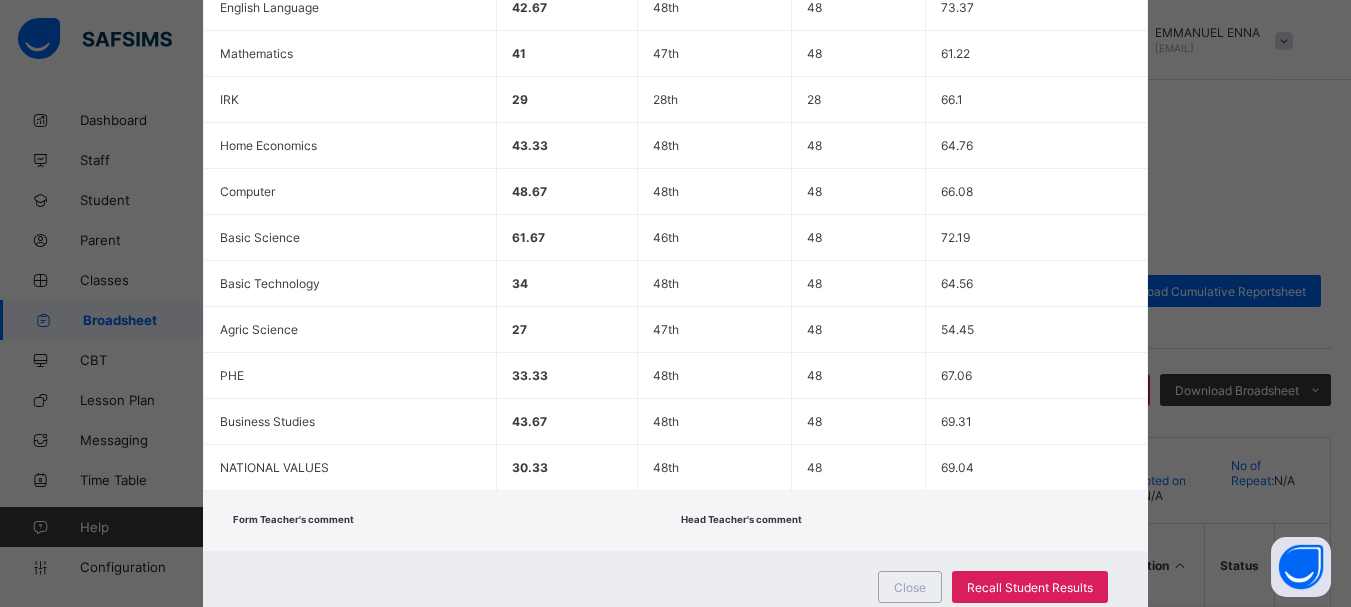 scroll, scrollTop: 653, scrollLeft: 0, axis: vertical 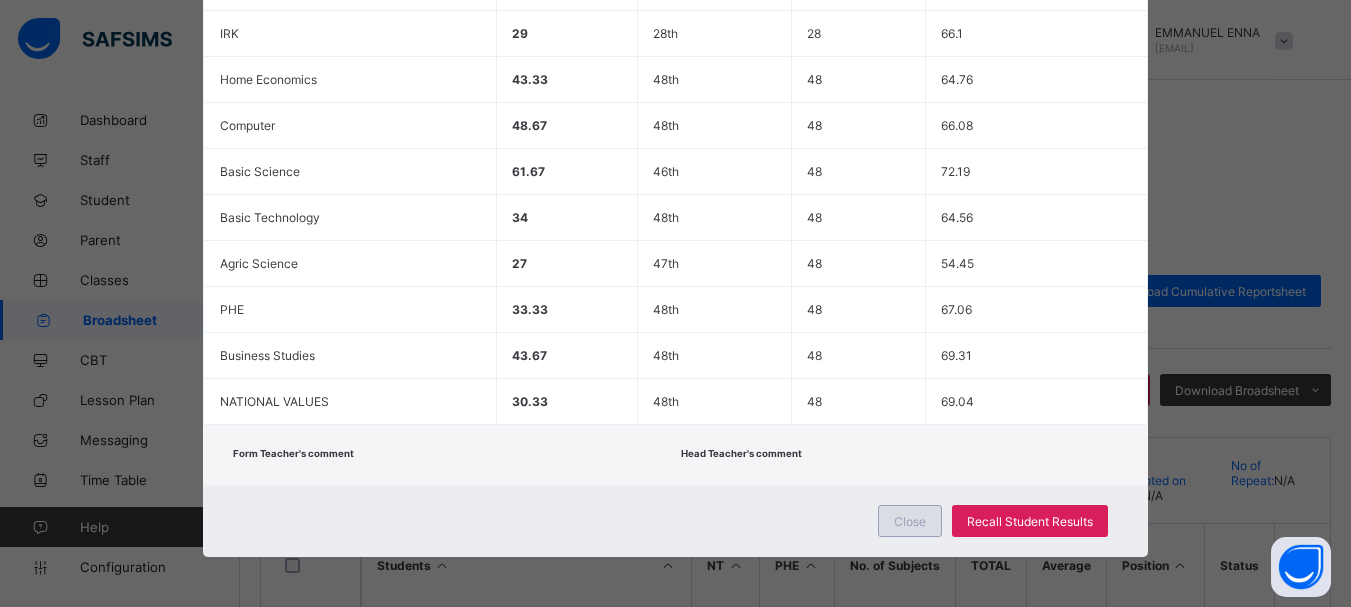 click on "Close" at bounding box center (910, 521) 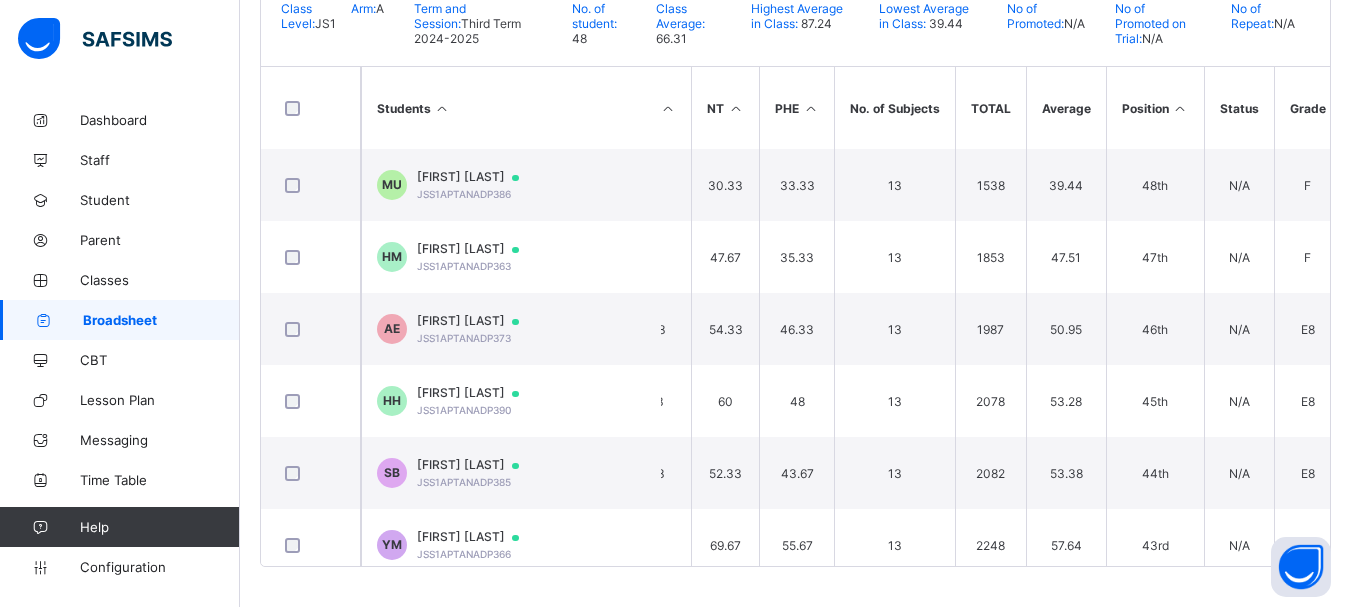 scroll, scrollTop: 0, scrollLeft: 0, axis: both 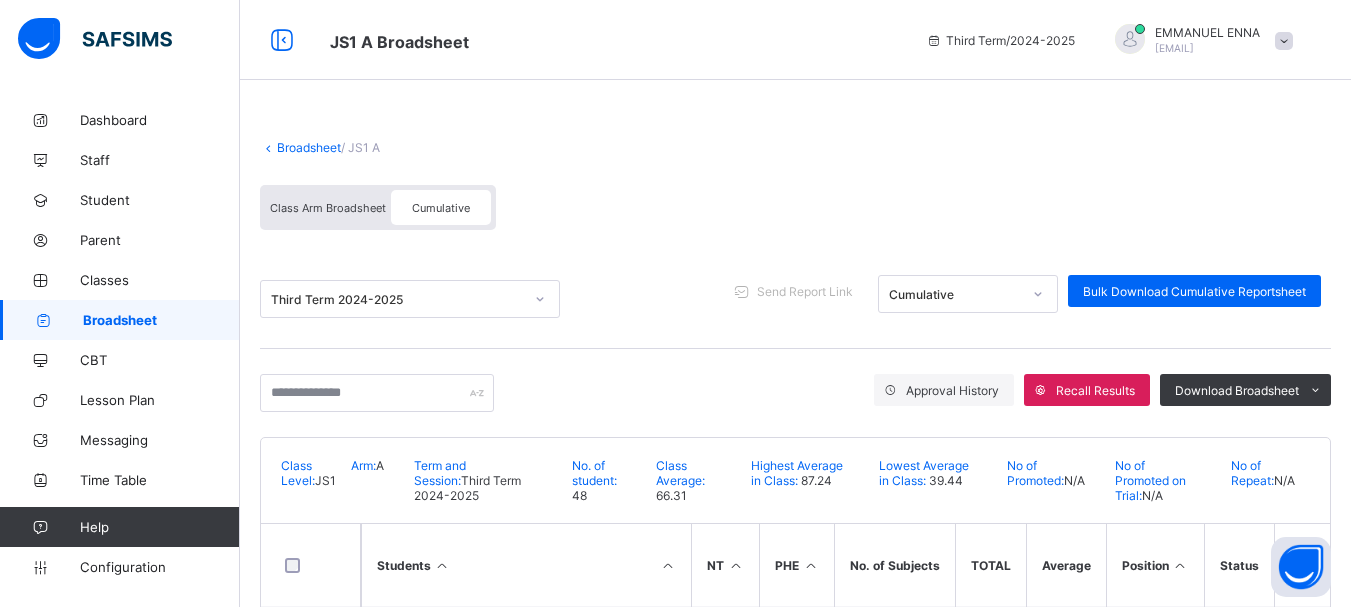 click at bounding box center [268, 147] 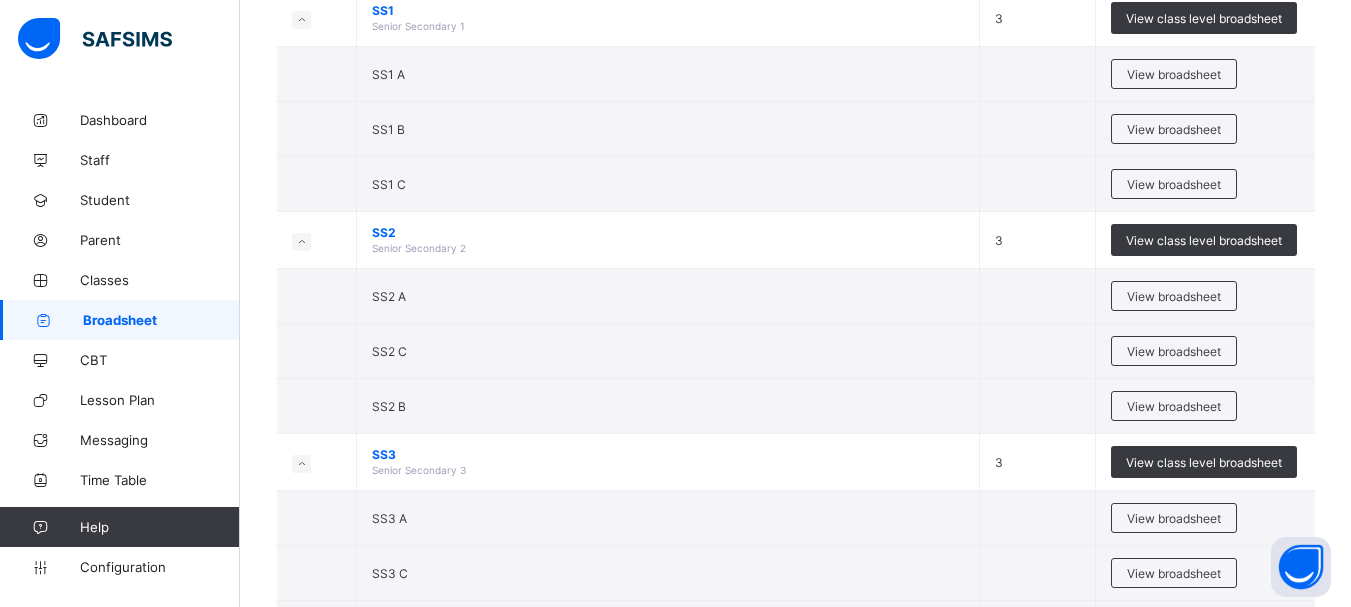 scroll, scrollTop: 845, scrollLeft: 0, axis: vertical 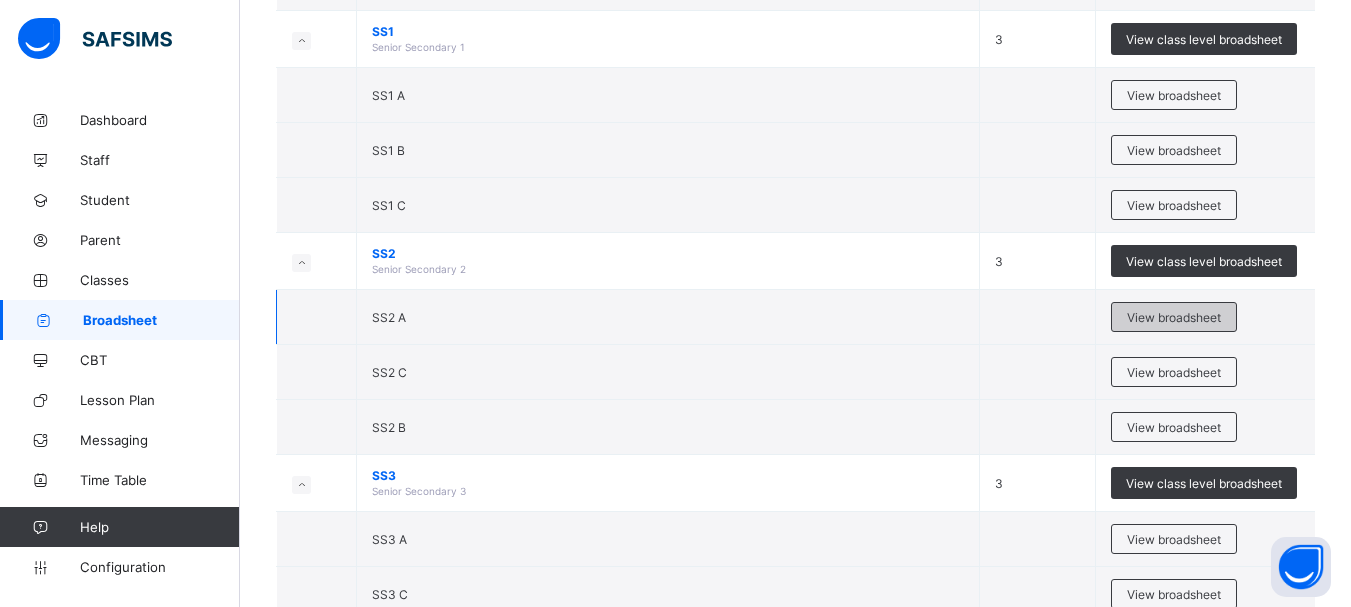 click on "View broadsheet" at bounding box center [1174, 317] 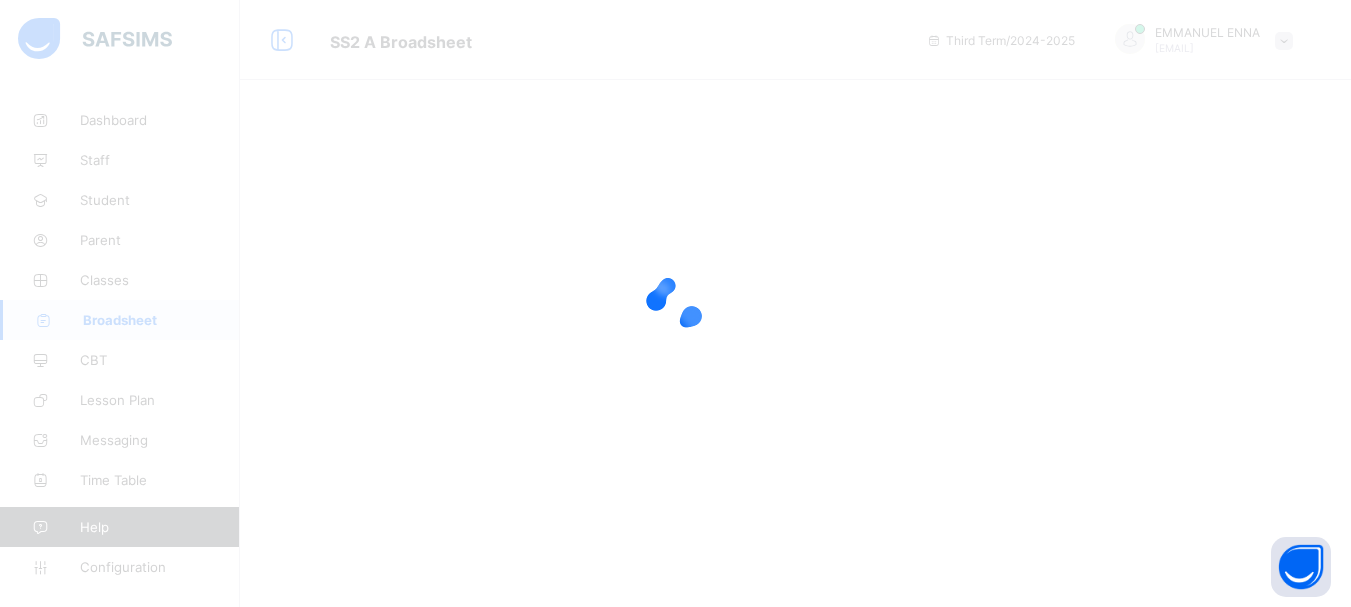 scroll, scrollTop: 0, scrollLeft: 0, axis: both 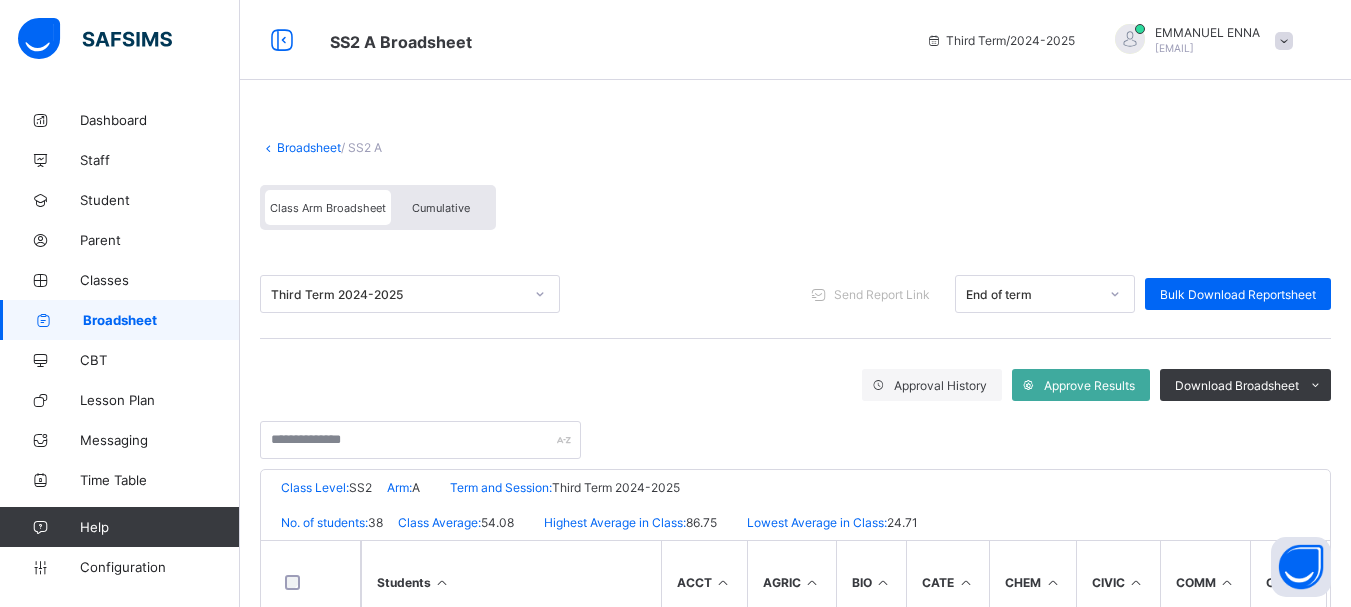 click on "Cumulative" at bounding box center (441, 208) 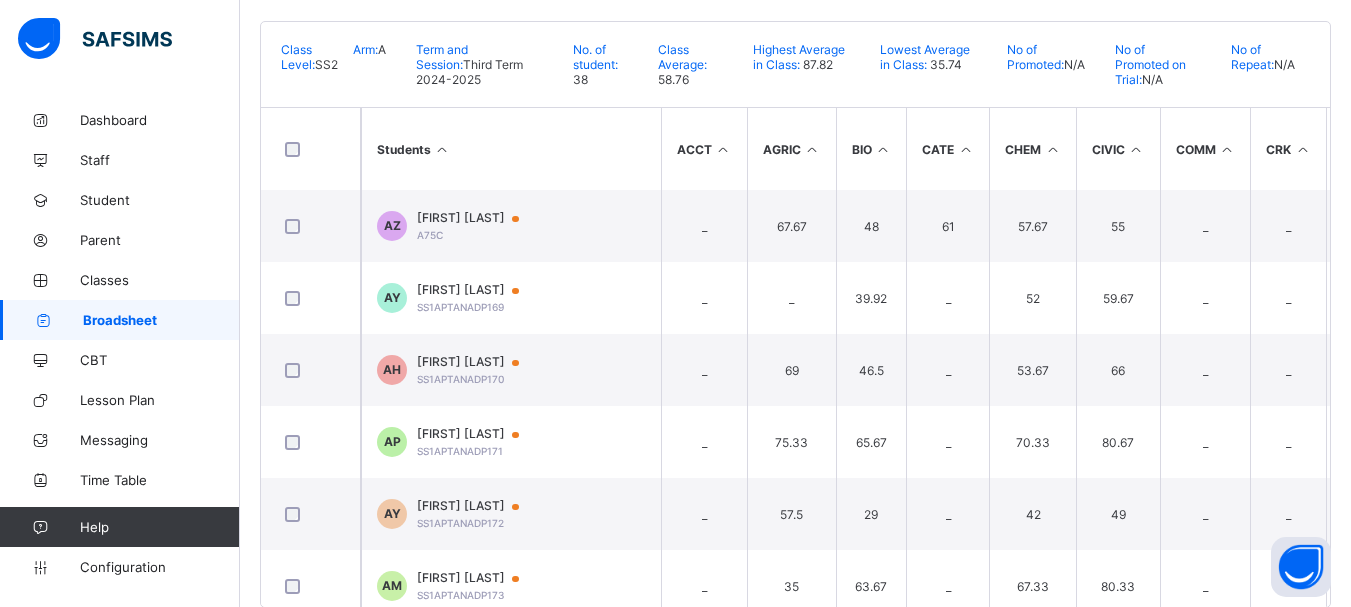 scroll, scrollTop: 457, scrollLeft: 0, axis: vertical 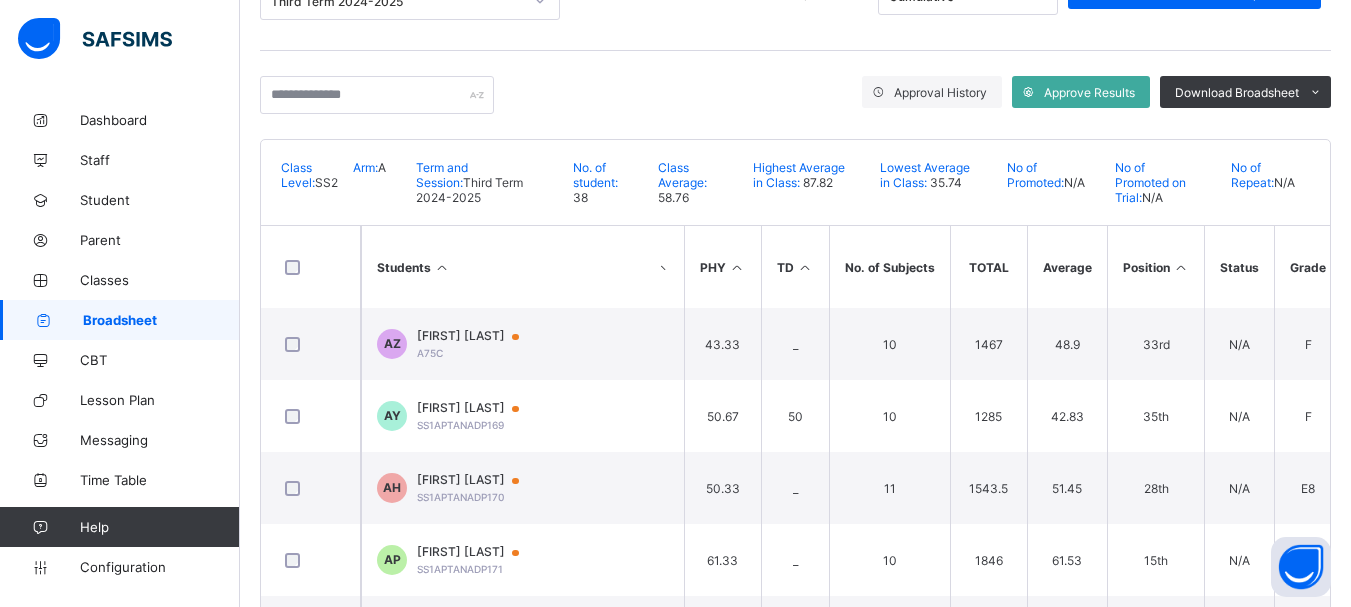 click at bounding box center [1181, 267] 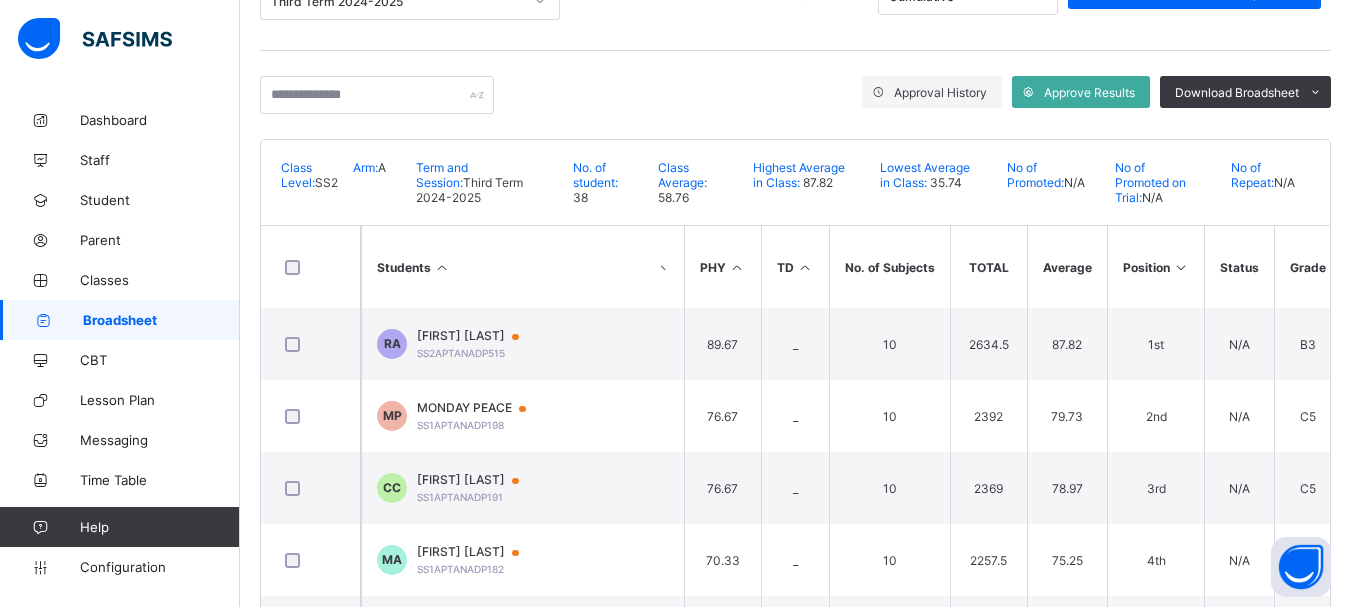click at bounding box center [1181, 267] 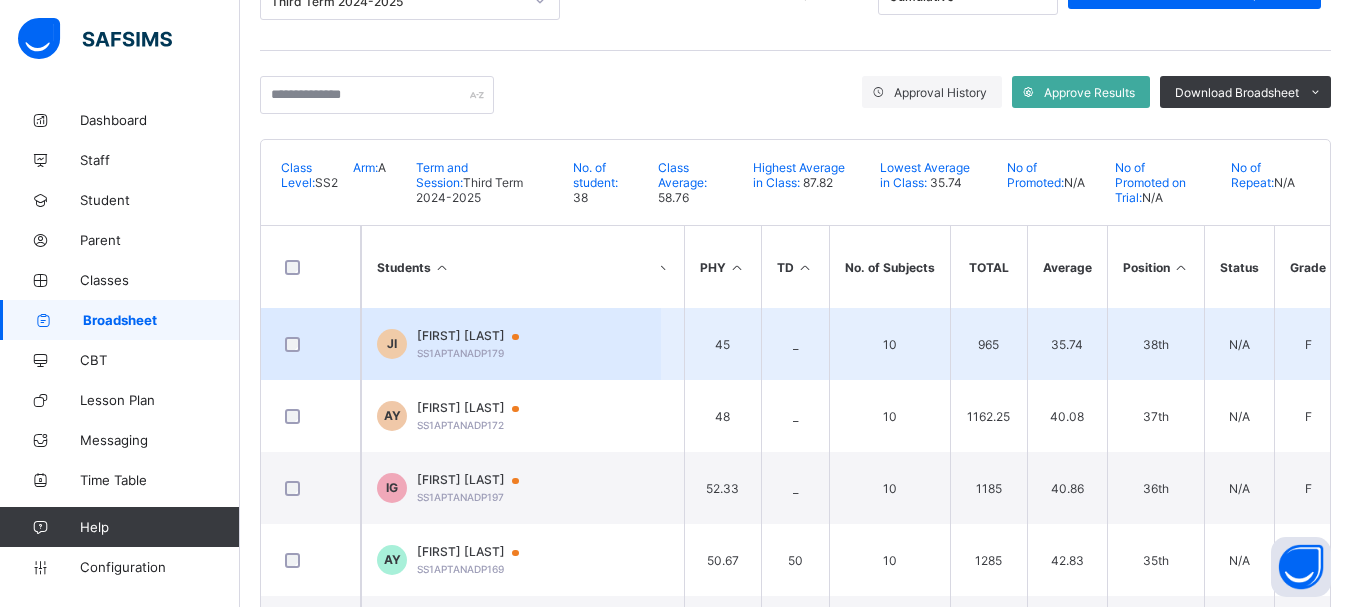 click on "[FIRST] [LAST] [LAST]" at bounding box center (477, 336) 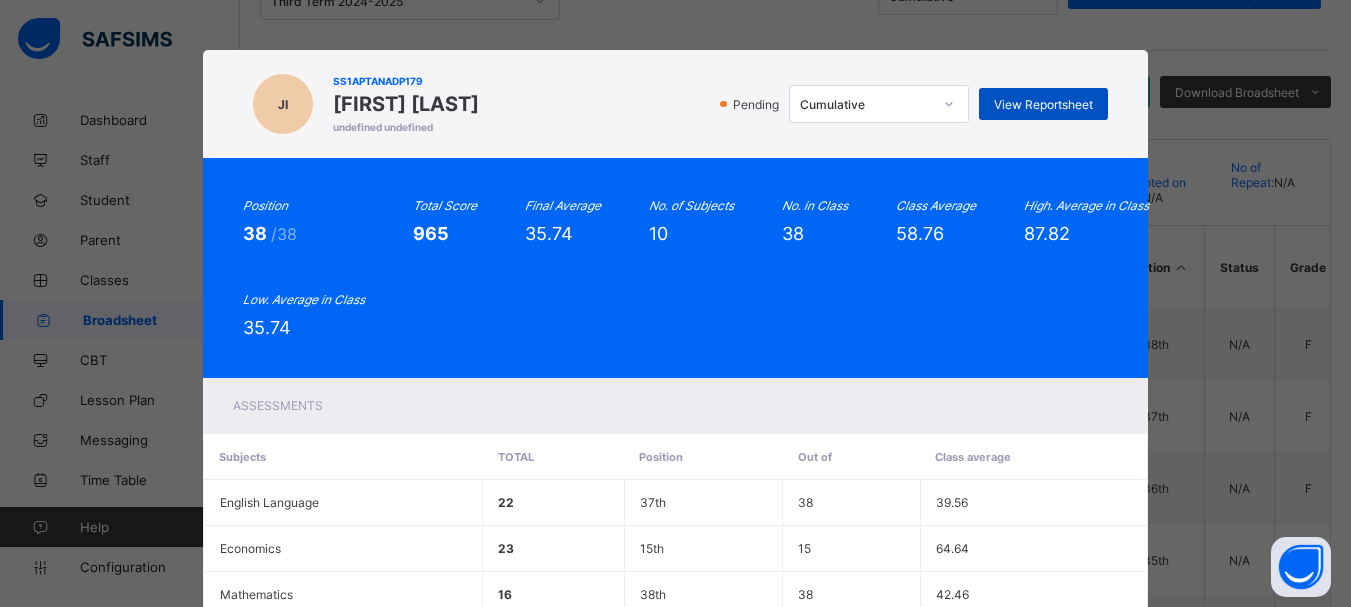click on "View Reportsheet" at bounding box center (1043, 104) 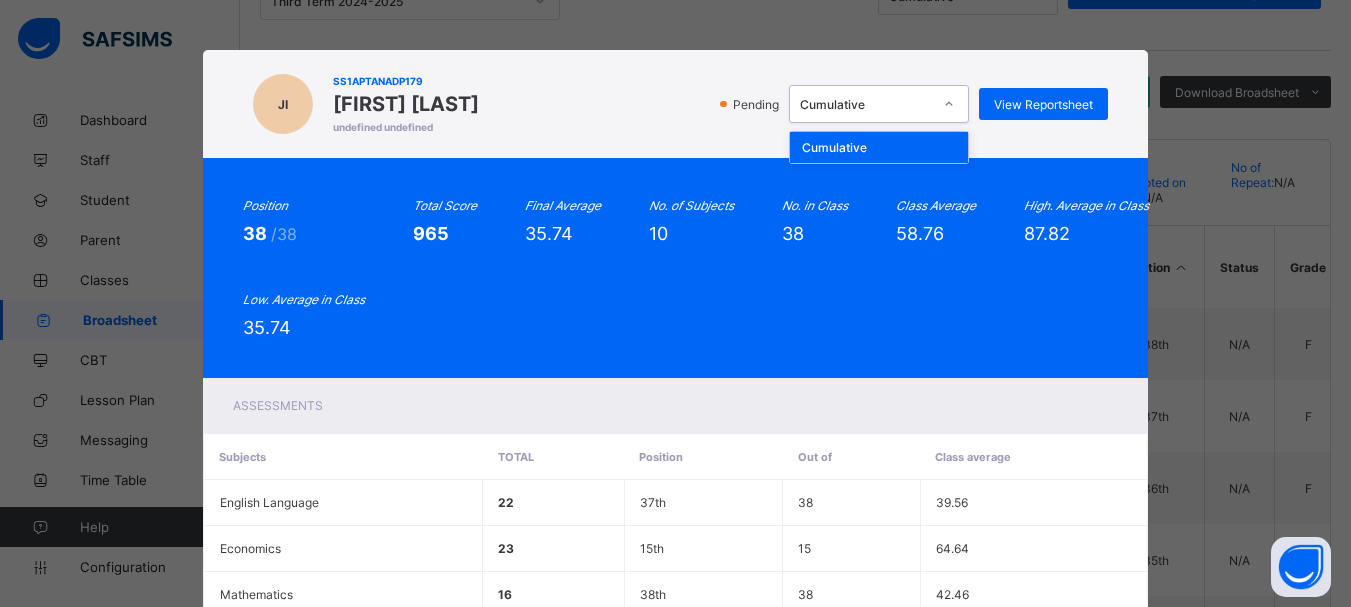 click 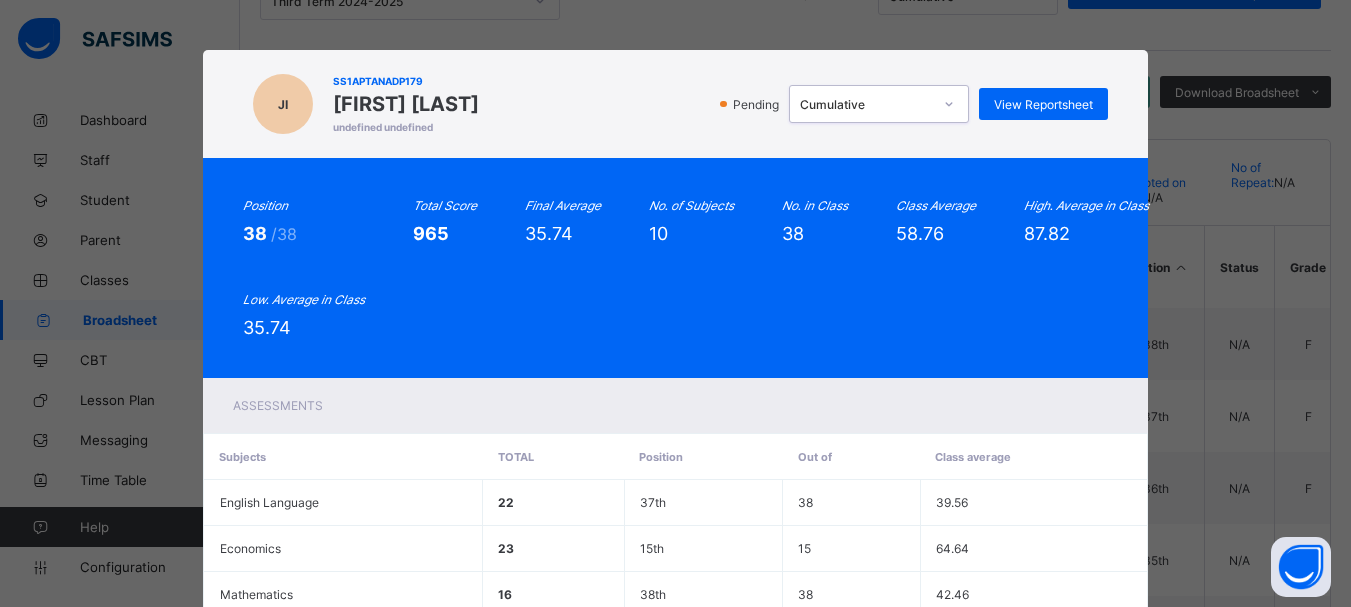 click 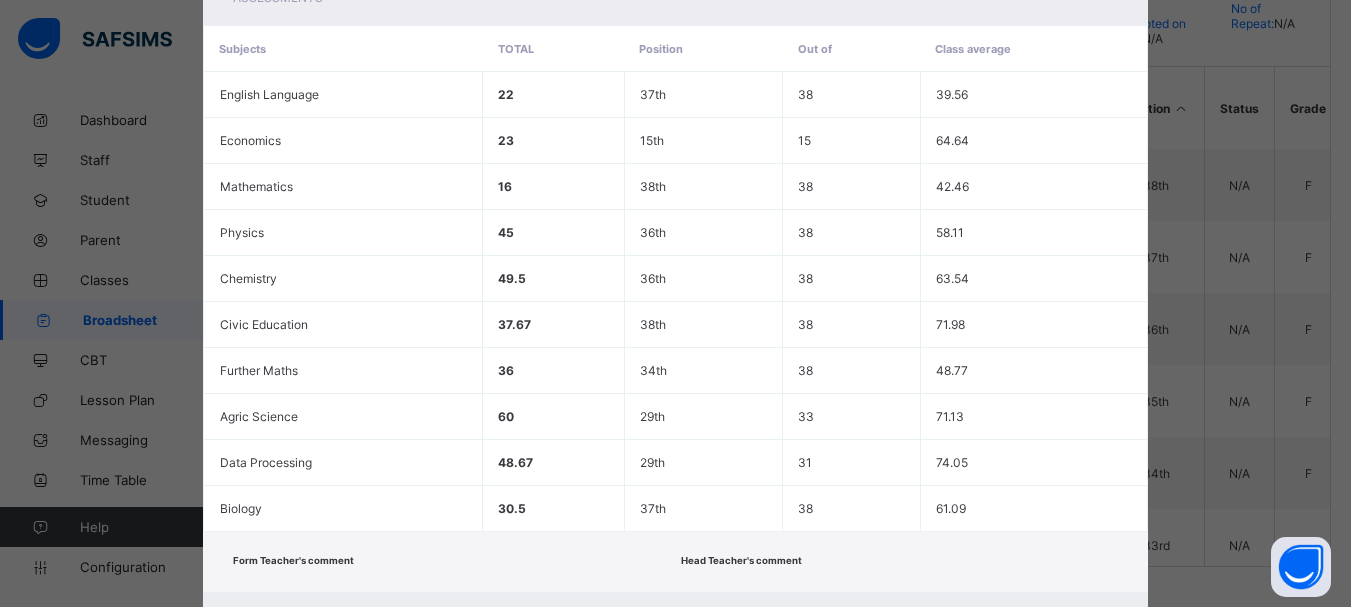scroll, scrollTop: 515, scrollLeft: 0, axis: vertical 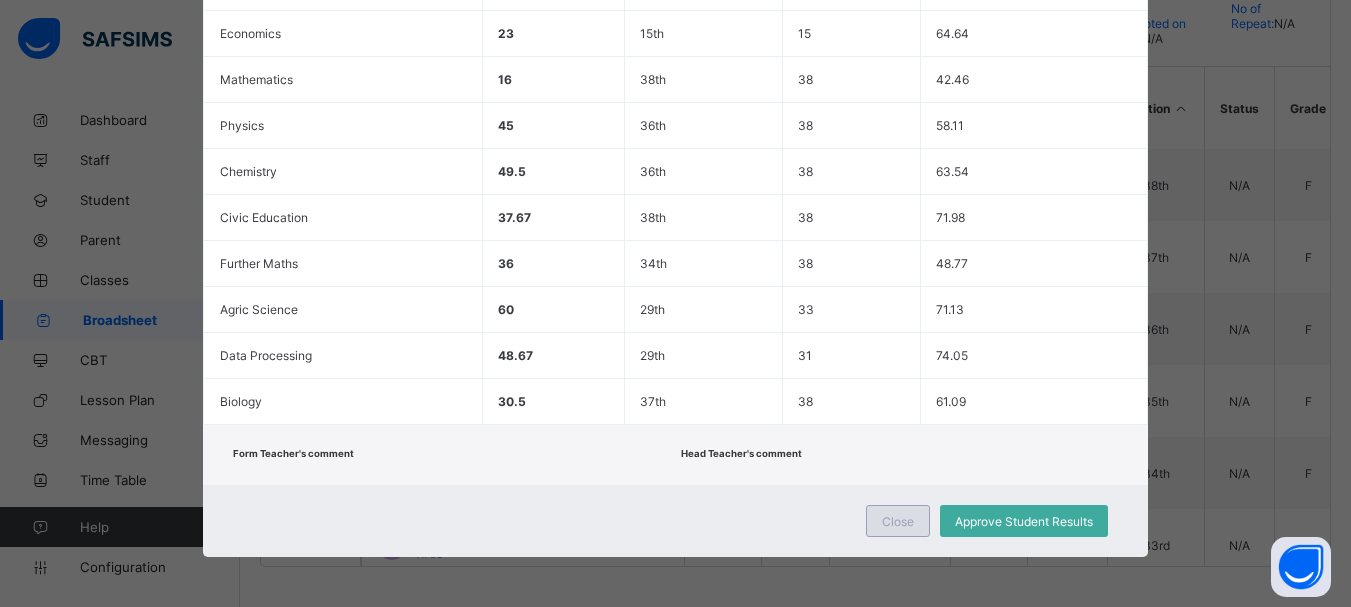 click on "Close" at bounding box center [898, 521] 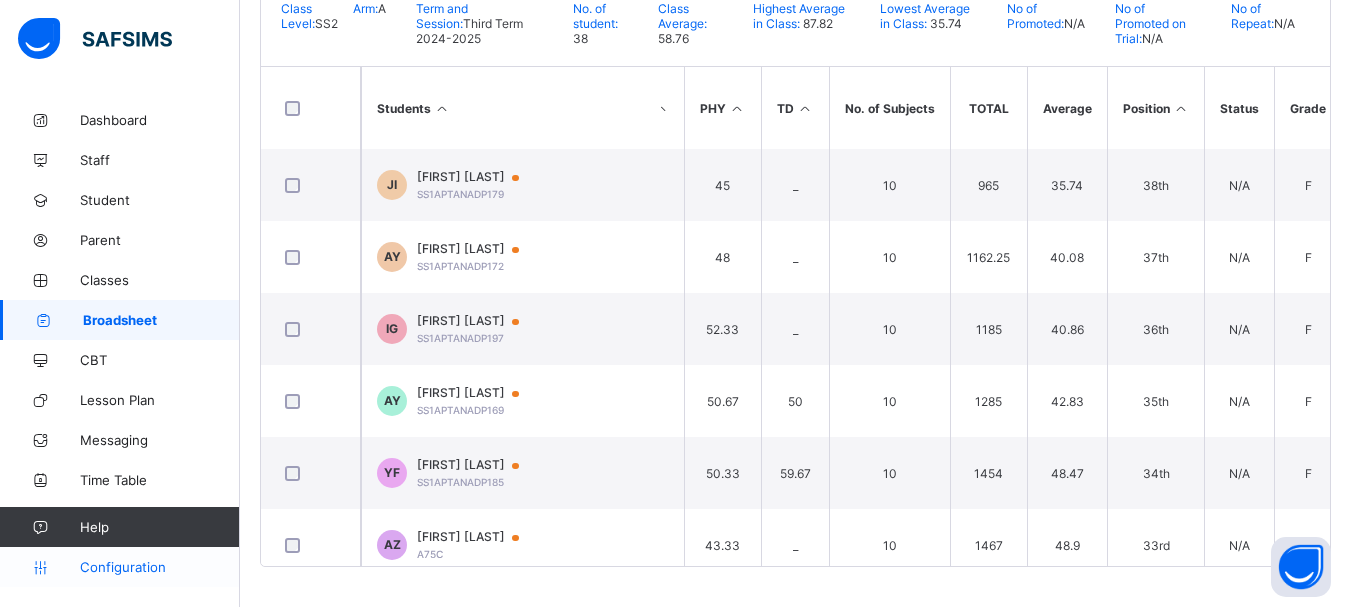 click on "Configuration" at bounding box center [159, 567] 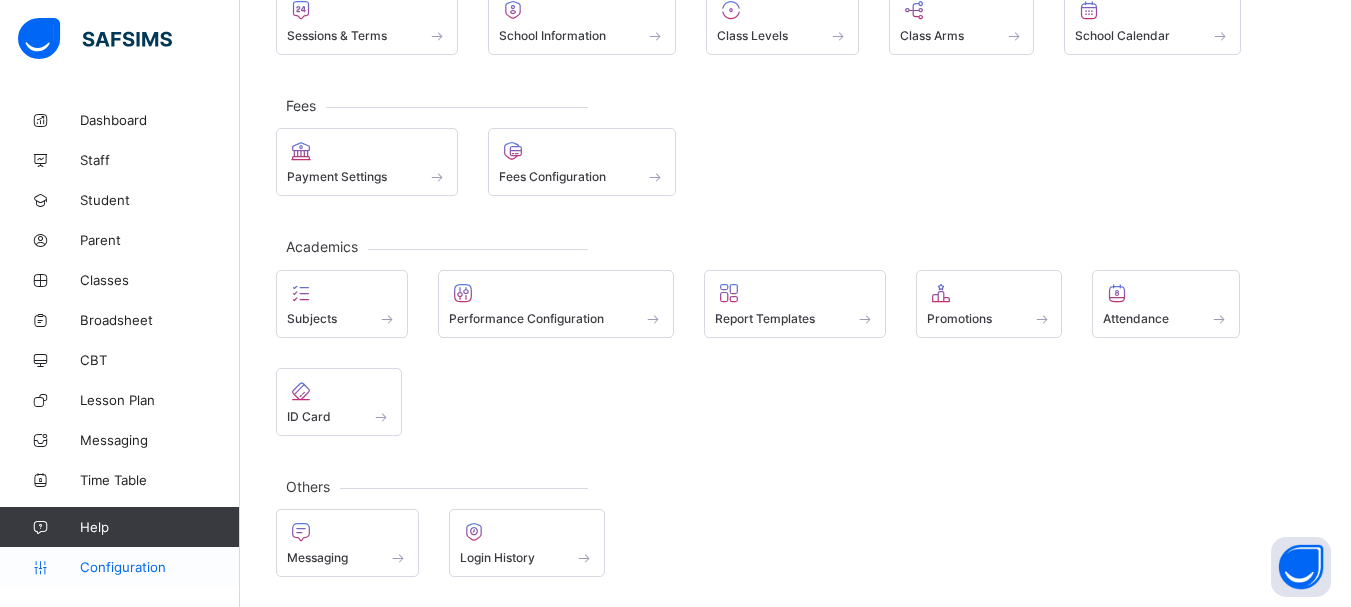 scroll, scrollTop: 176, scrollLeft: 0, axis: vertical 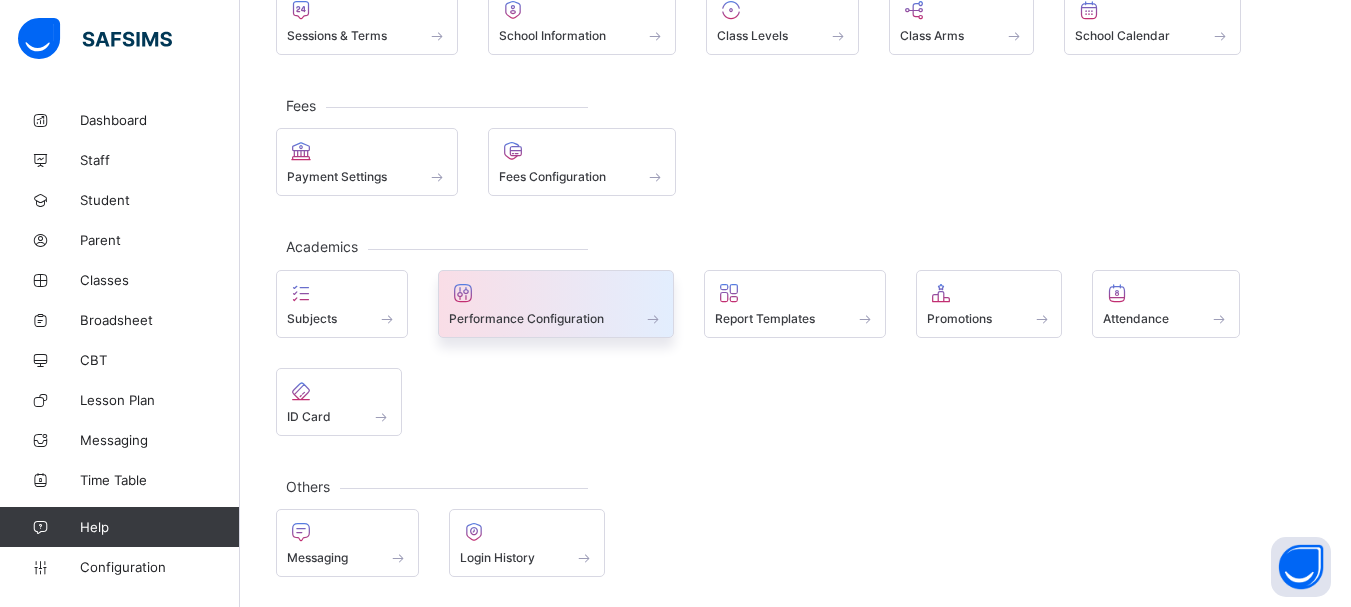 click at bounding box center (654, 318) 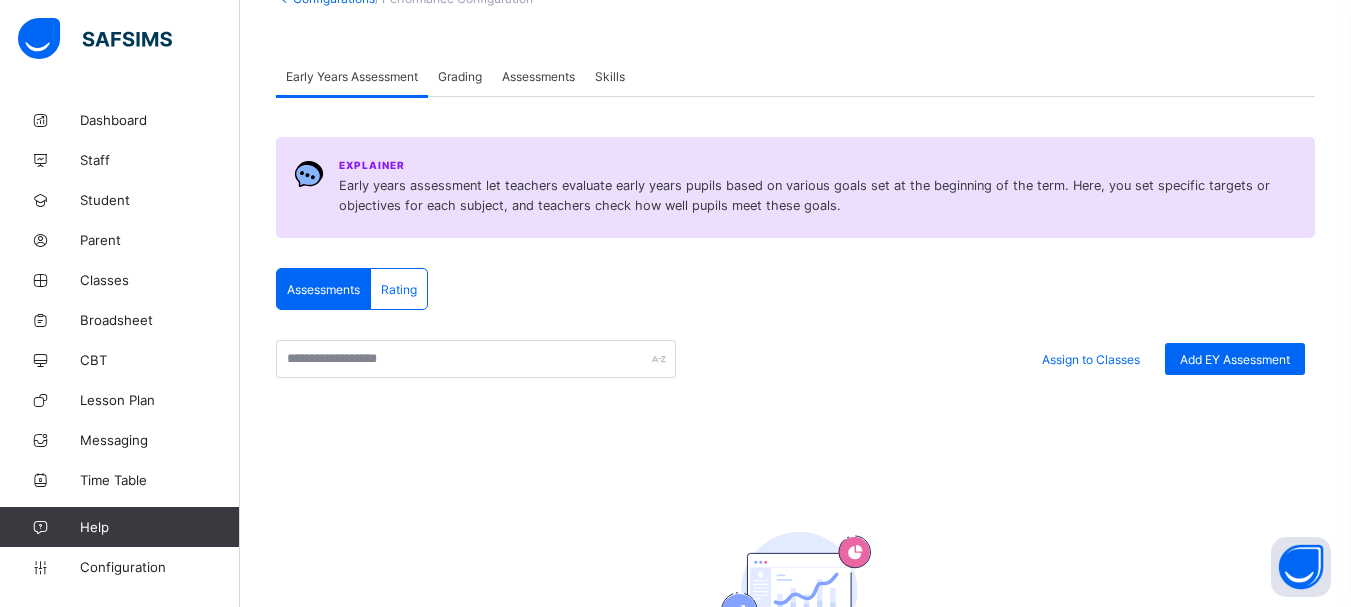 scroll, scrollTop: 160, scrollLeft: 0, axis: vertical 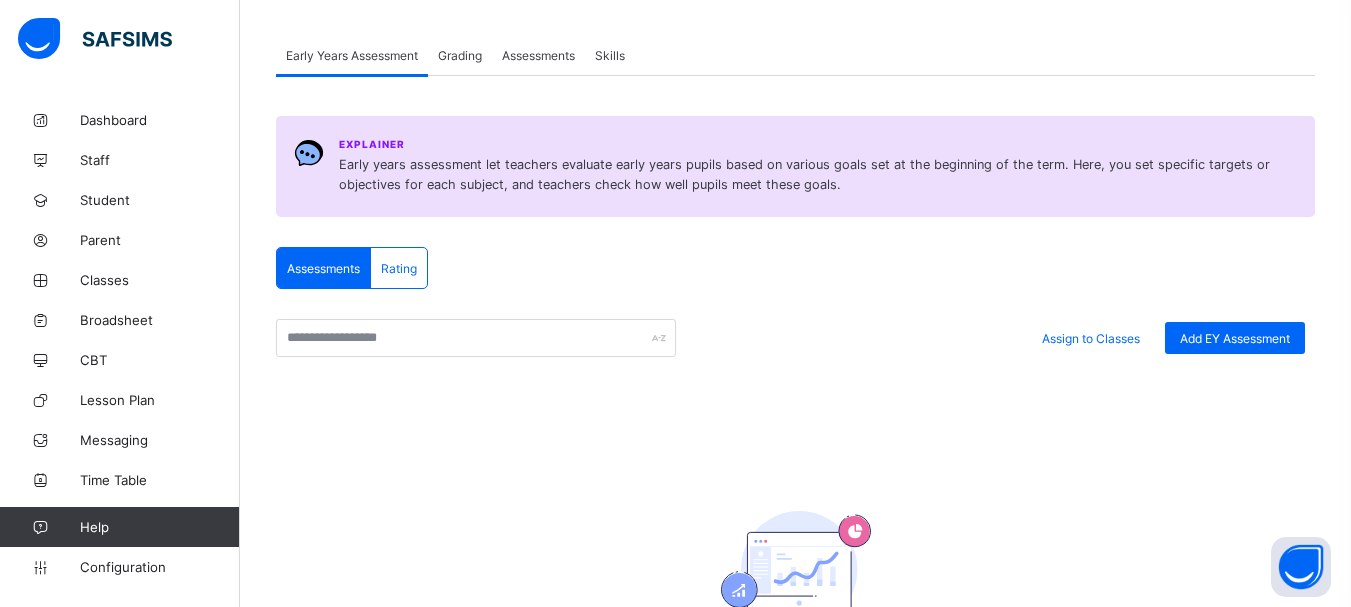 click on "Rating" at bounding box center (399, 268) 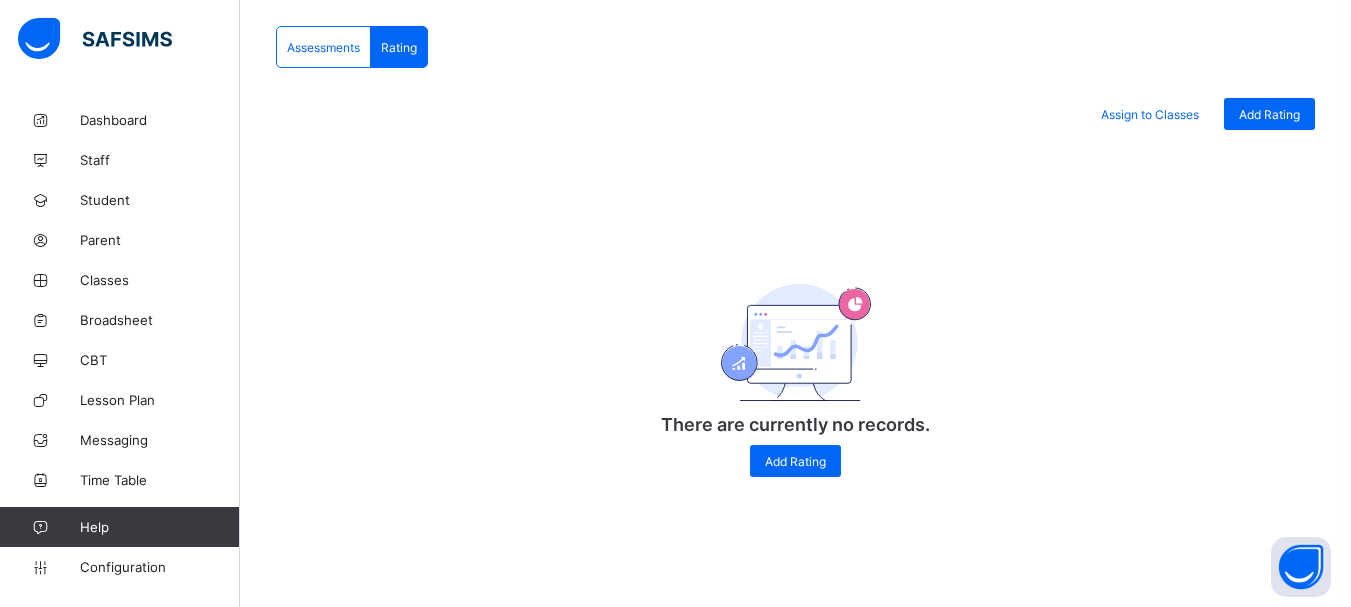 scroll, scrollTop: 35, scrollLeft: 0, axis: vertical 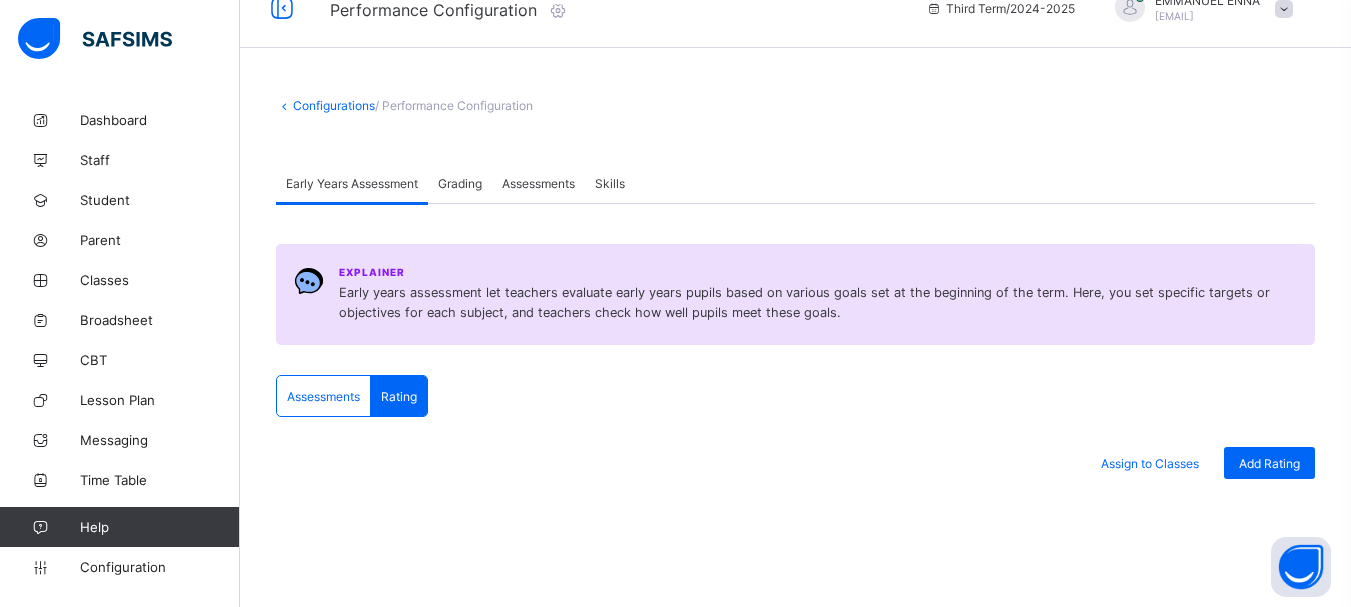 click on "Grading" at bounding box center (460, 183) 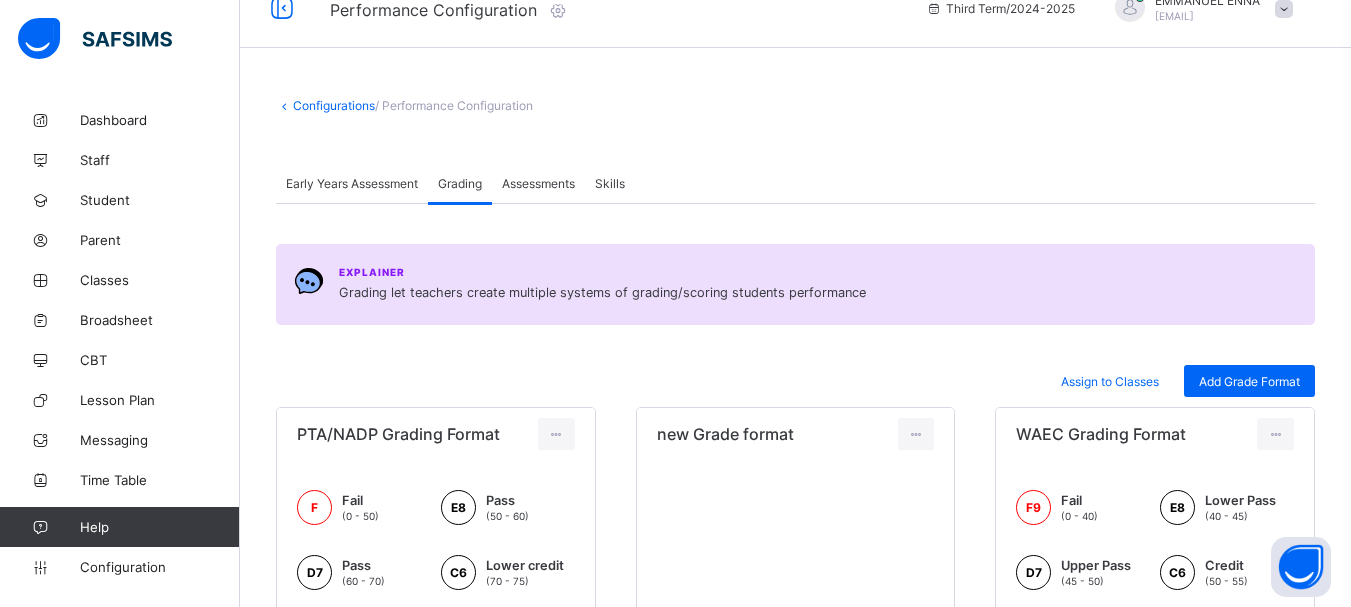 scroll, scrollTop: 331, scrollLeft: 0, axis: vertical 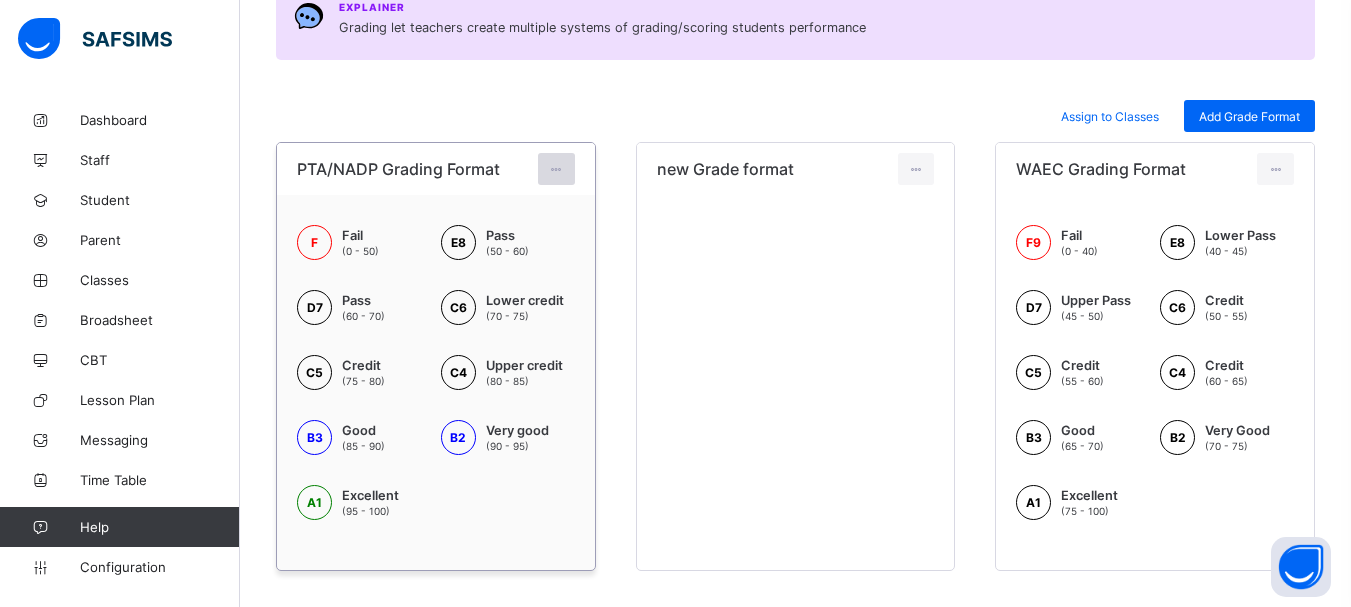 click at bounding box center (556, 169) 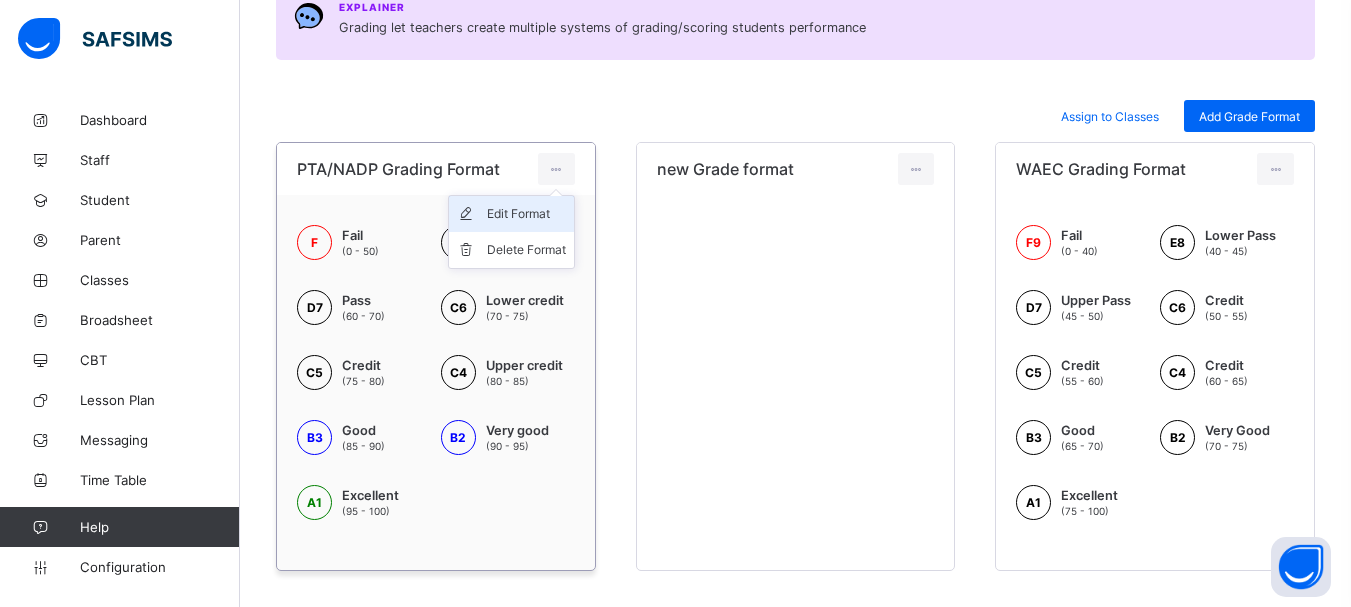 click on "Edit Format" at bounding box center (526, 214) 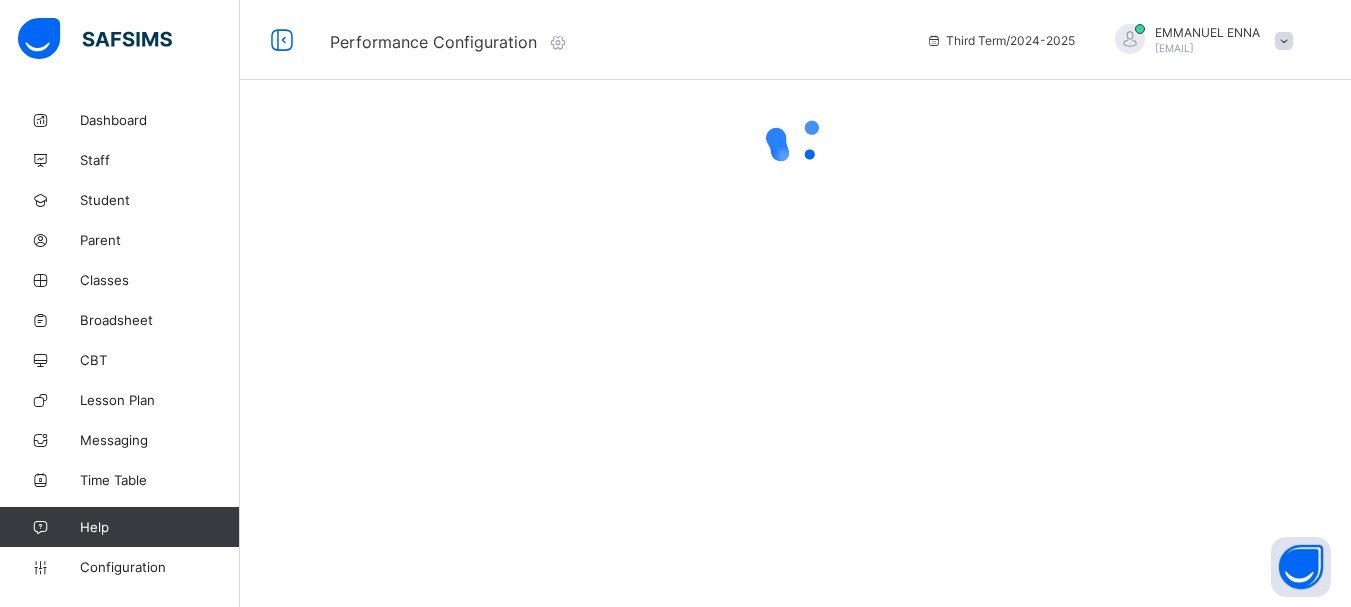 scroll, scrollTop: 0, scrollLeft: 0, axis: both 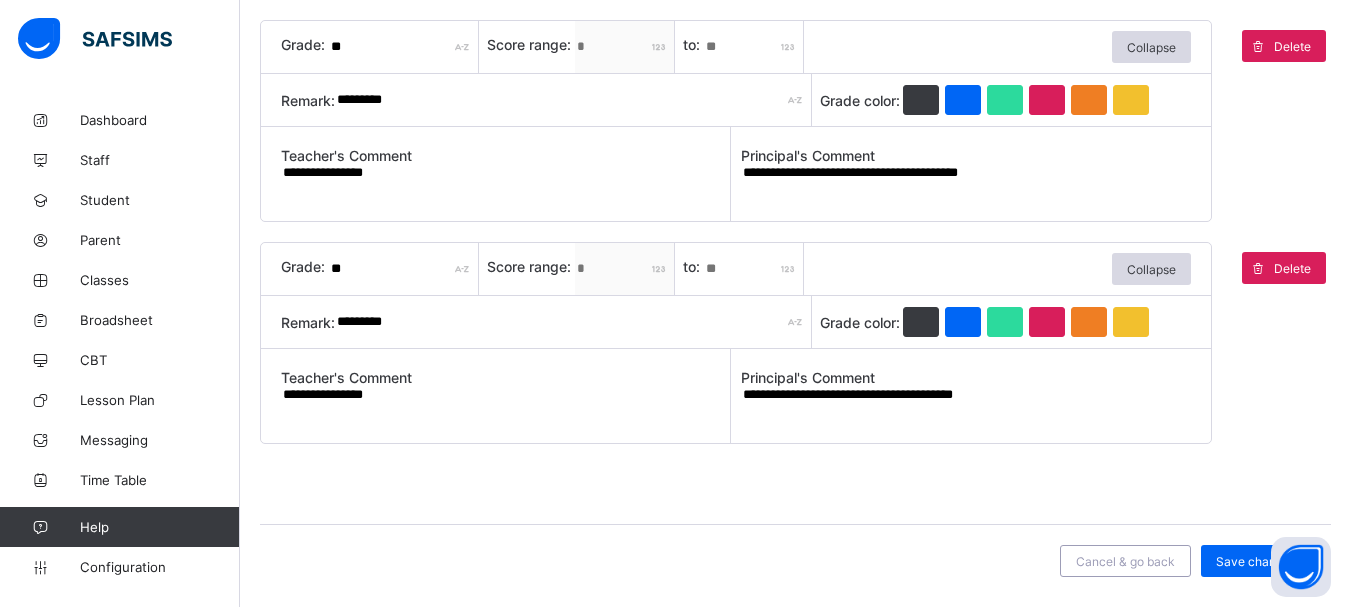 click on "**********" at bounding box center (966, 403) 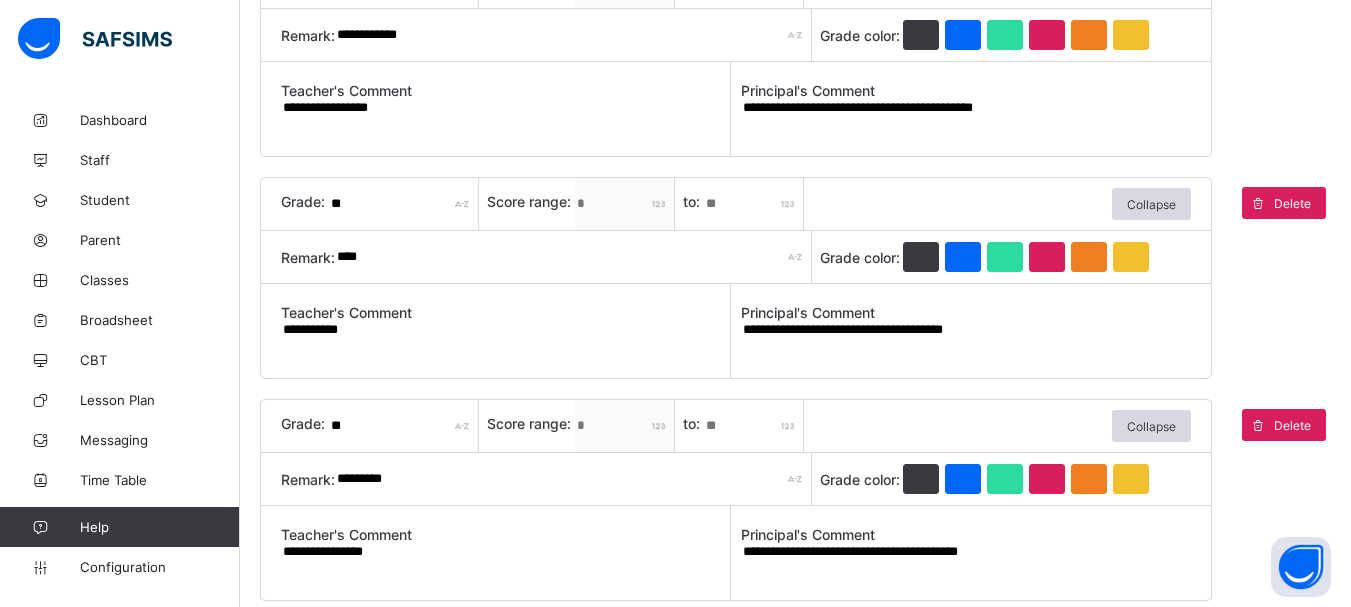 scroll, scrollTop: 1527, scrollLeft: 0, axis: vertical 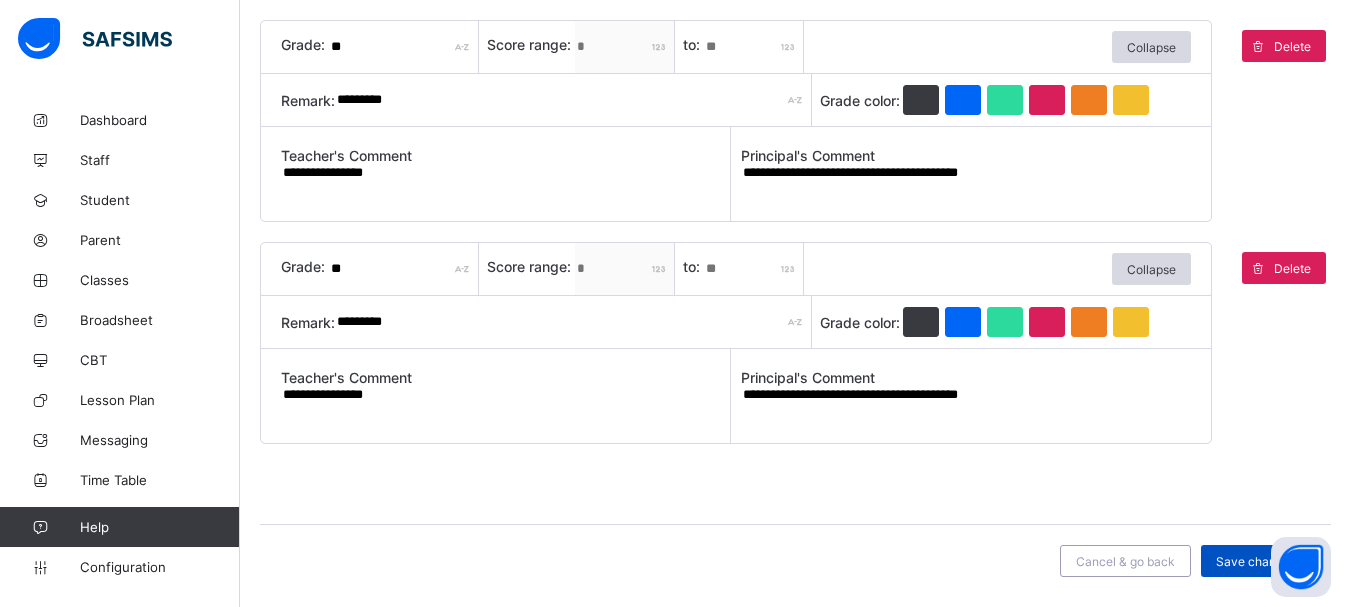 type on "**********" 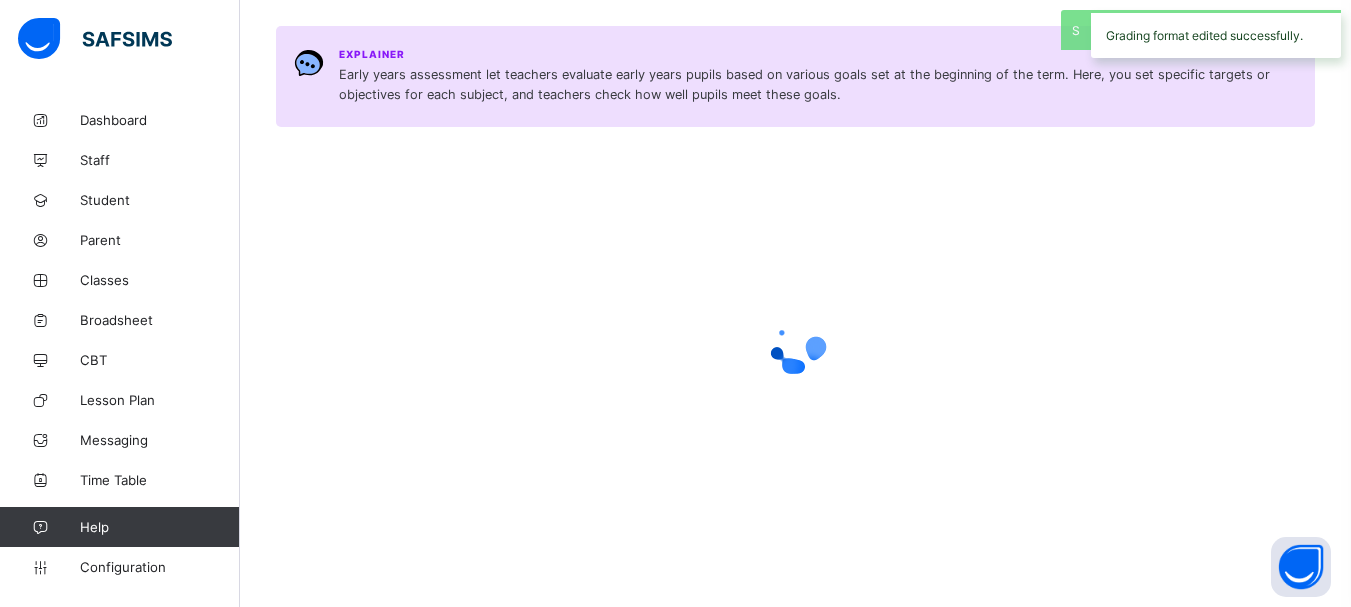 scroll, scrollTop: 0, scrollLeft: 0, axis: both 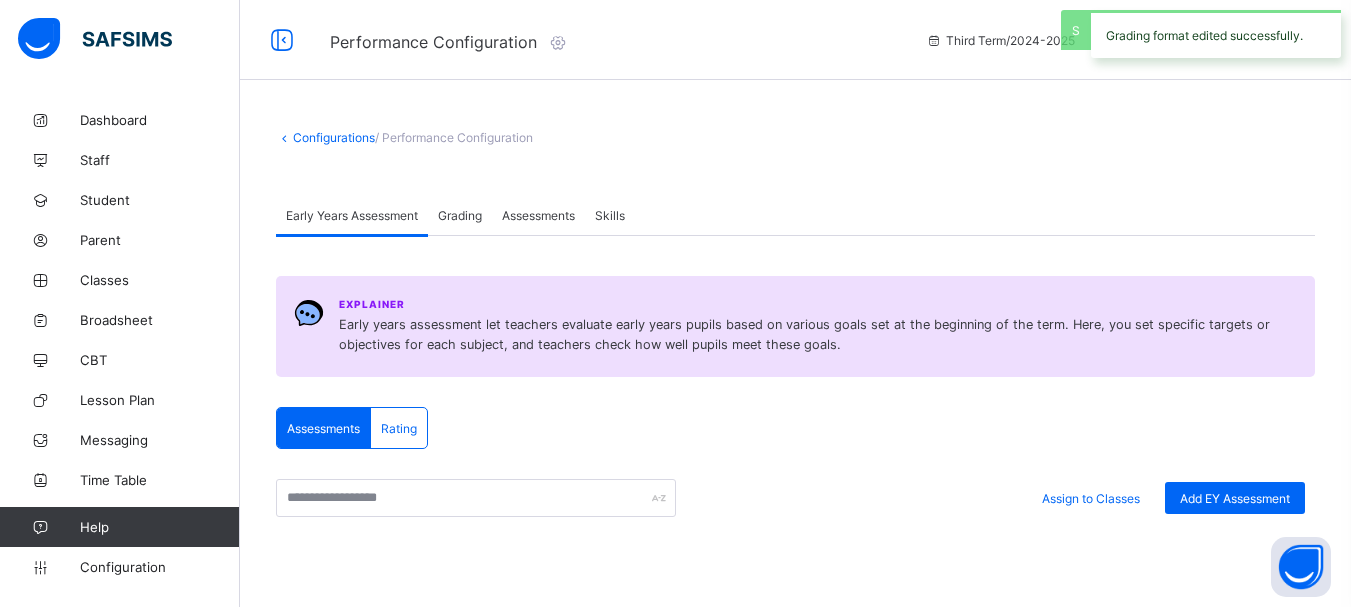 click on "Assessments" at bounding box center (538, 215) 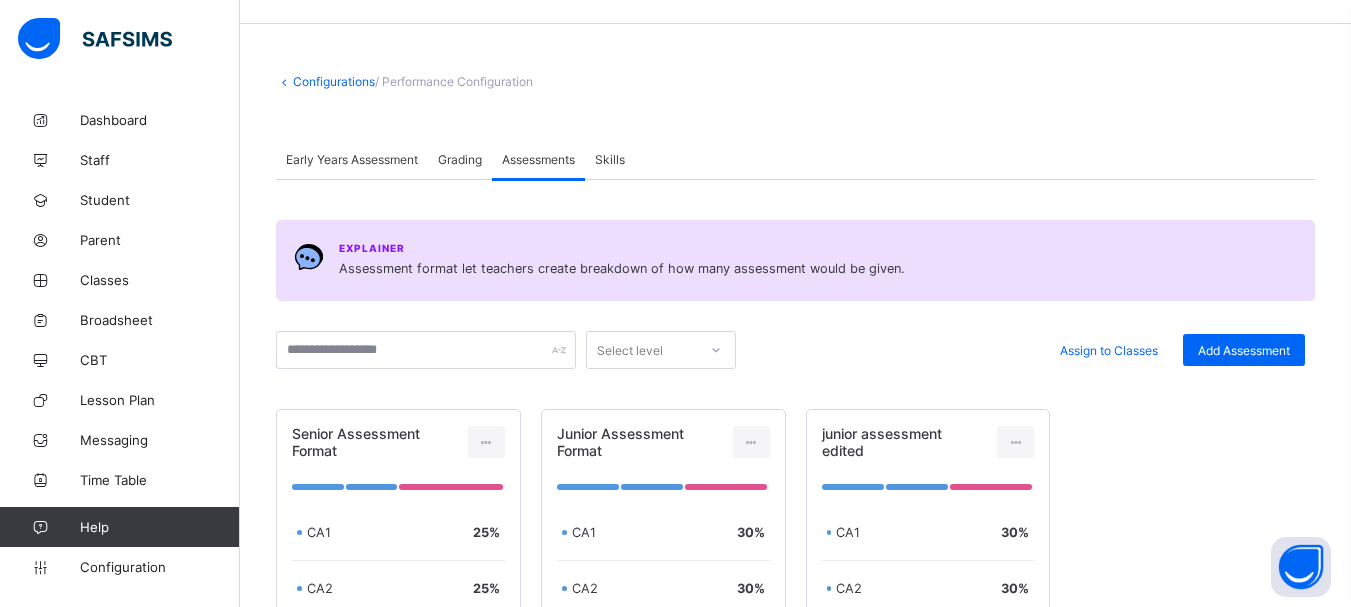 scroll, scrollTop: 52, scrollLeft: 0, axis: vertical 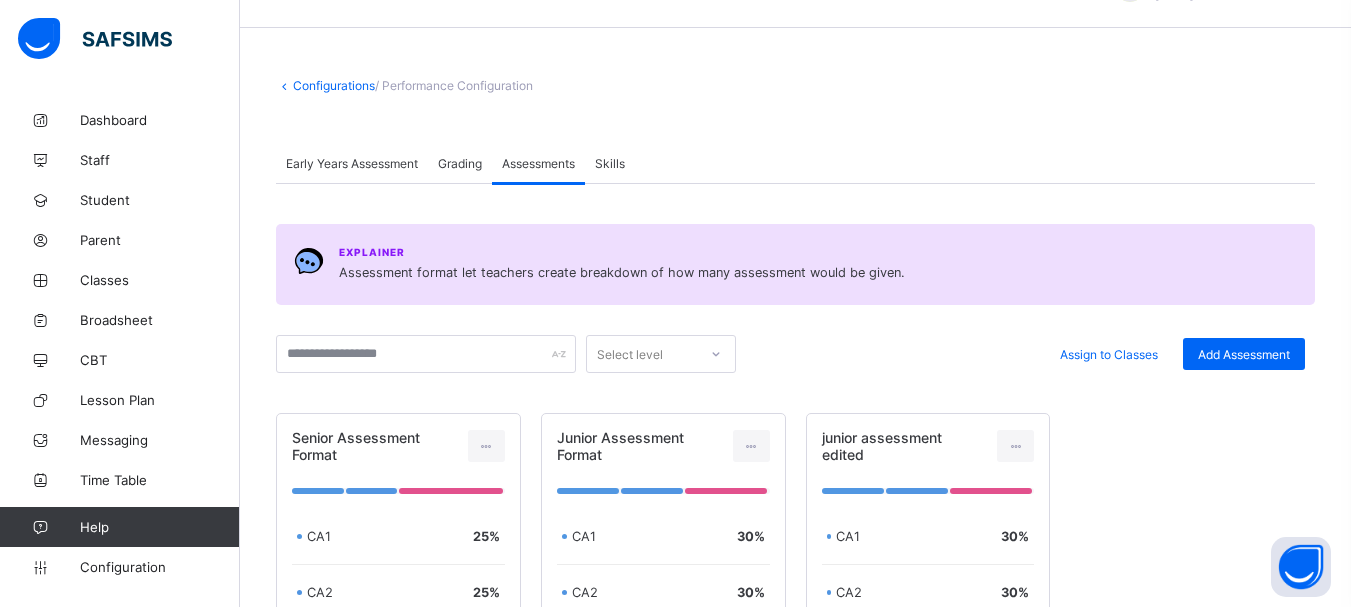 click on "Skills" at bounding box center (610, 163) 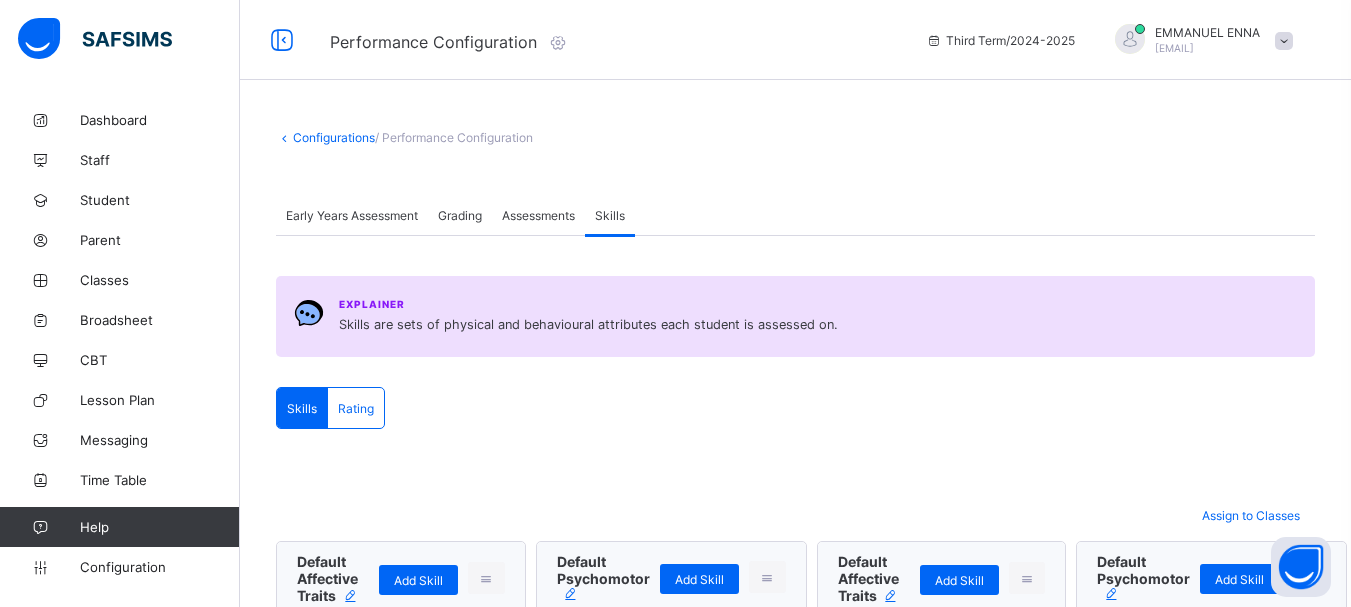 scroll, scrollTop: 23, scrollLeft: 0, axis: vertical 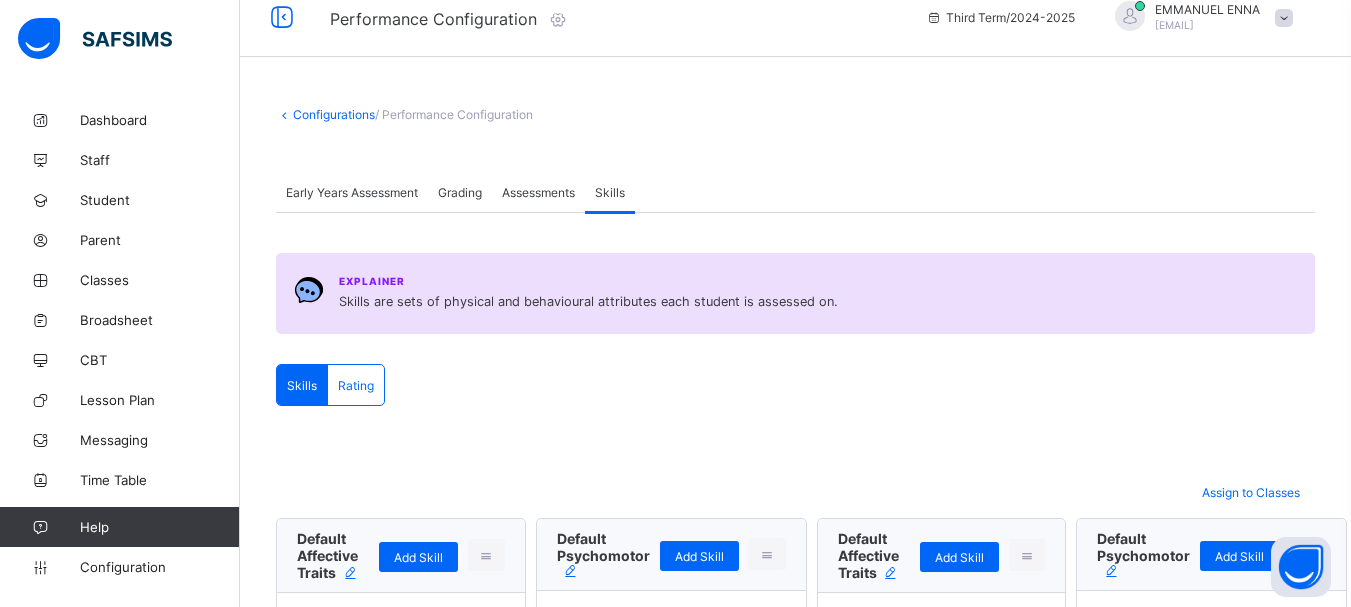 click on "Rating" at bounding box center [356, 385] 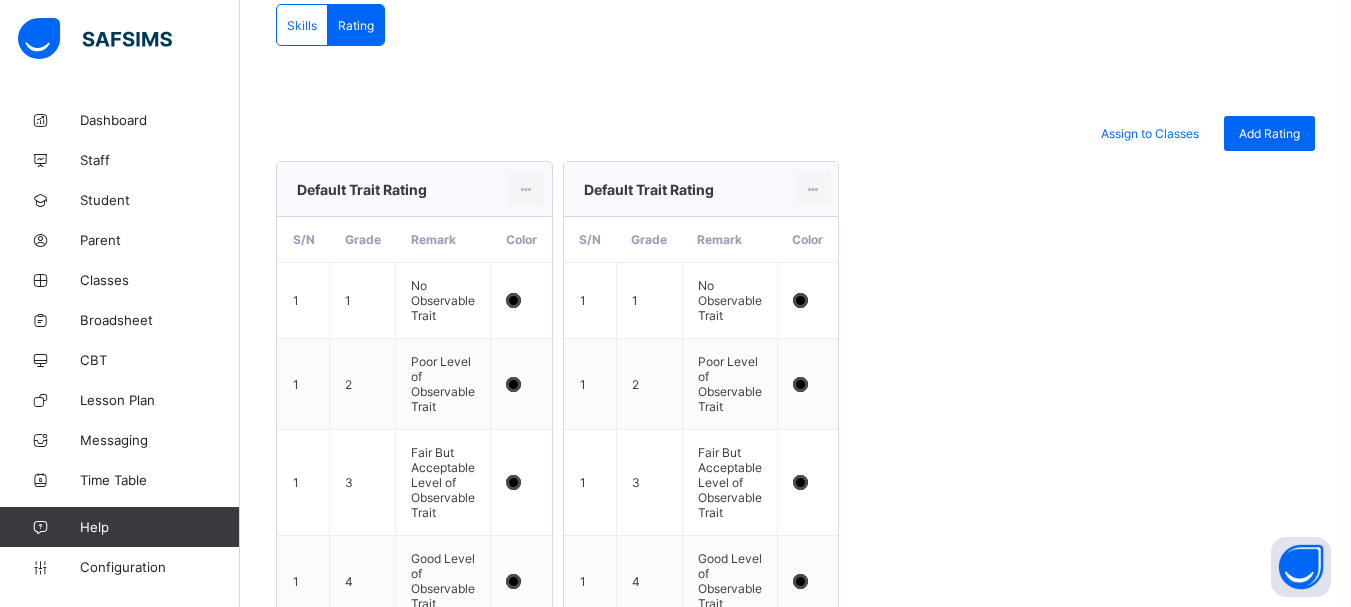 scroll, scrollTop: 402, scrollLeft: 0, axis: vertical 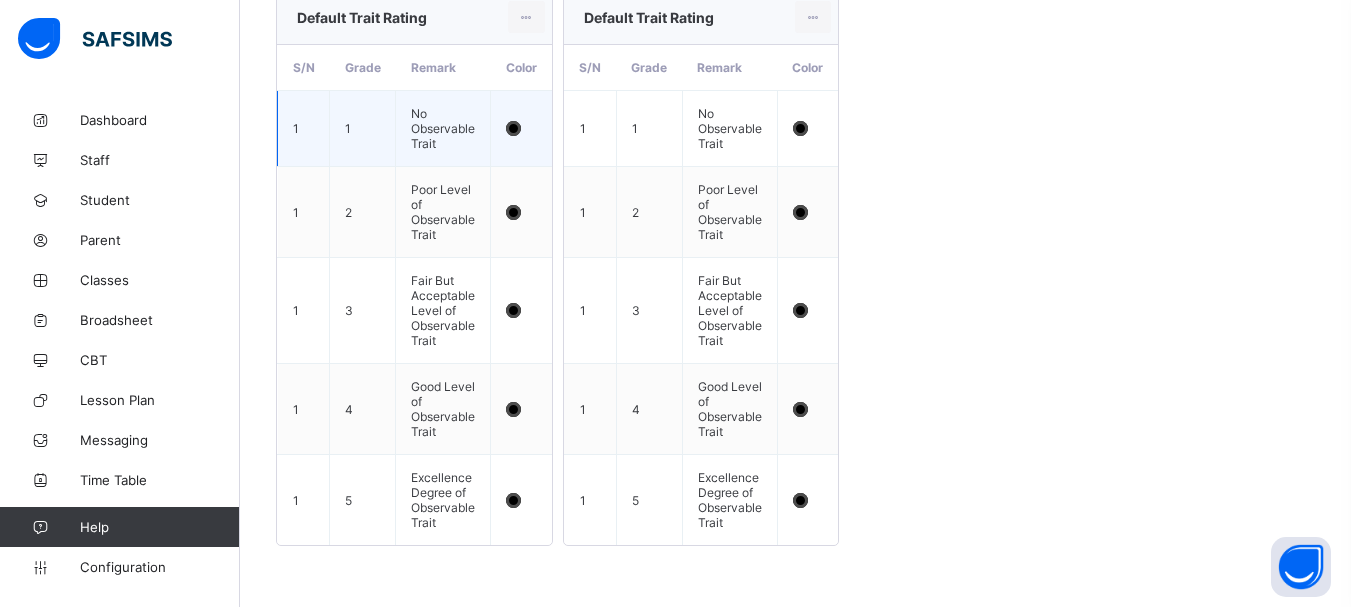 click at bounding box center [513, 128] 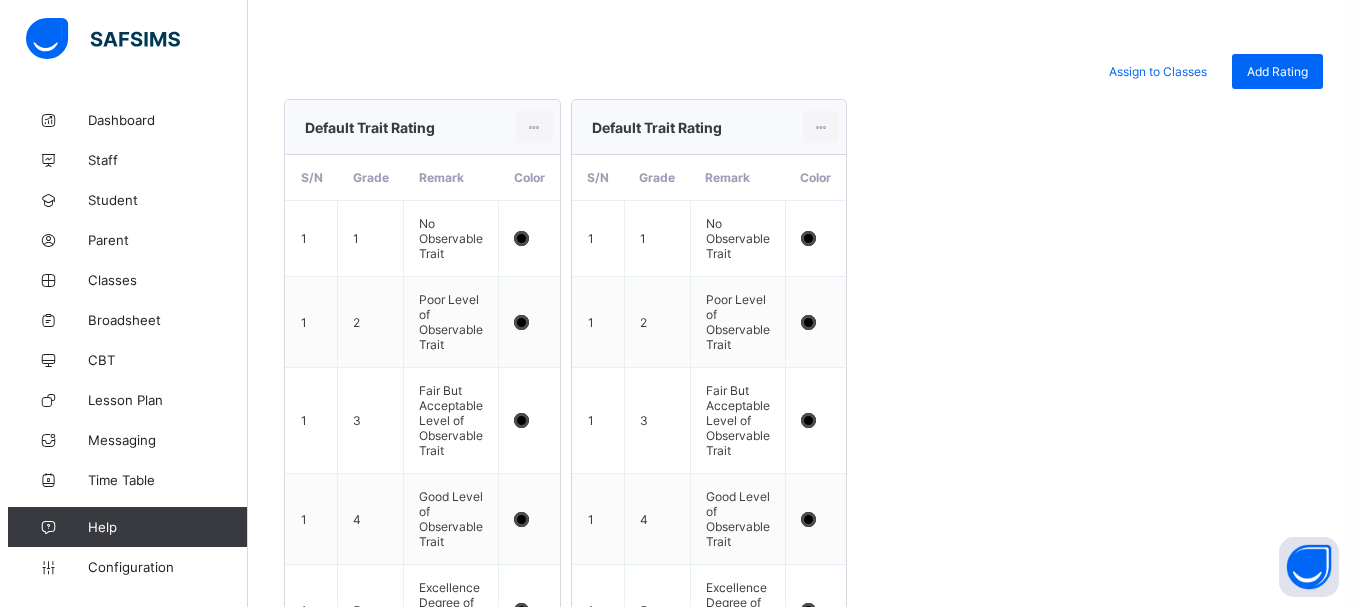 scroll, scrollTop: 428, scrollLeft: 0, axis: vertical 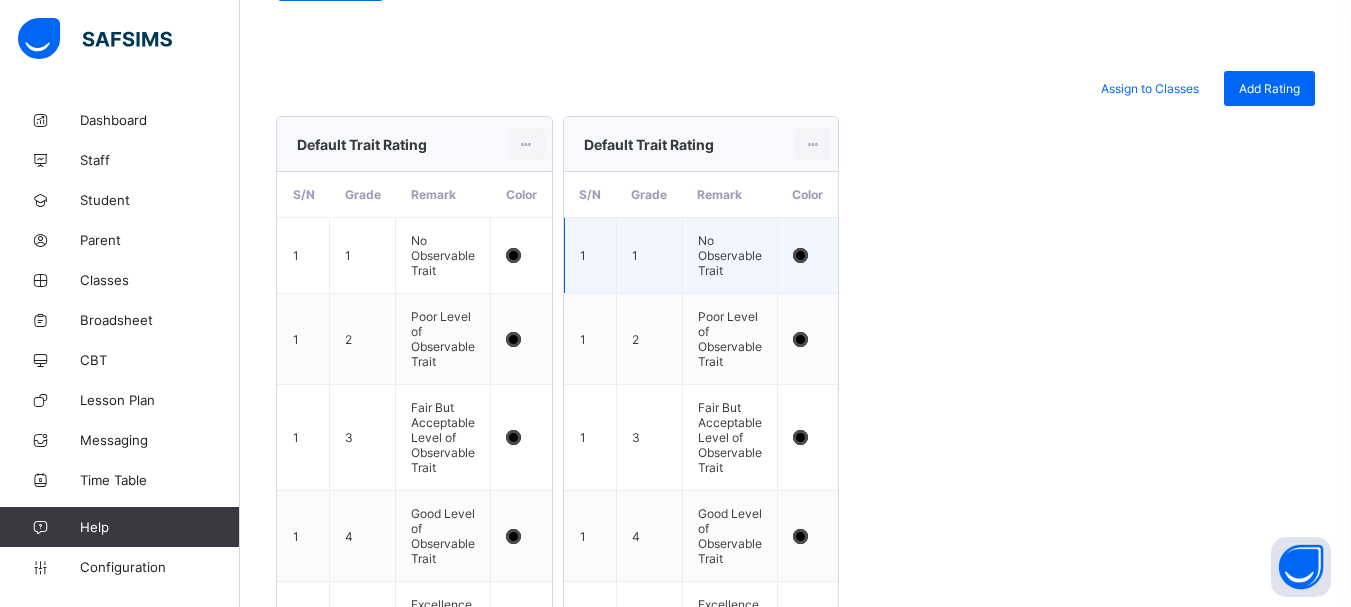 click at bounding box center [800, 255] 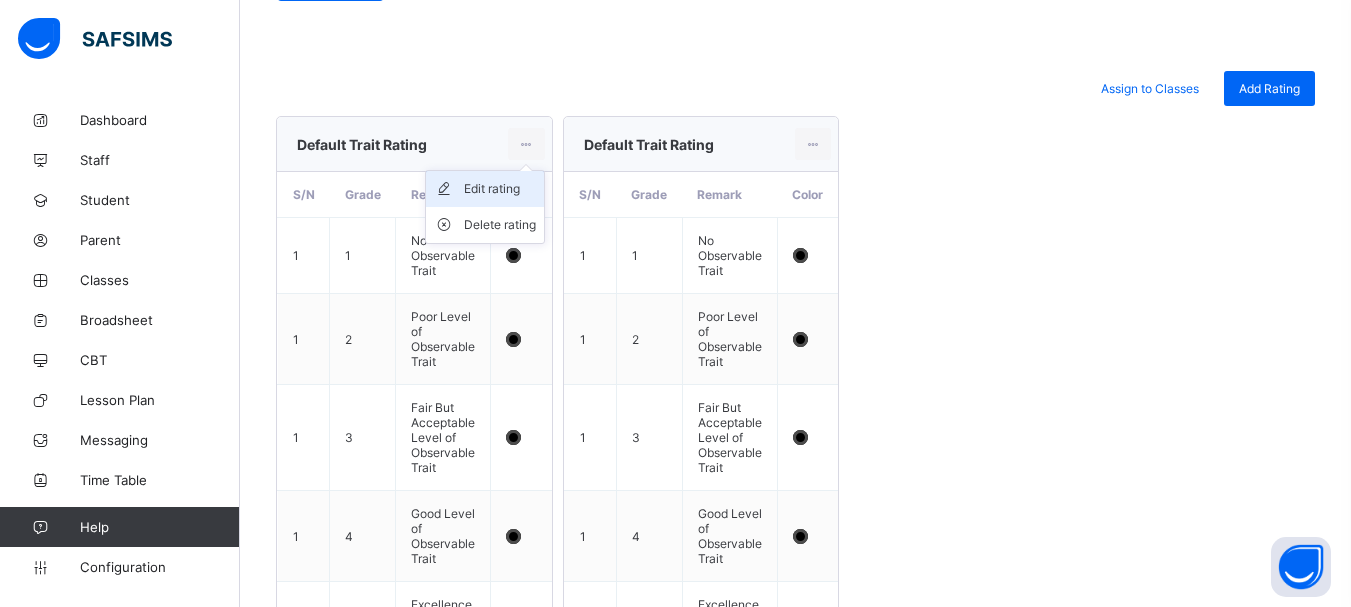click on "Edit rating" at bounding box center (500, 189) 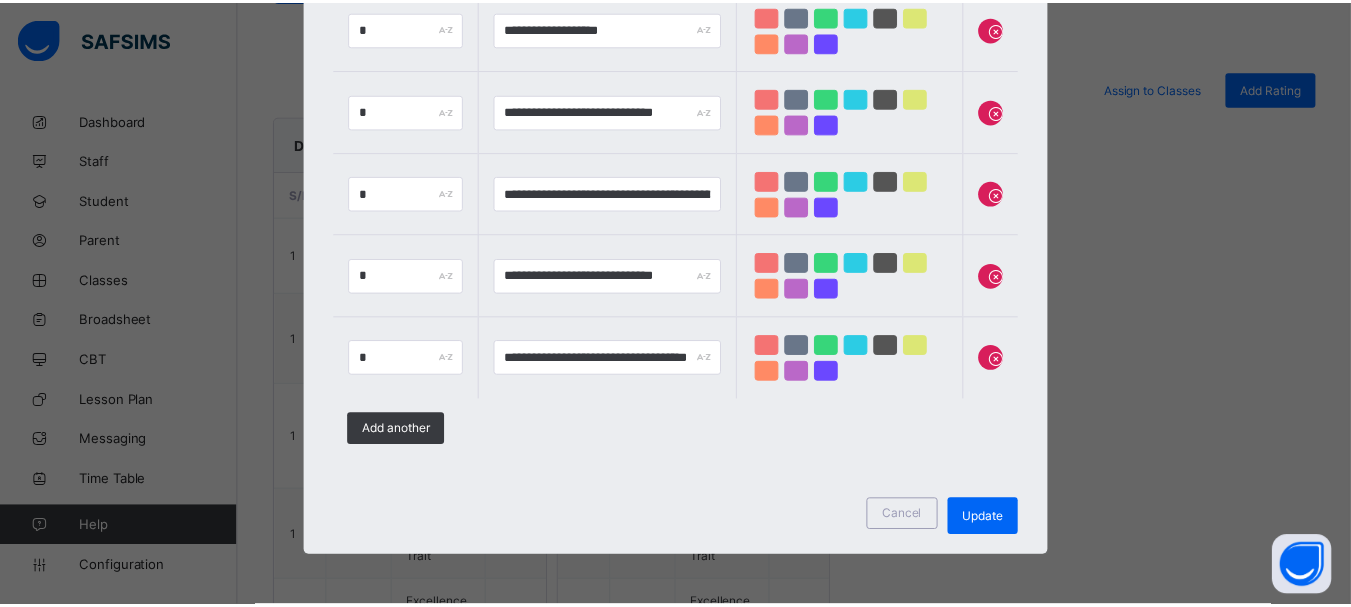 scroll, scrollTop: 0, scrollLeft: 0, axis: both 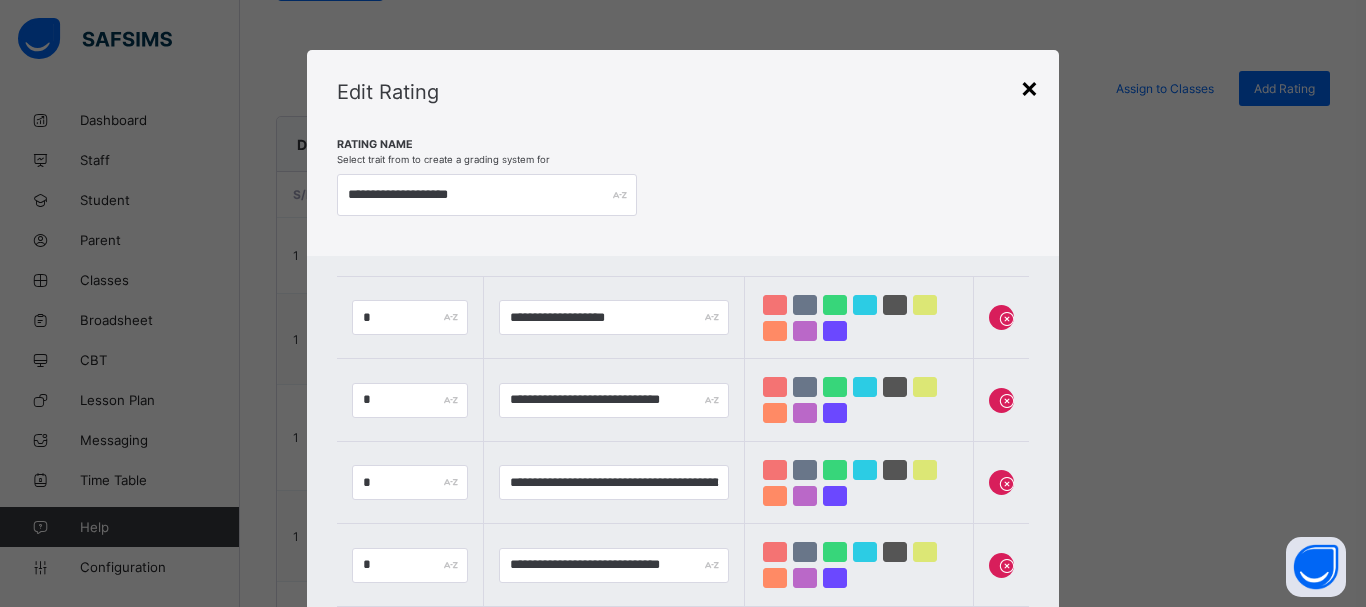 click on "×" at bounding box center [1029, 87] 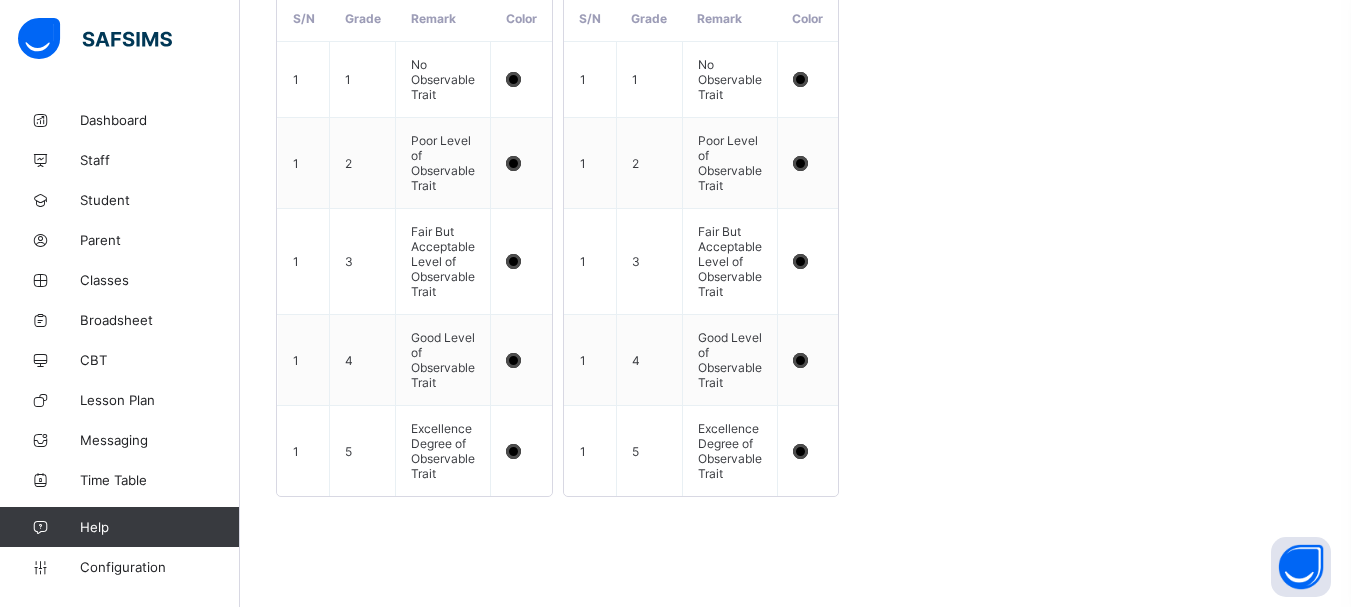 scroll, scrollTop: 212, scrollLeft: 0, axis: vertical 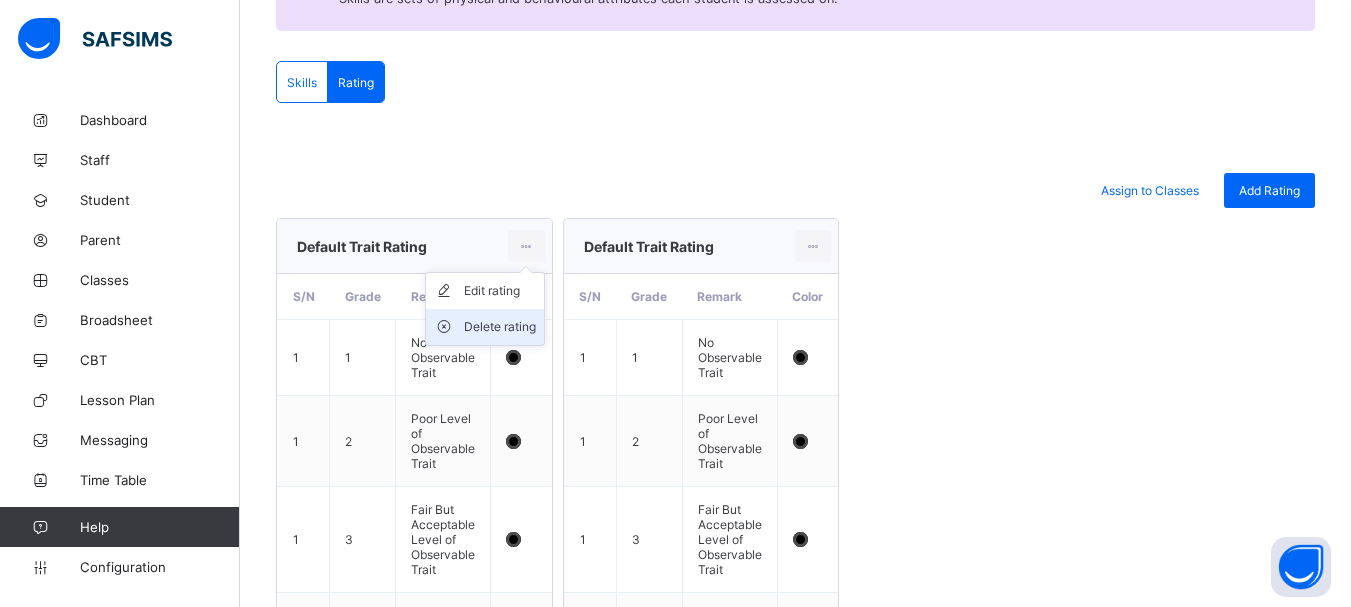 click on "Delete rating" at bounding box center (500, 327) 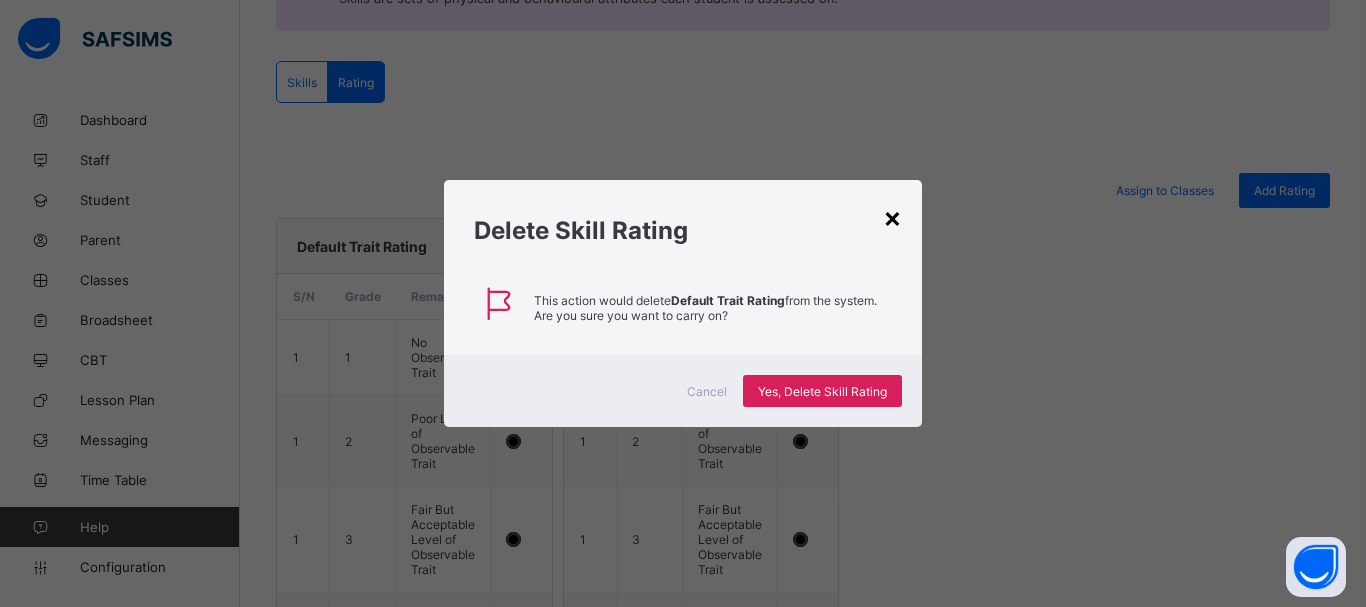 click on "×" at bounding box center [892, 217] 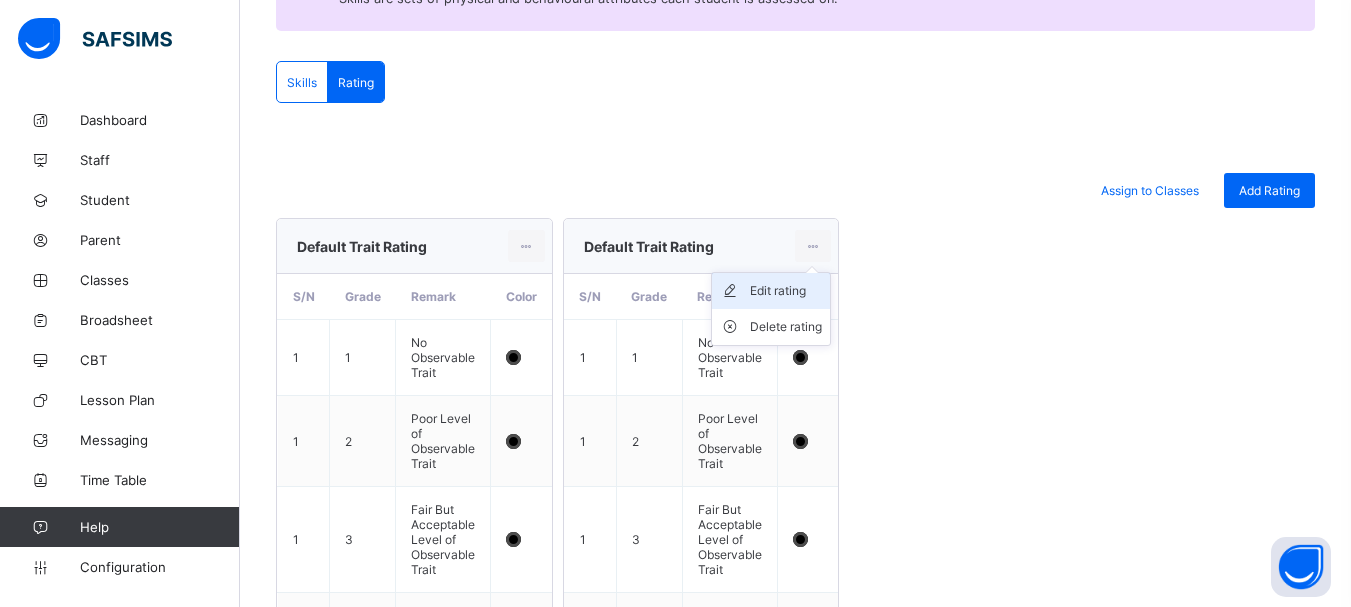 click at bounding box center (735, 291) 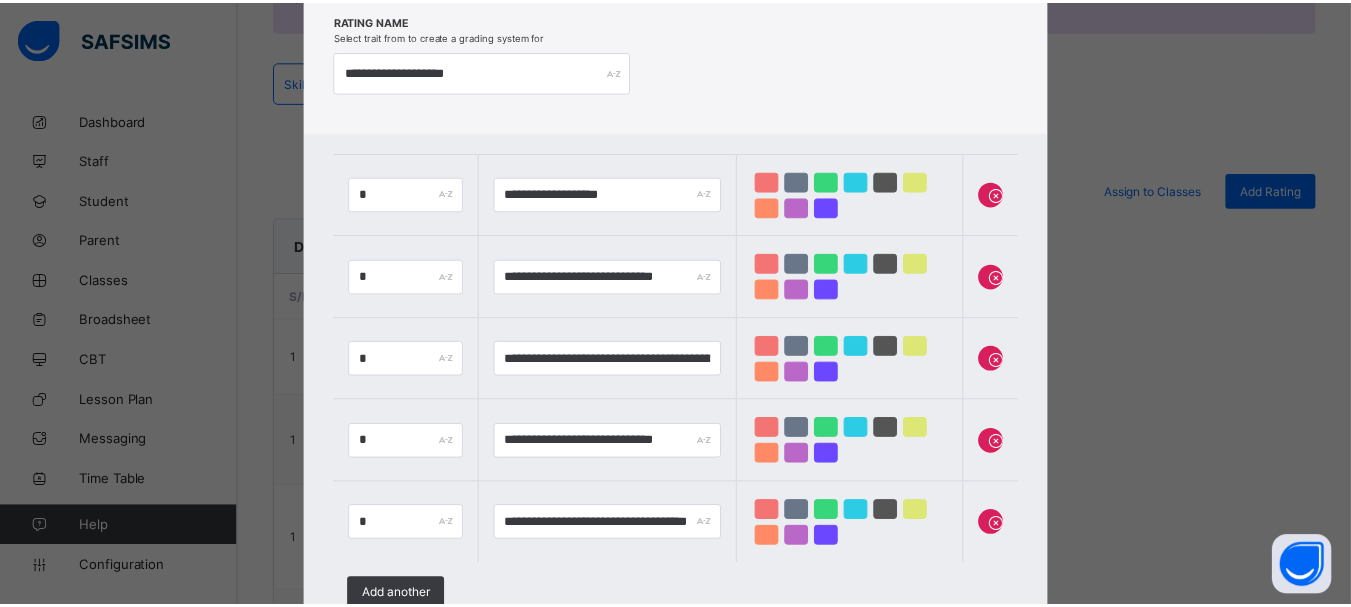 scroll, scrollTop: 289, scrollLeft: 0, axis: vertical 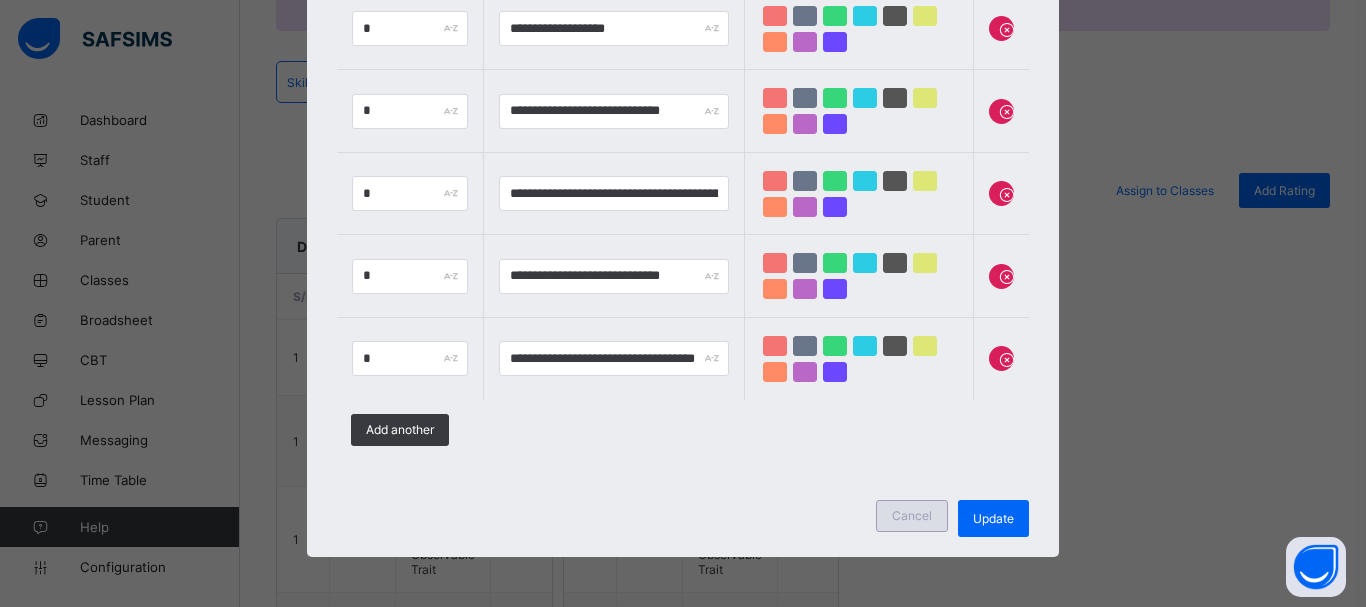 click on "Cancel" at bounding box center (912, 515) 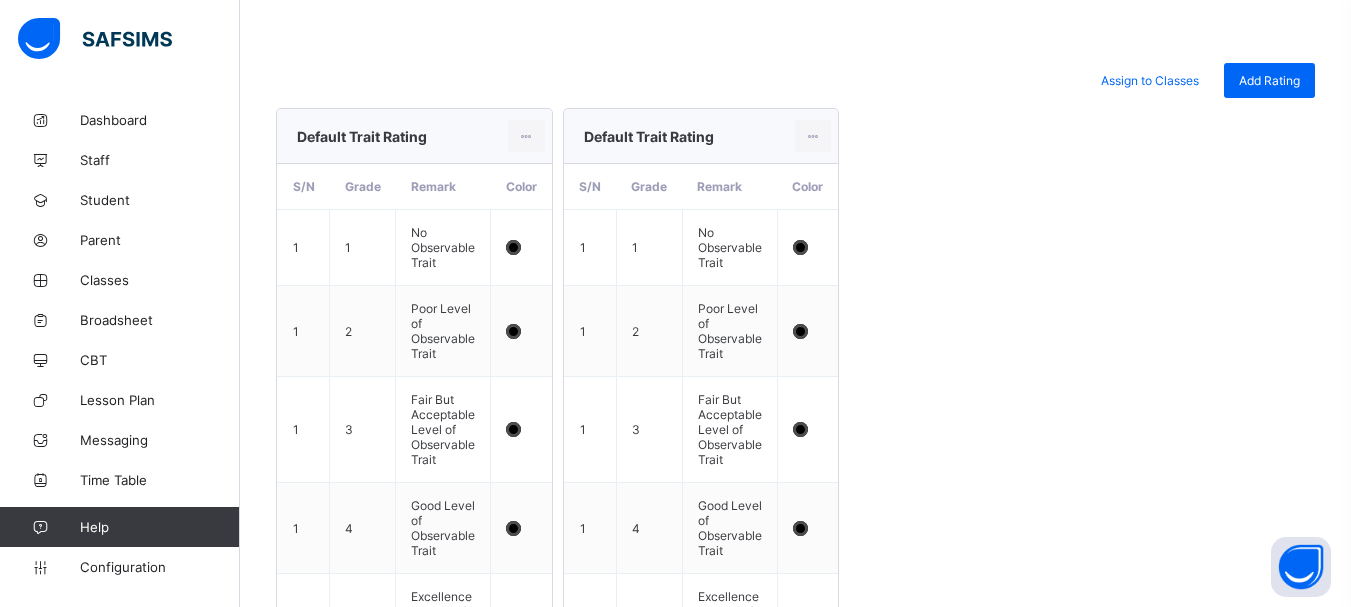 scroll, scrollTop: 129, scrollLeft: 0, axis: vertical 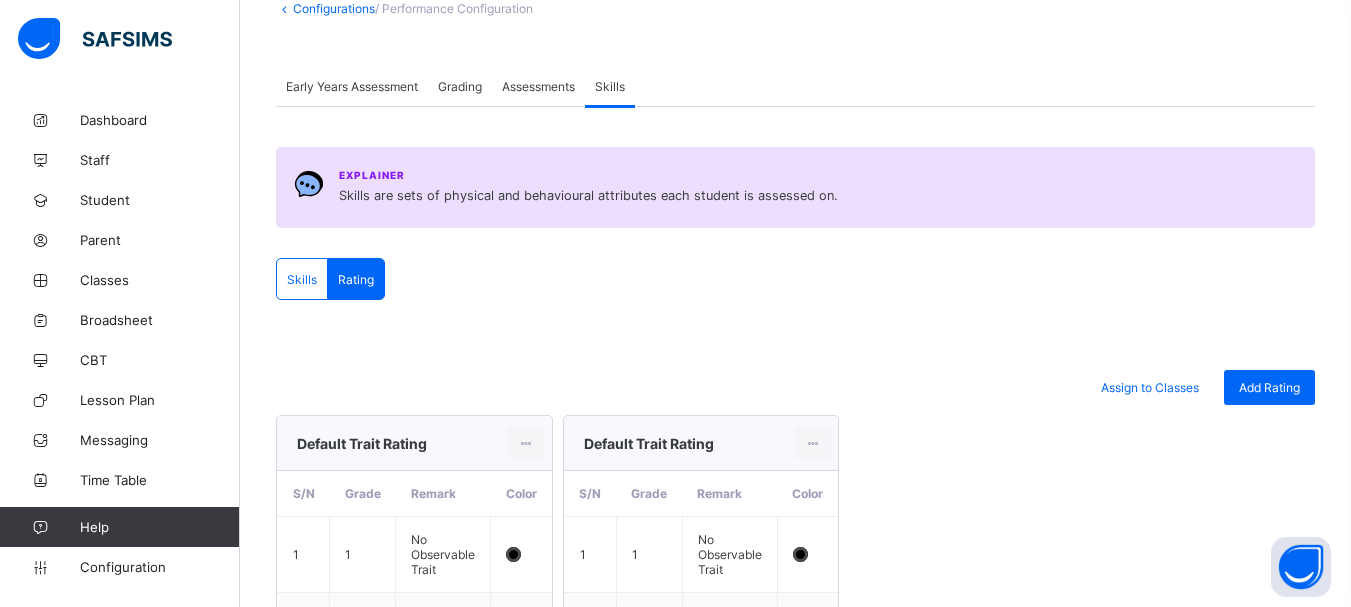 click on "Assessments" at bounding box center (538, 86) 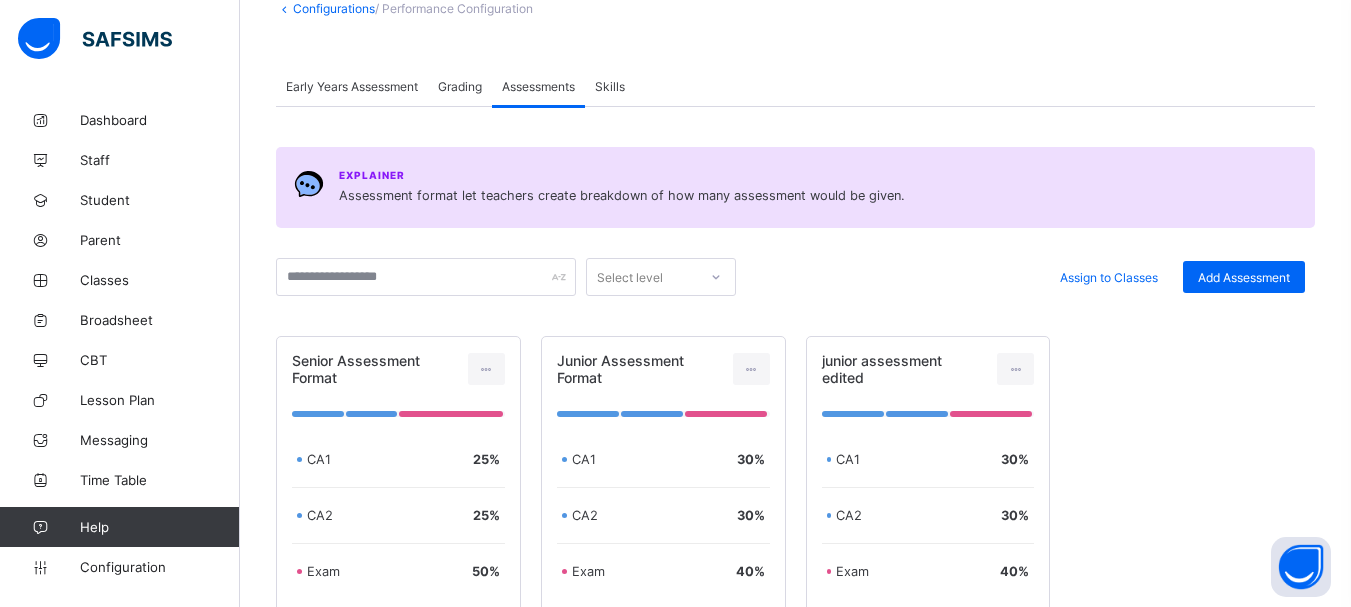 click at bounding box center [795, 243] 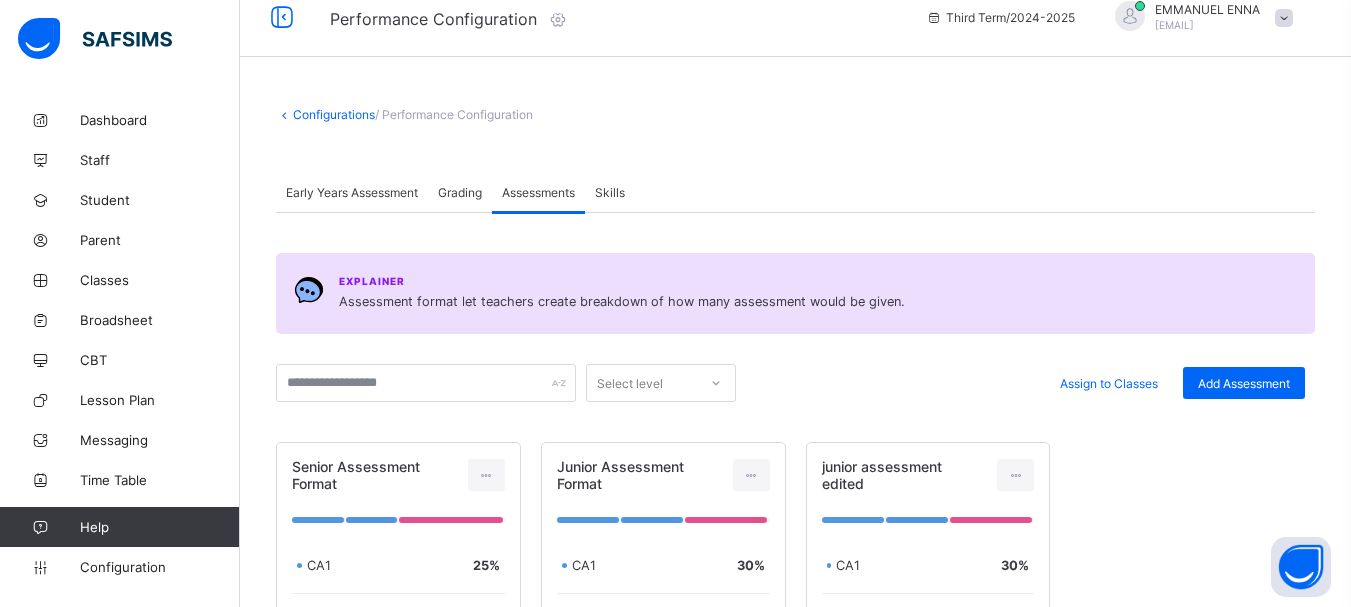 scroll, scrollTop: 19, scrollLeft: 0, axis: vertical 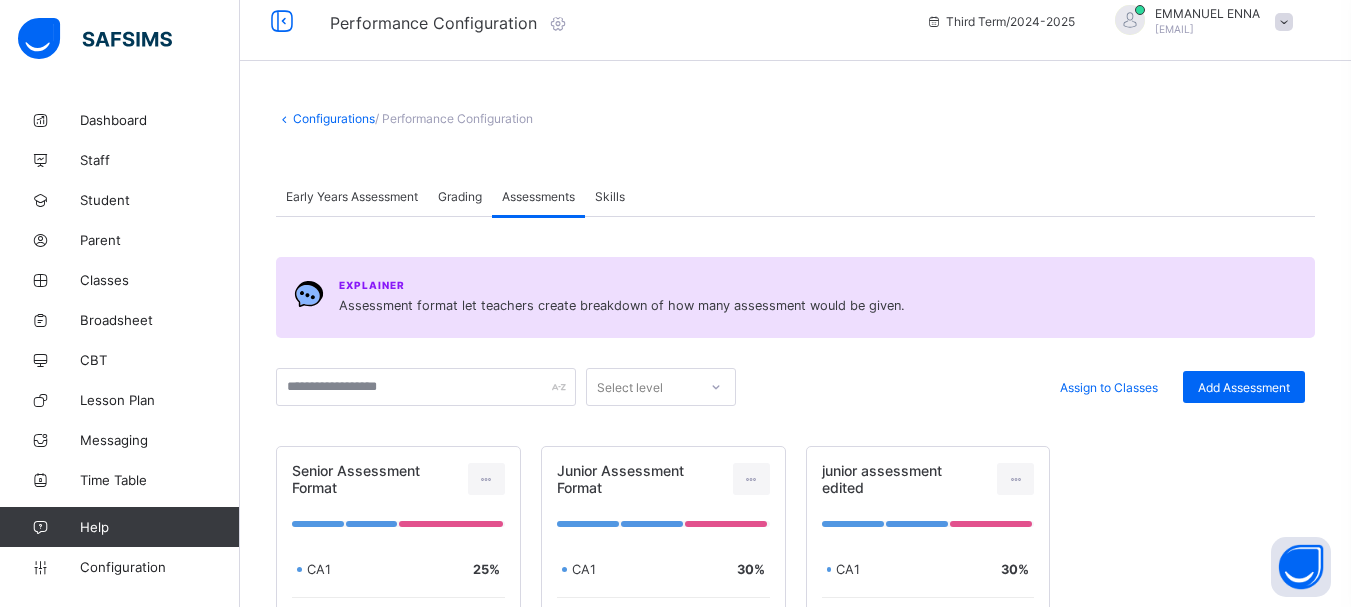 click on "Grading" at bounding box center [460, 196] 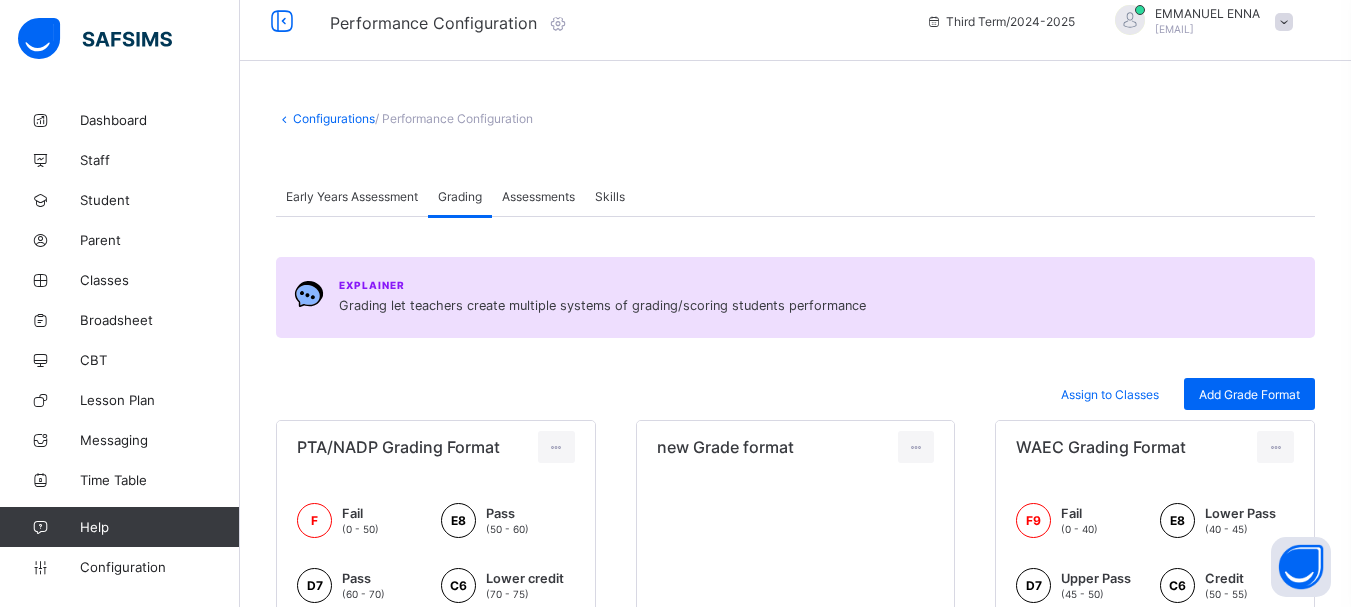 click on "Early Years Assessment" at bounding box center (352, 196) 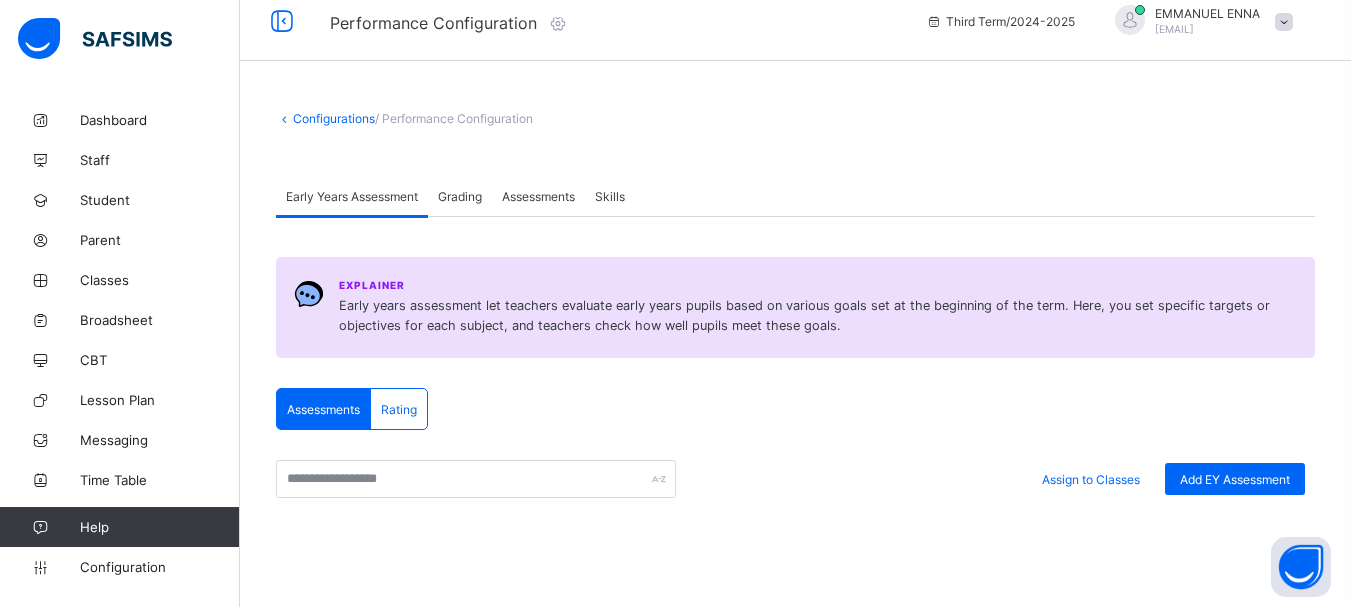 click on "Rating" at bounding box center [399, 409] 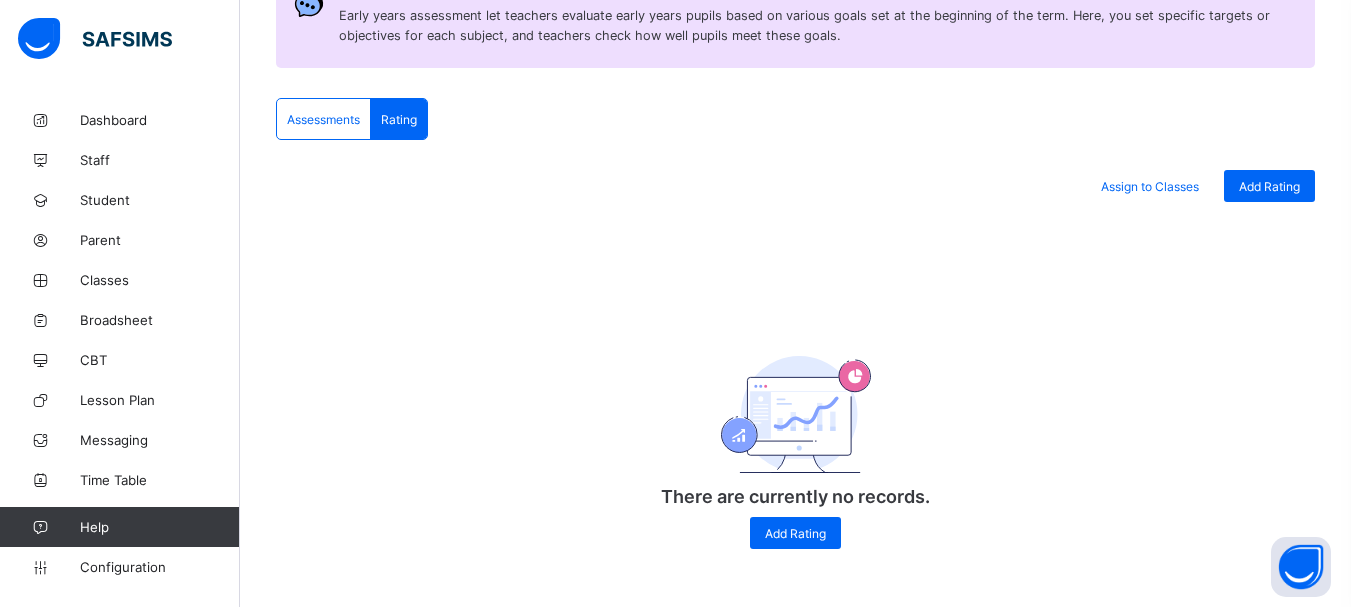 scroll, scrollTop: 318, scrollLeft: 0, axis: vertical 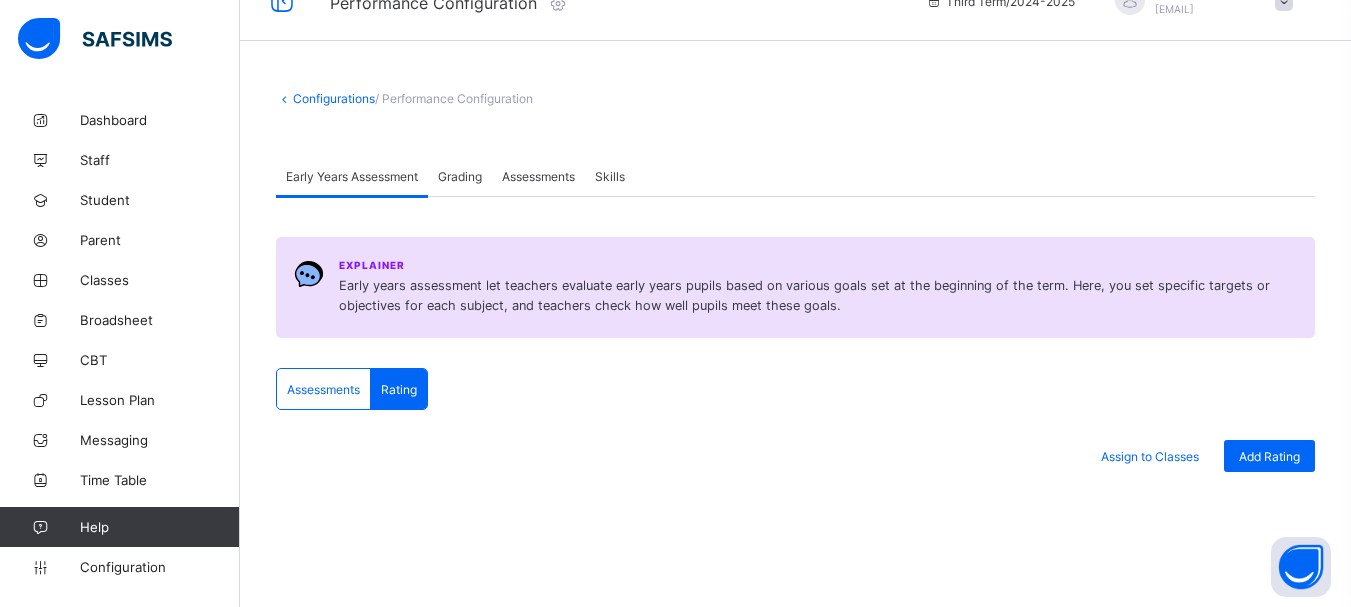 click on "Skills" at bounding box center [610, 176] 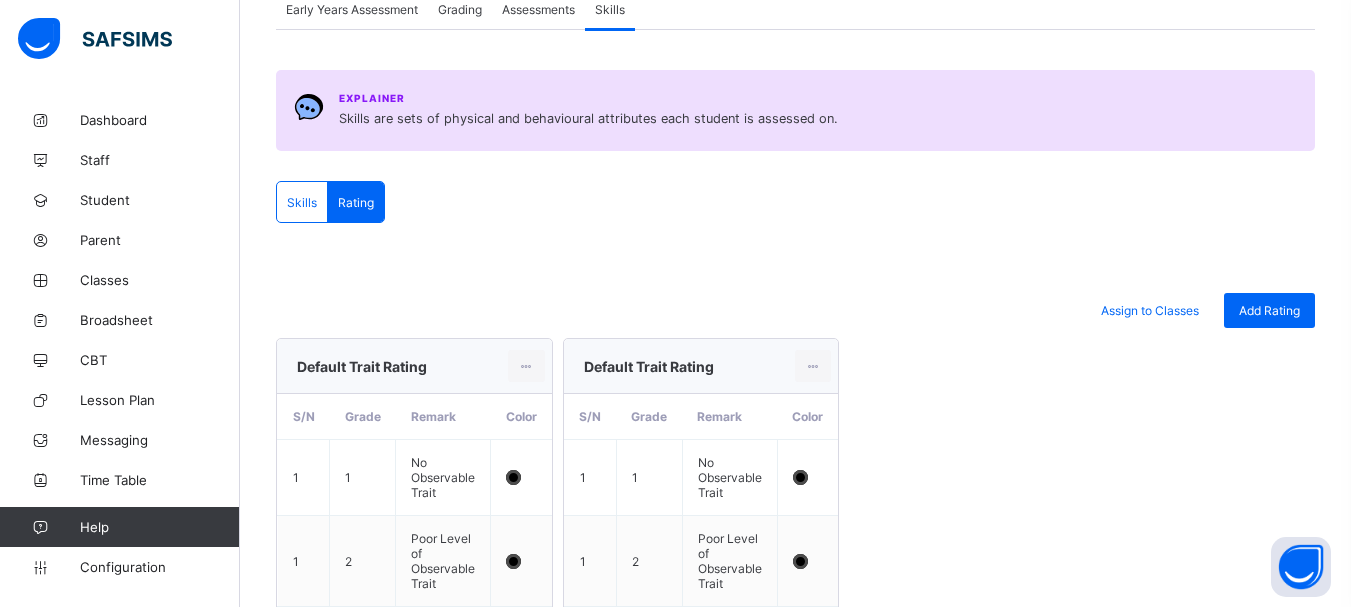 scroll, scrollTop: 202, scrollLeft: 0, axis: vertical 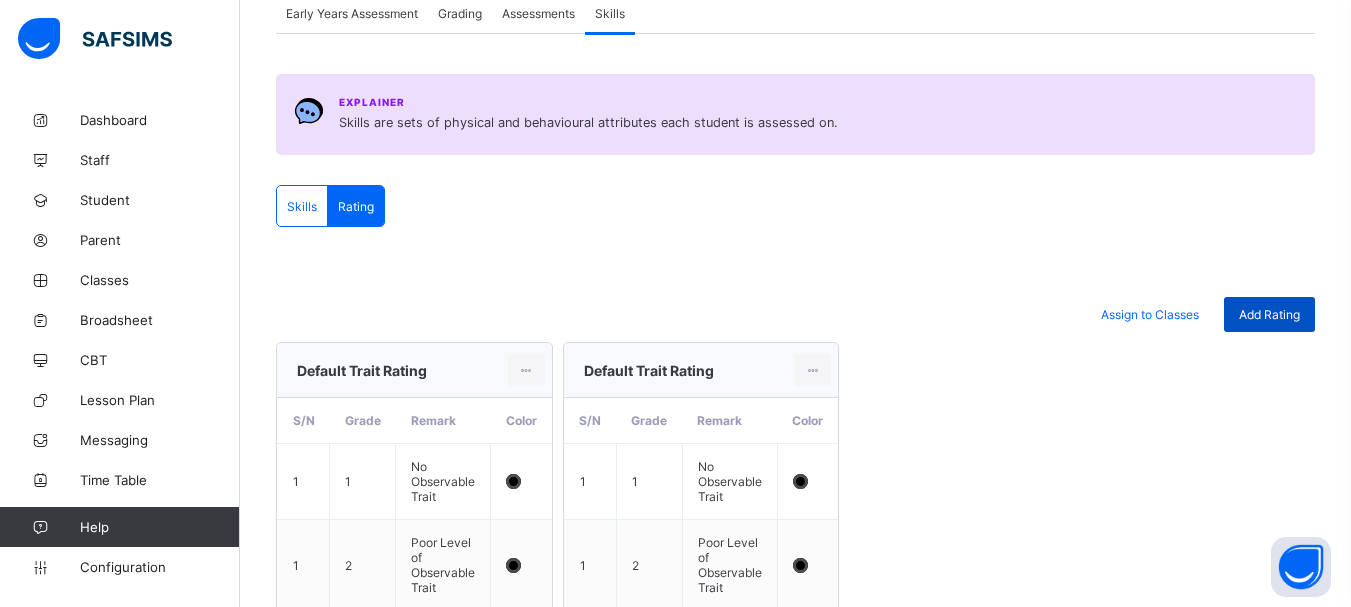 click on "Add Rating" at bounding box center (1269, 314) 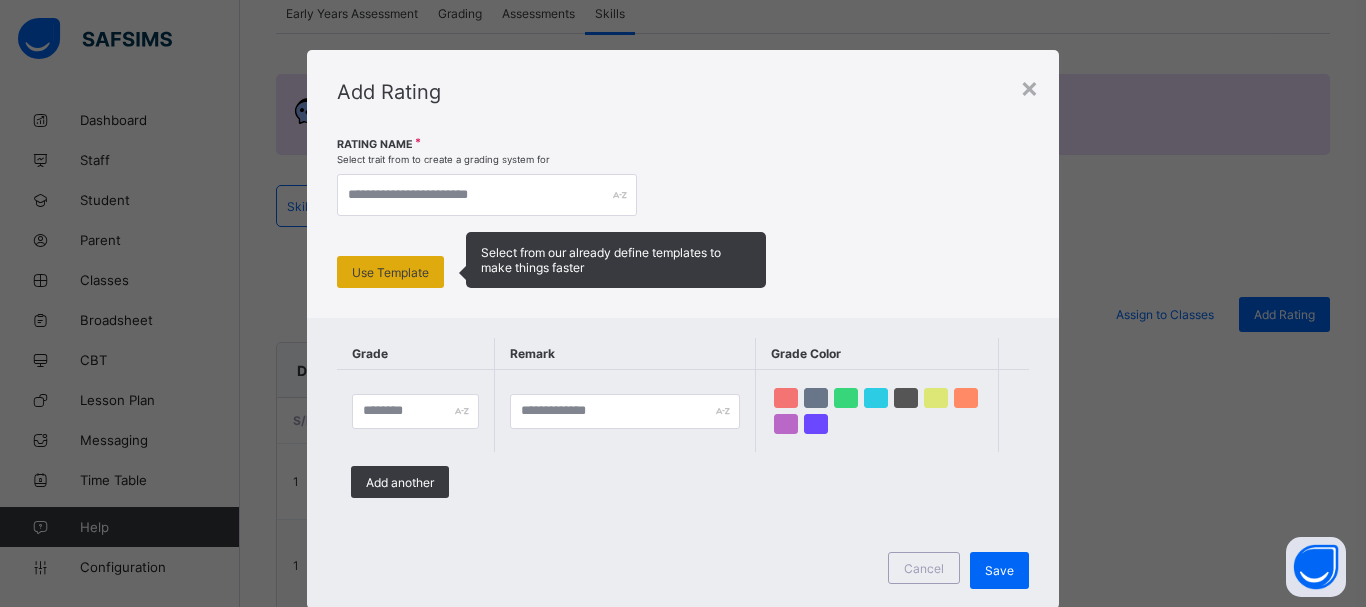 click on "Use Template" at bounding box center [390, 272] 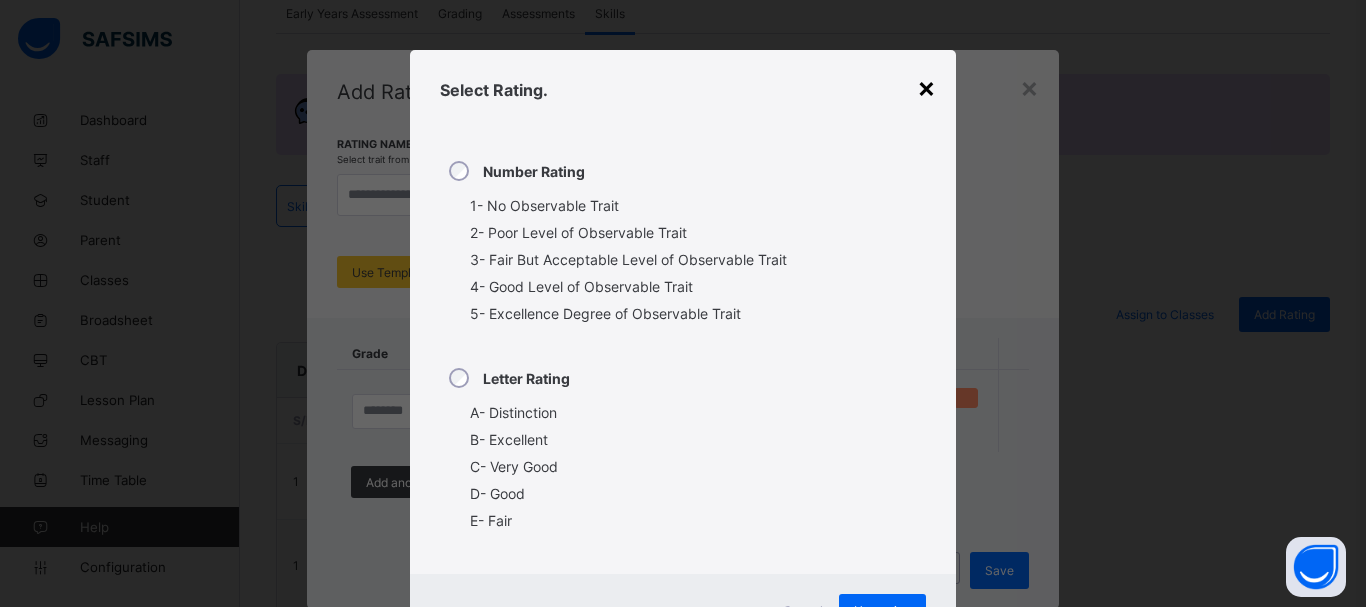 click on "×" at bounding box center [926, 87] 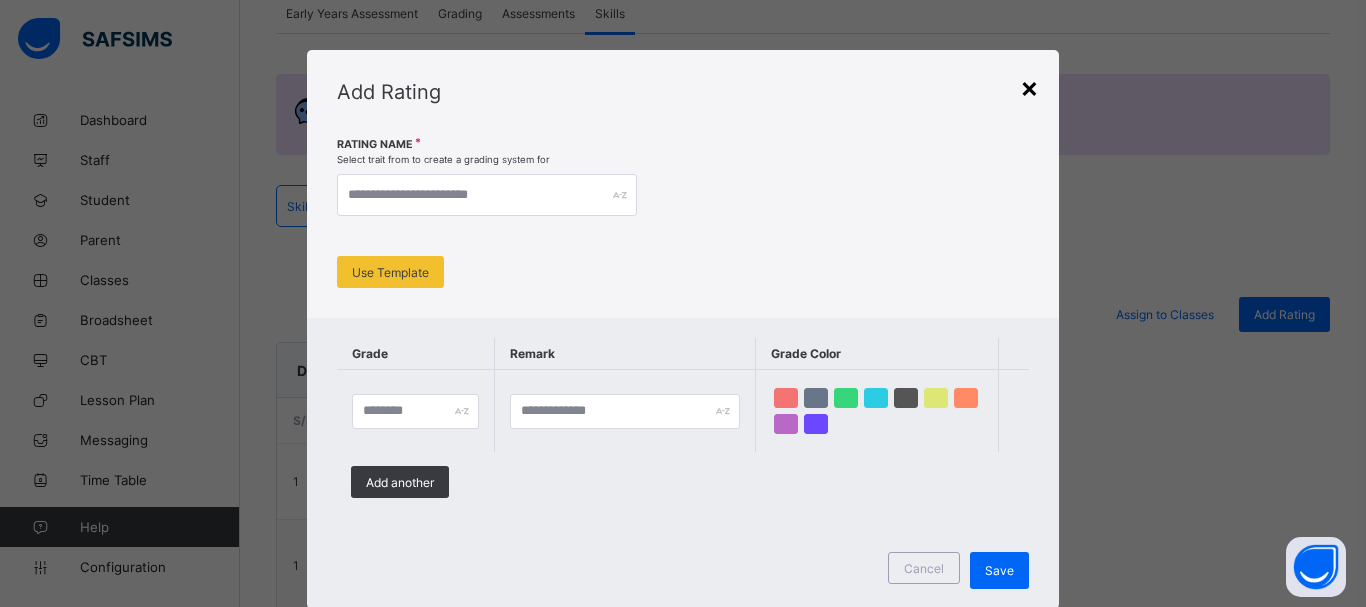 click on "×" at bounding box center (1029, 87) 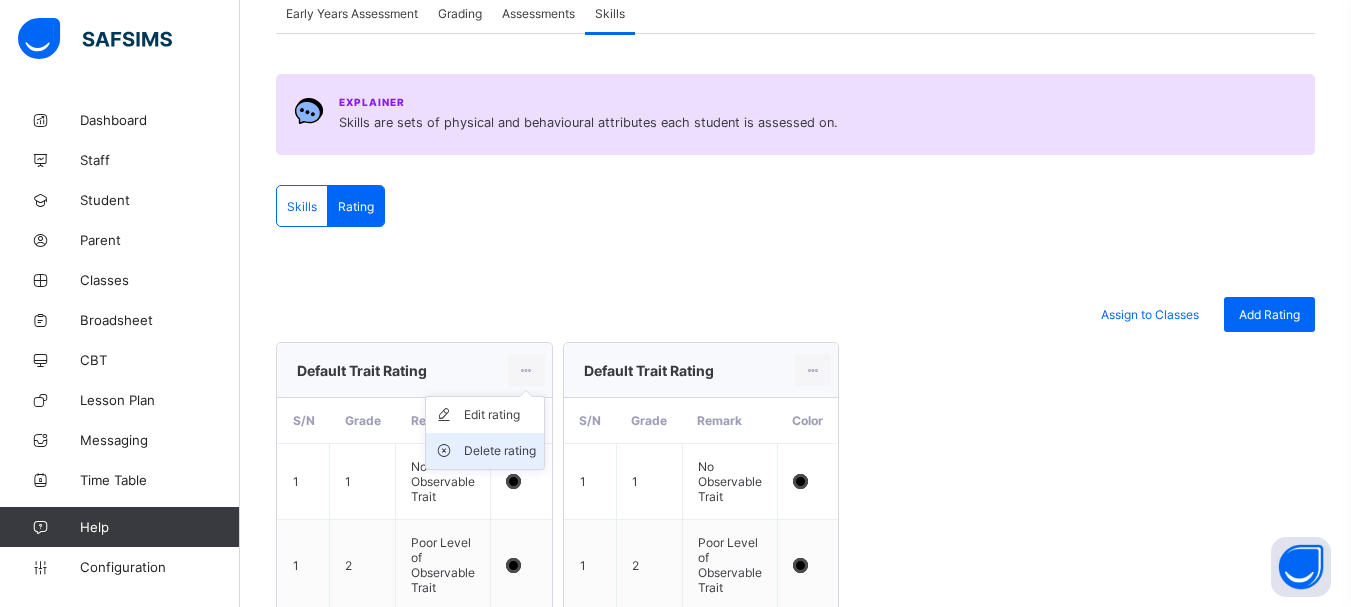 click on "Delete rating" at bounding box center (500, 451) 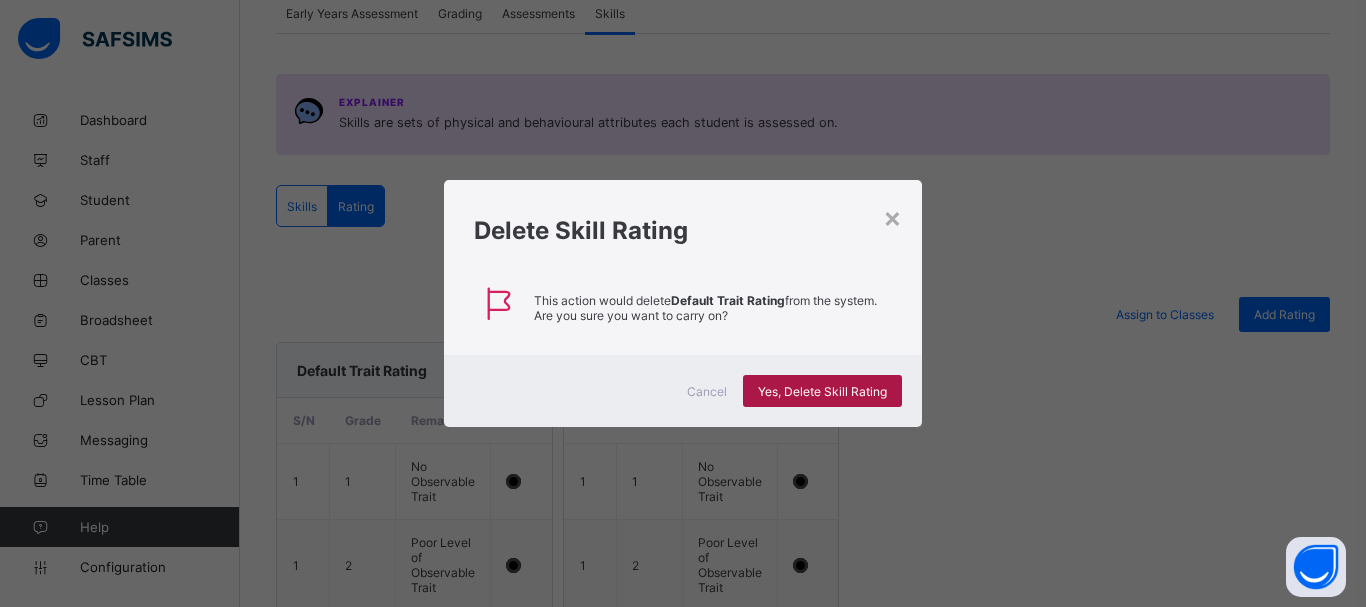 click on "Yes, Delete Skill Rating" at bounding box center [822, 391] 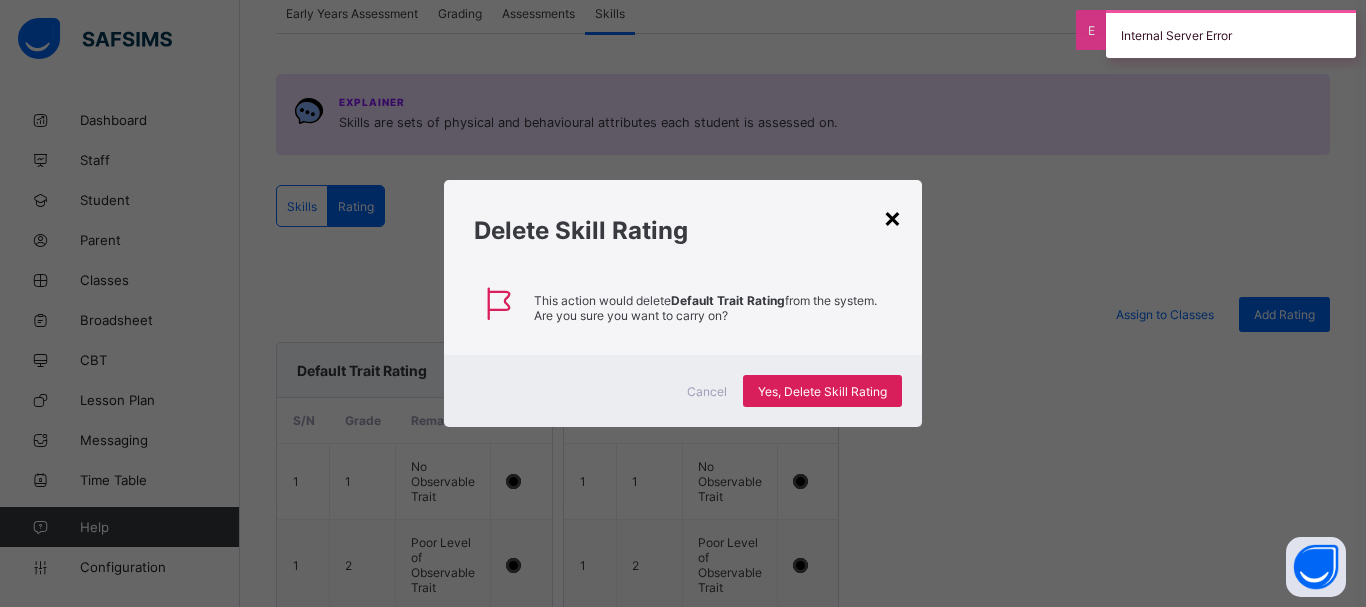 click on "×" at bounding box center (892, 217) 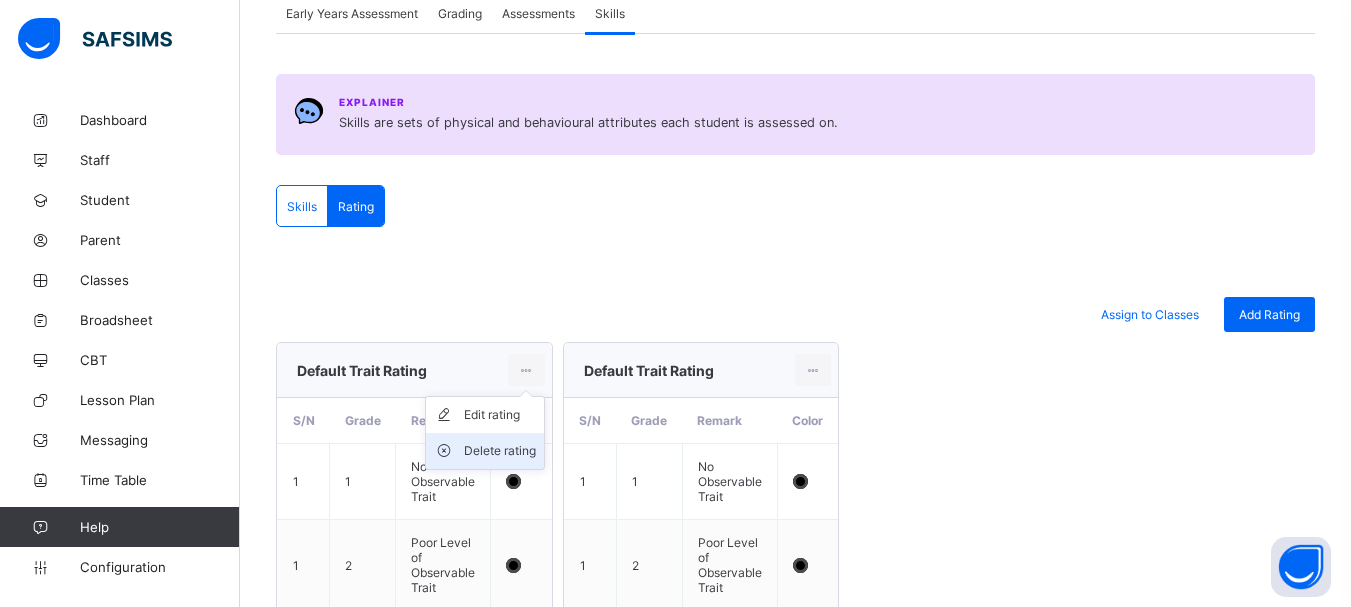 click on "Delete rating" at bounding box center (500, 451) 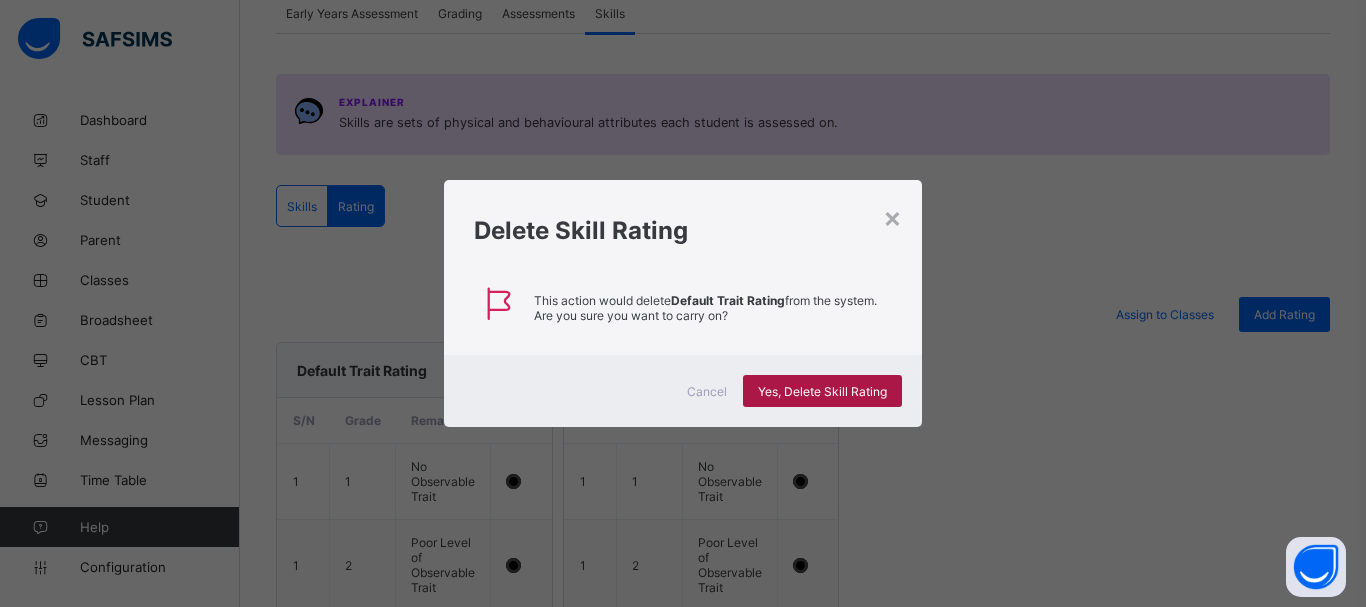 click on "Yes, Delete Skill Rating" at bounding box center [822, 391] 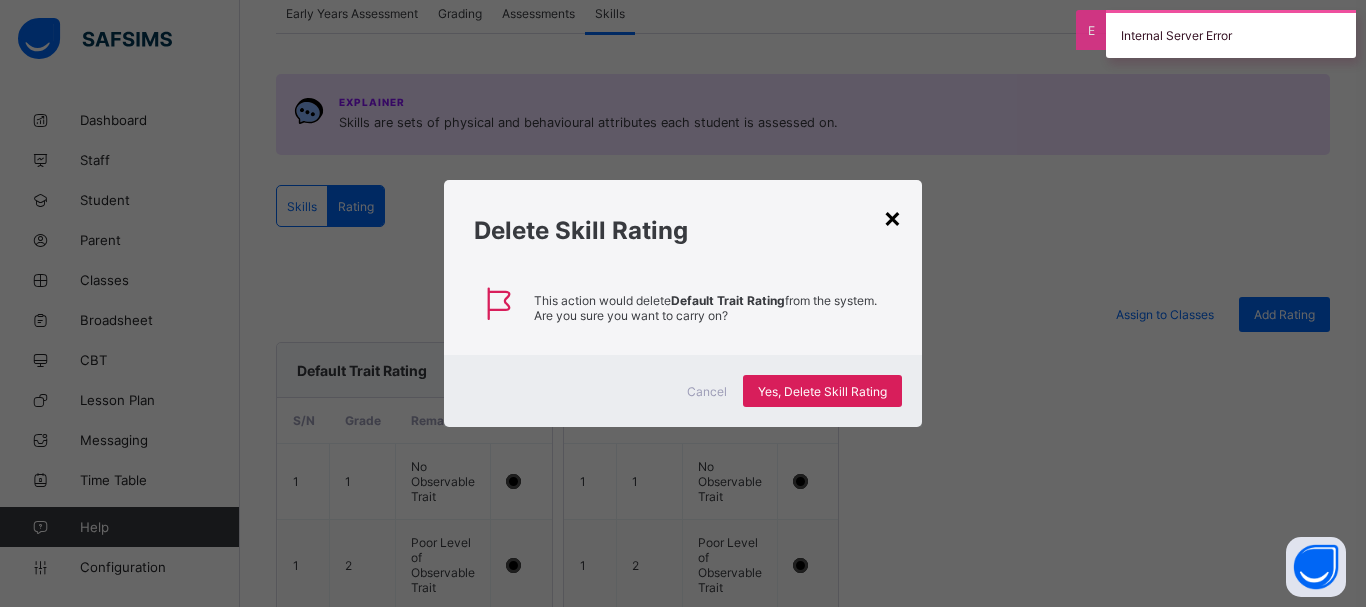 click on "×" at bounding box center (892, 217) 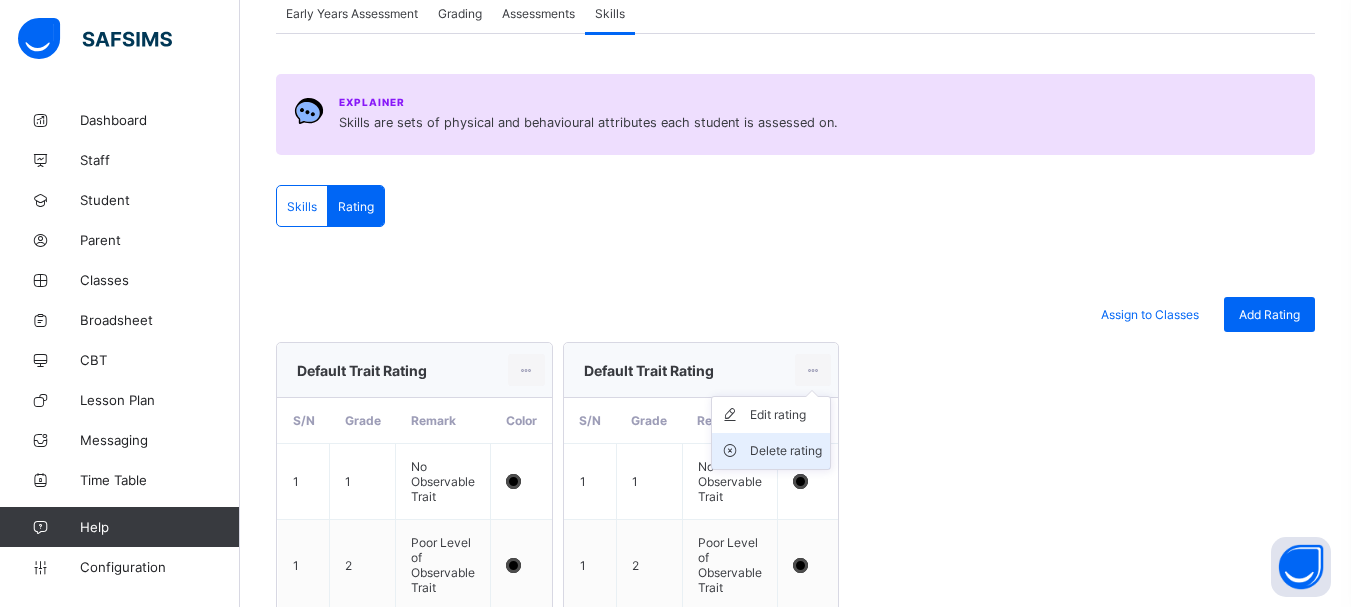 click on "Delete rating" at bounding box center [771, 451] 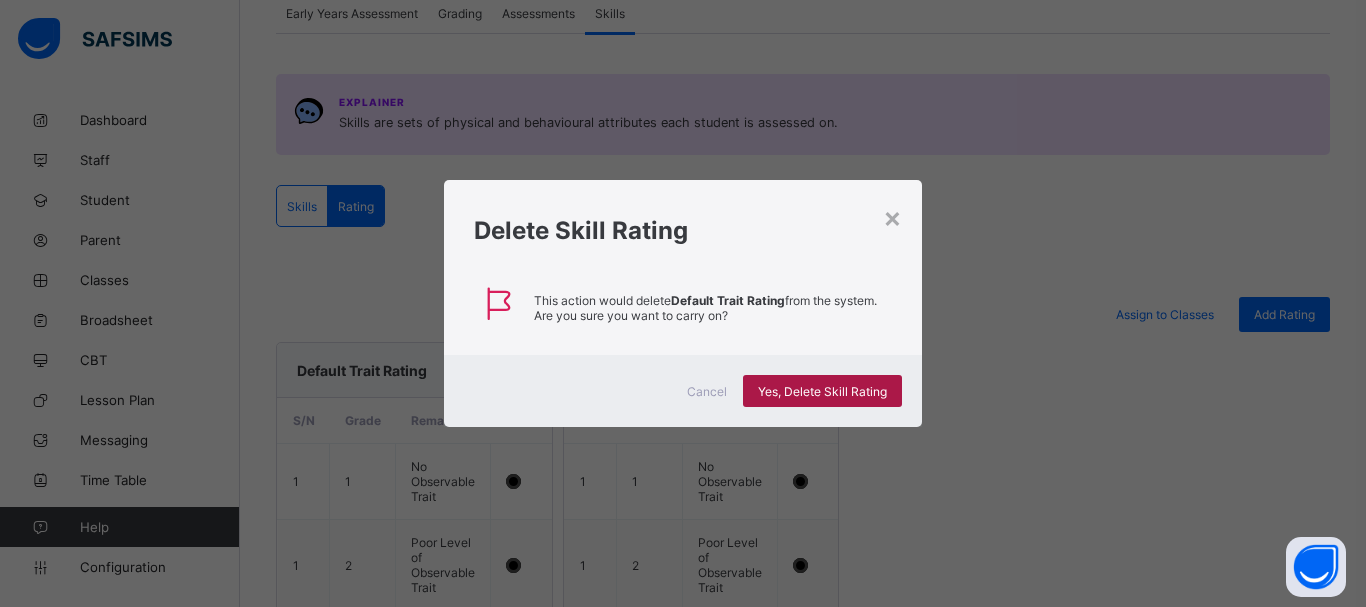 click on "Yes, Delete Skill Rating" at bounding box center [822, 391] 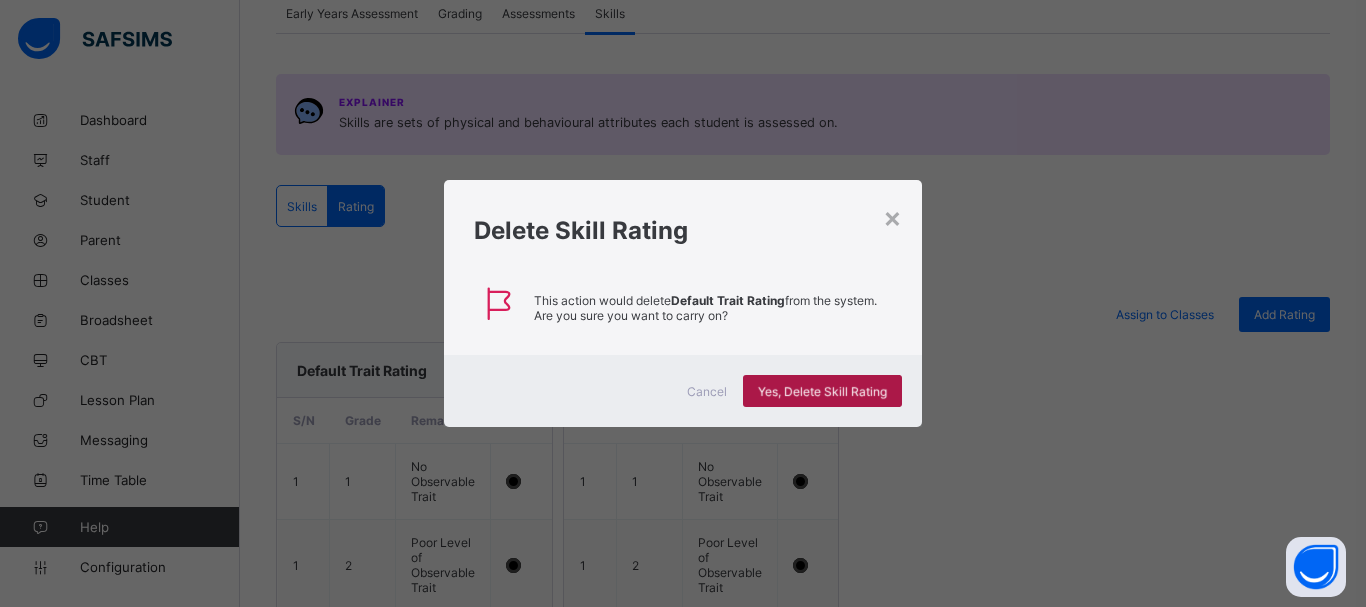 click on "Yes, Delete Skill Rating" at bounding box center [822, 391] 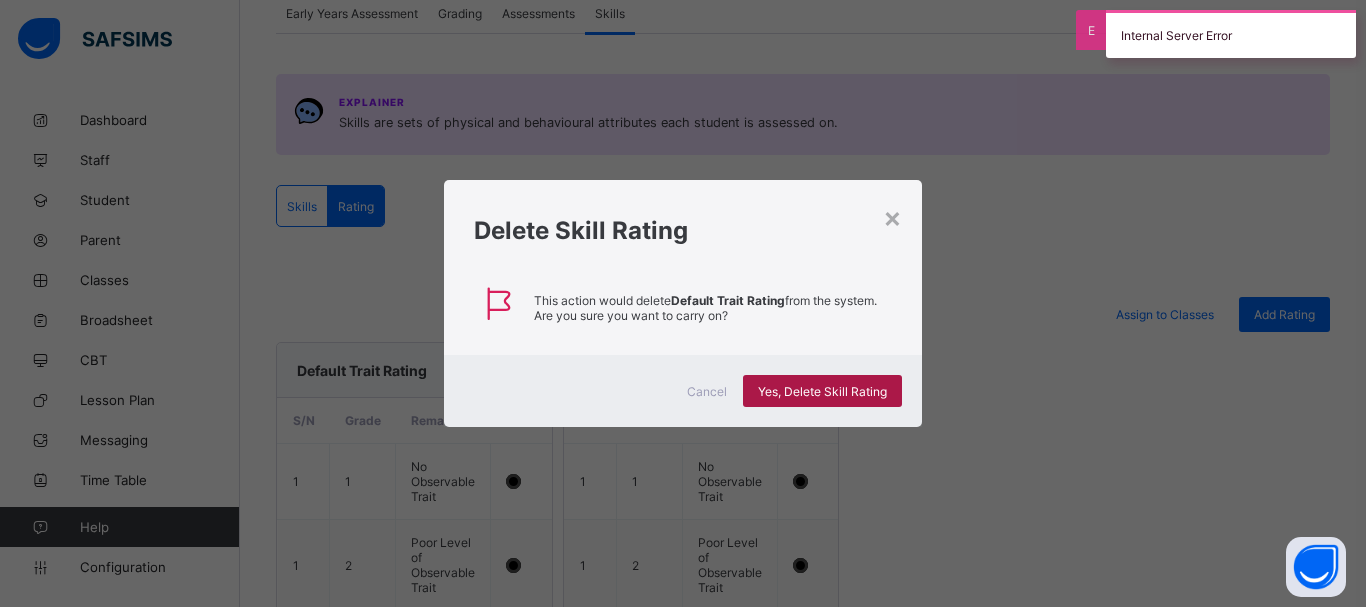 click on "Yes, Delete Skill Rating" at bounding box center [822, 391] 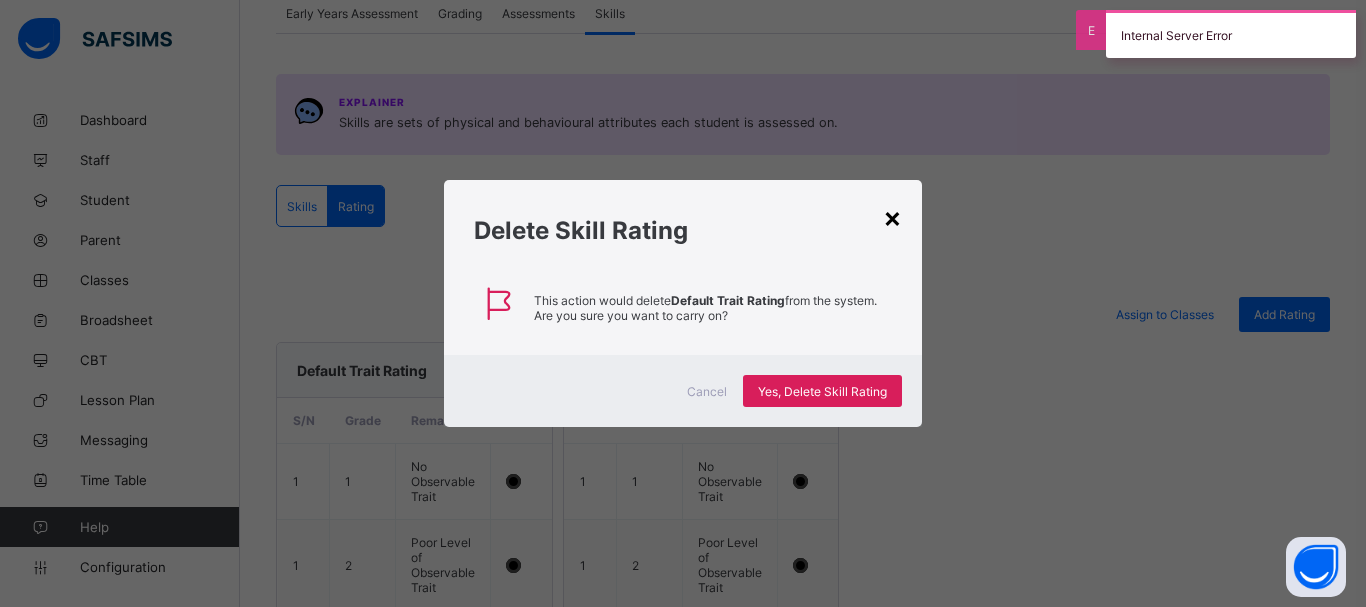click on "×" at bounding box center [892, 217] 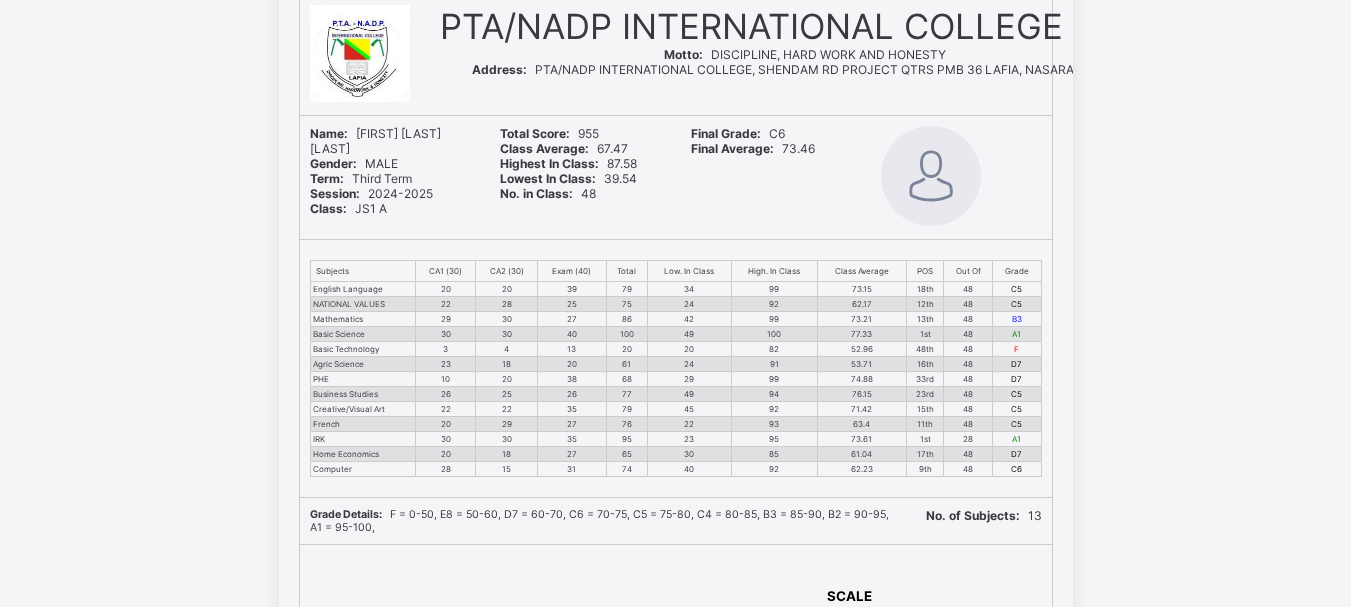 scroll, scrollTop: 140, scrollLeft: 0, axis: vertical 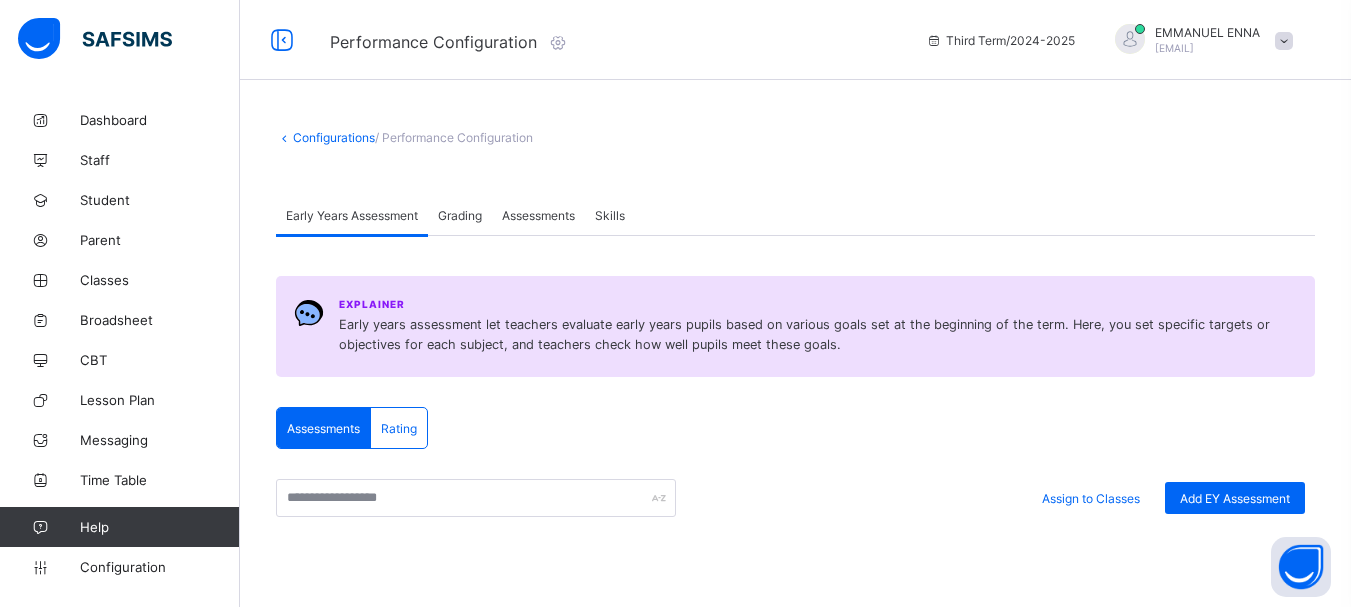 click on "Skills" at bounding box center (610, 215) 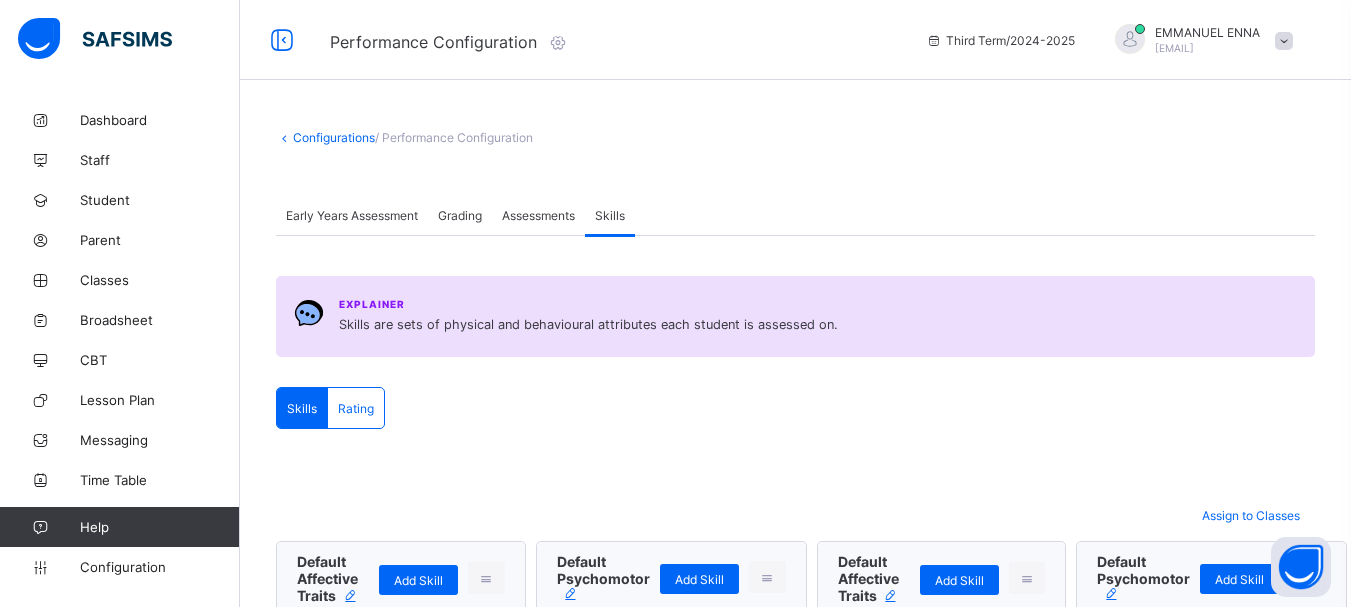 click on "Rating" at bounding box center (356, 408) 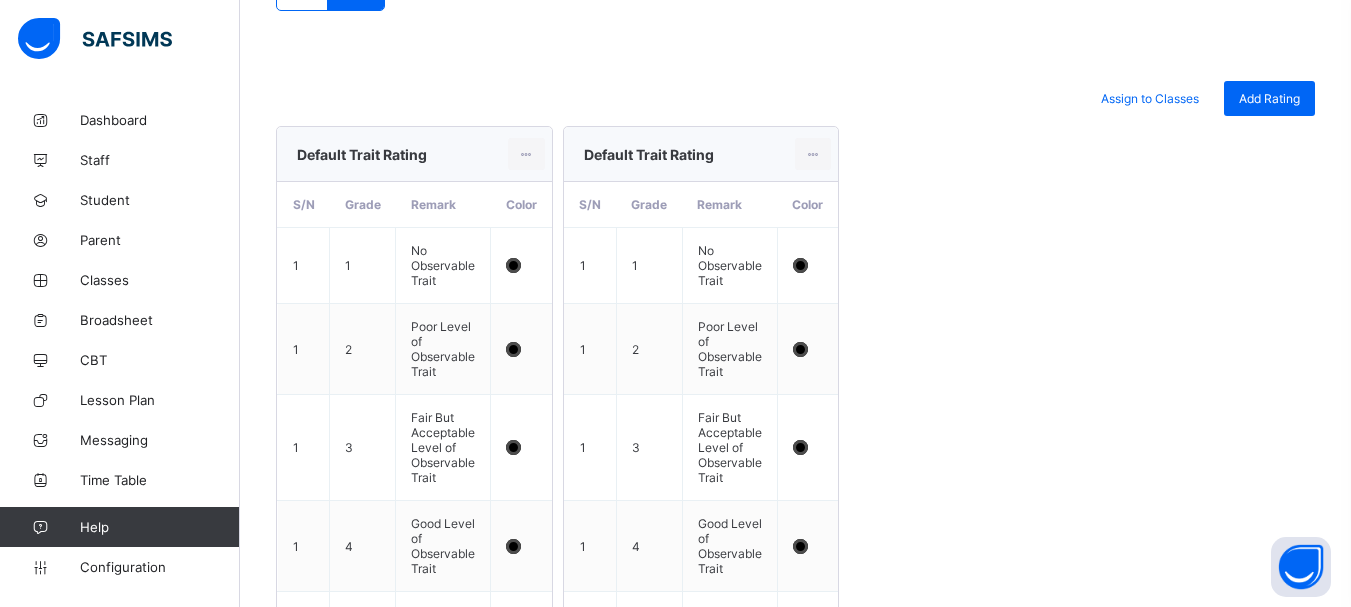 scroll, scrollTop: 422, scrollLeft: 0, axis: vertical 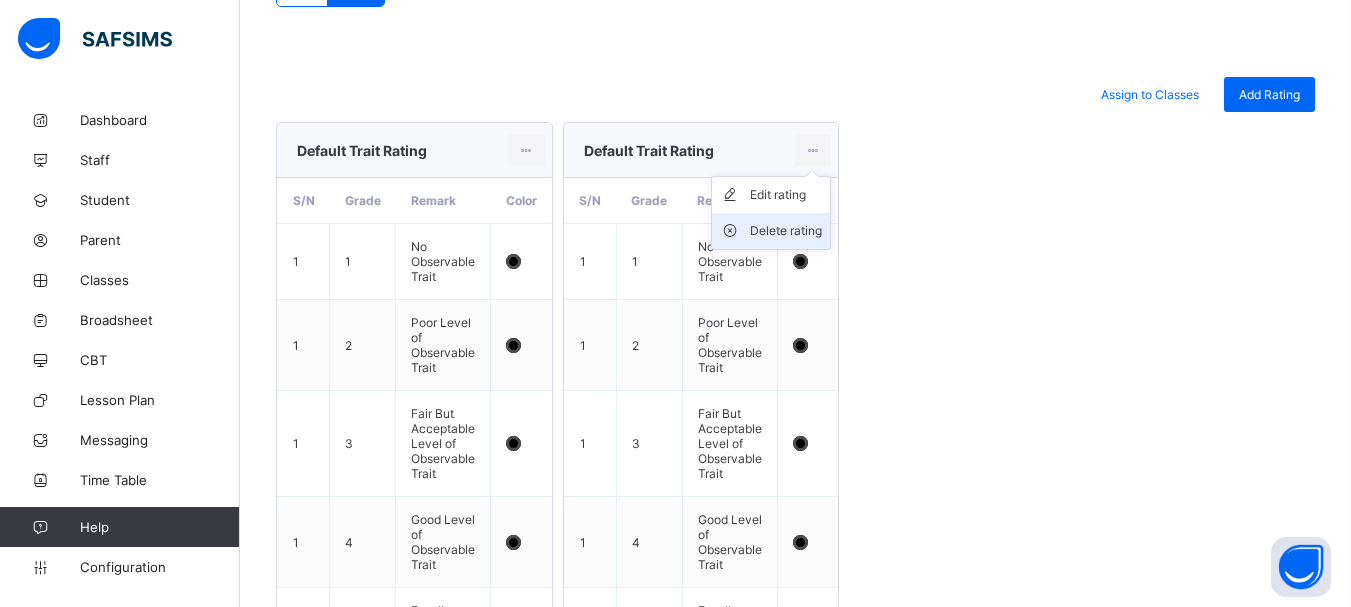 click on "Delete rating" at bounding box center [786, 231] 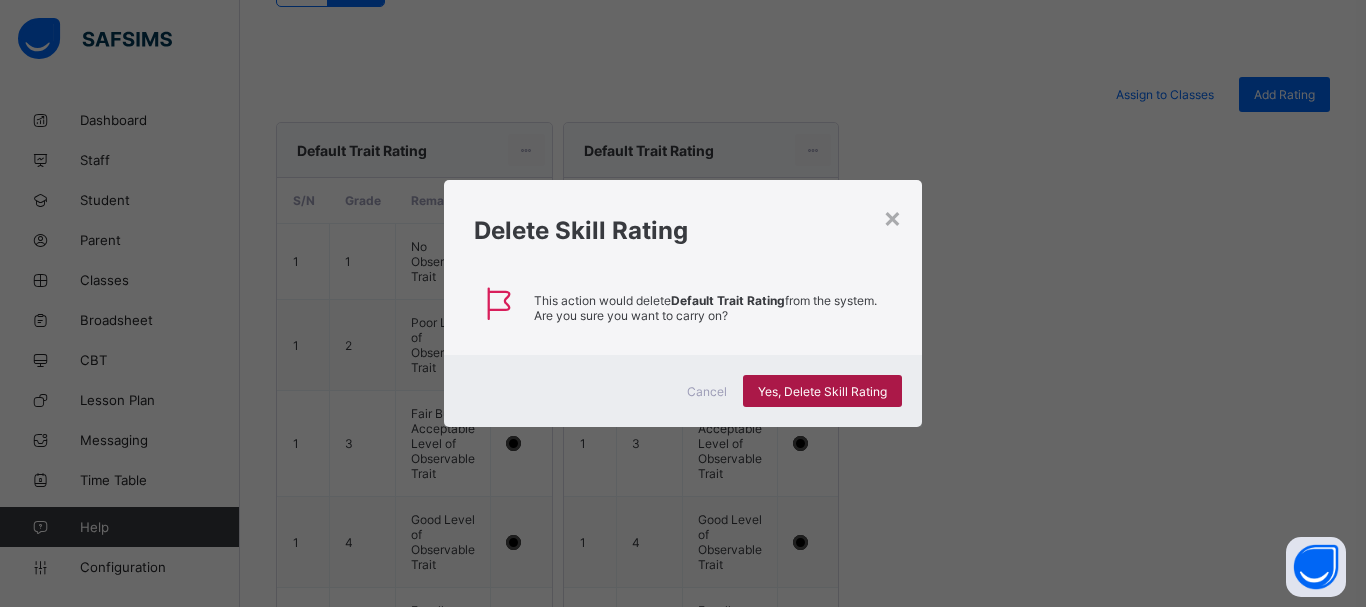 click on "Yes, Delete Skill Rating" at bounding box center (822, 391) 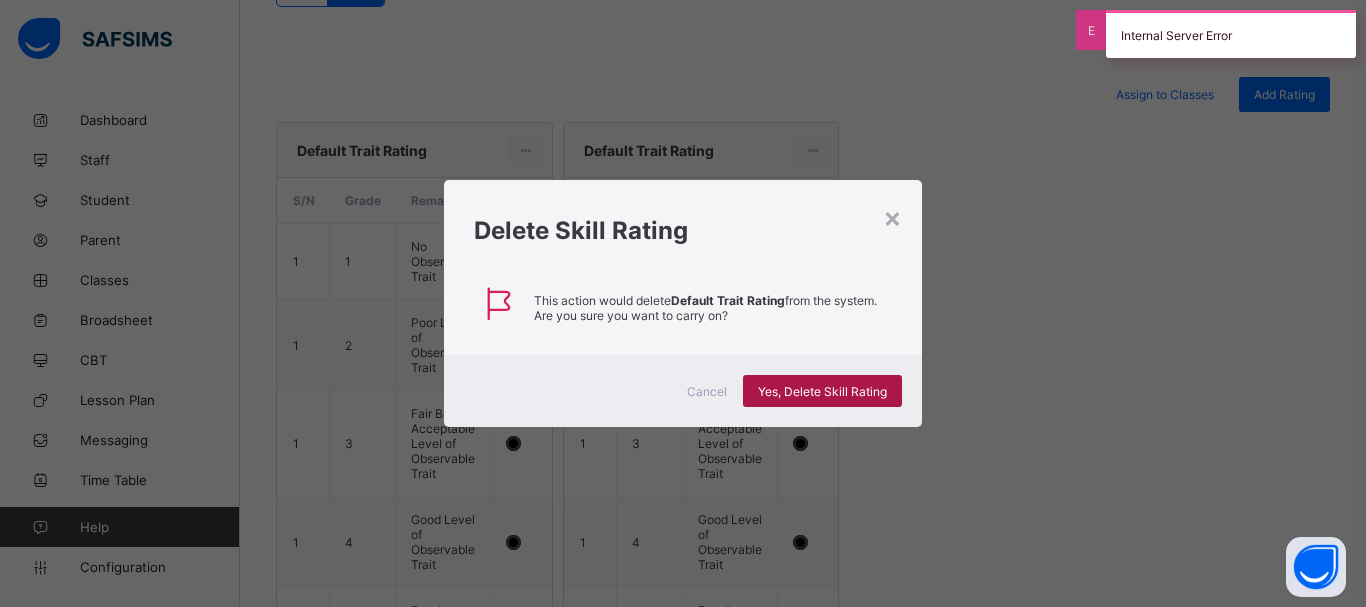 click on "Yes, Delete Skill Rating" at bounding box center [822, 391] 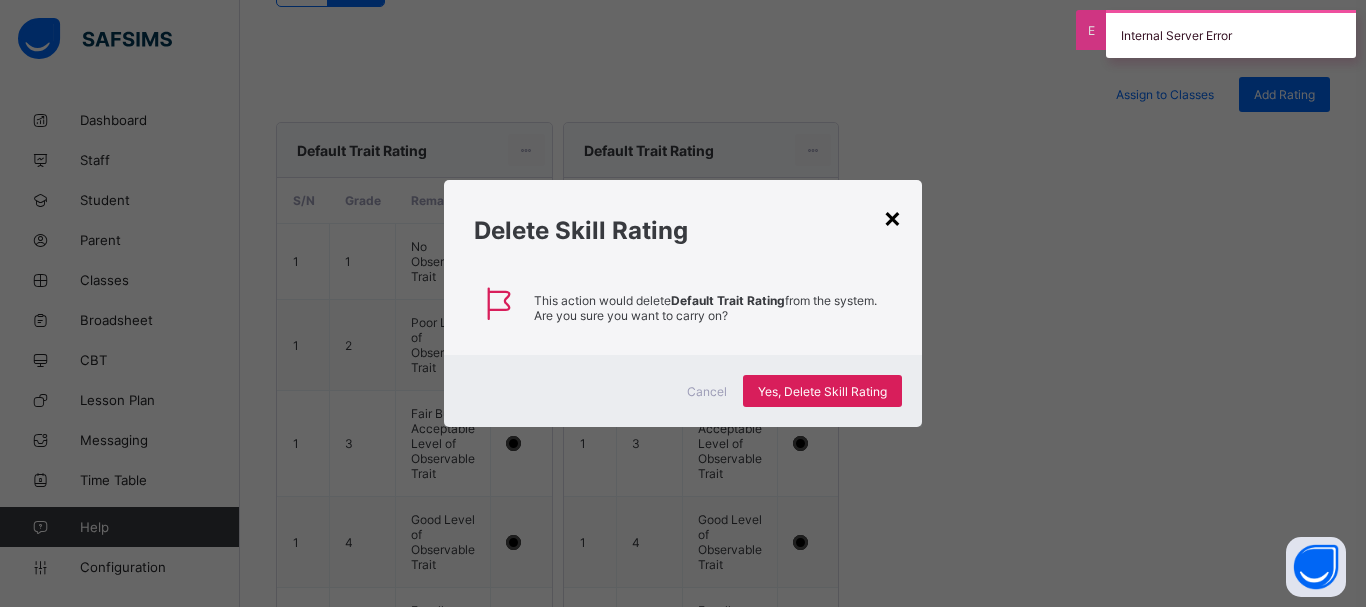 click on "×" at bounding box center [892, 217] 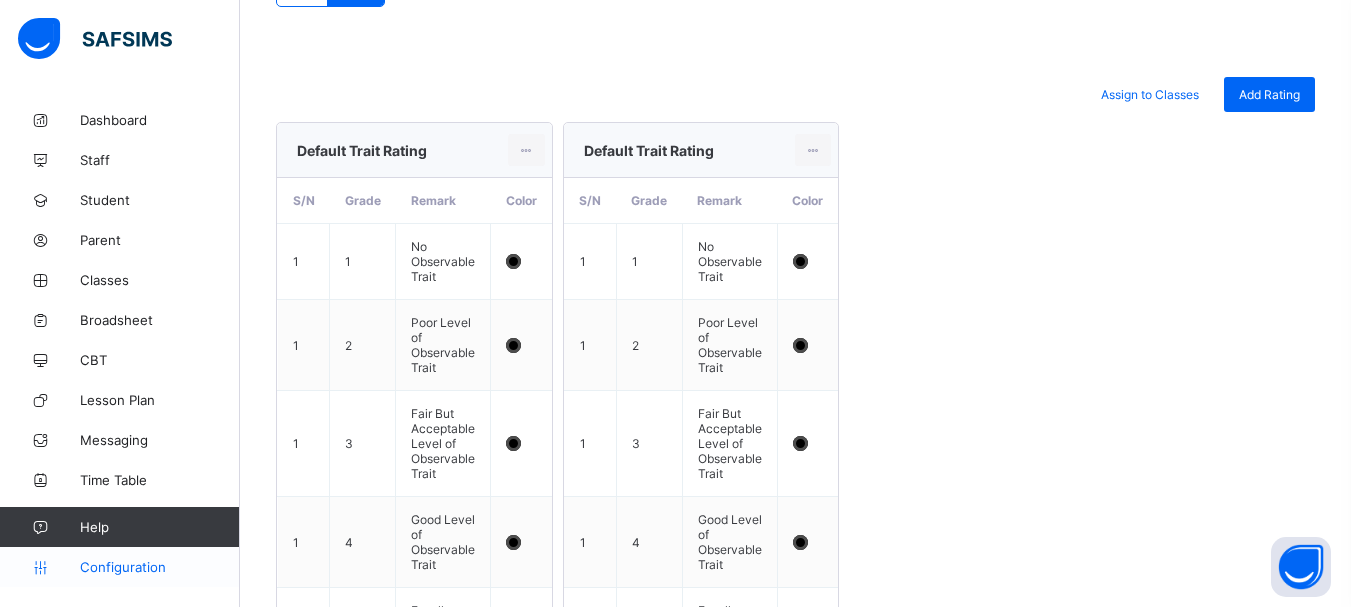 click on "Configuration" at bounding box center [159, 567] 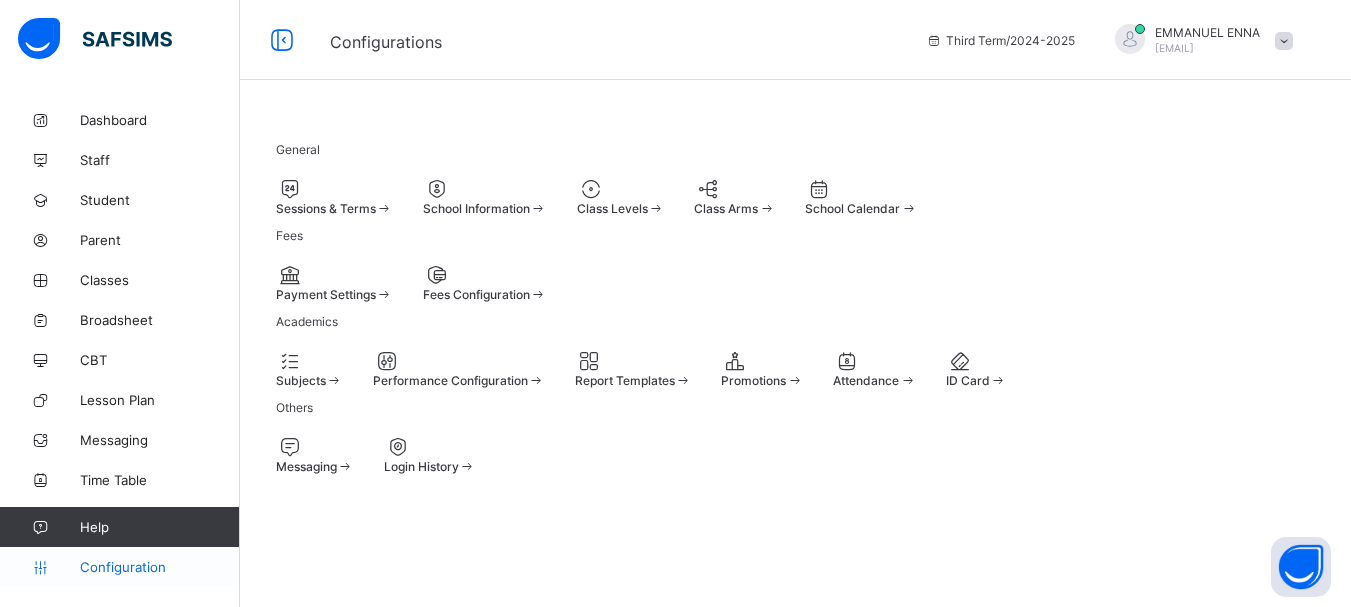 scroll, scrollTop: 176, scrollLeft: 0, axis: vertical 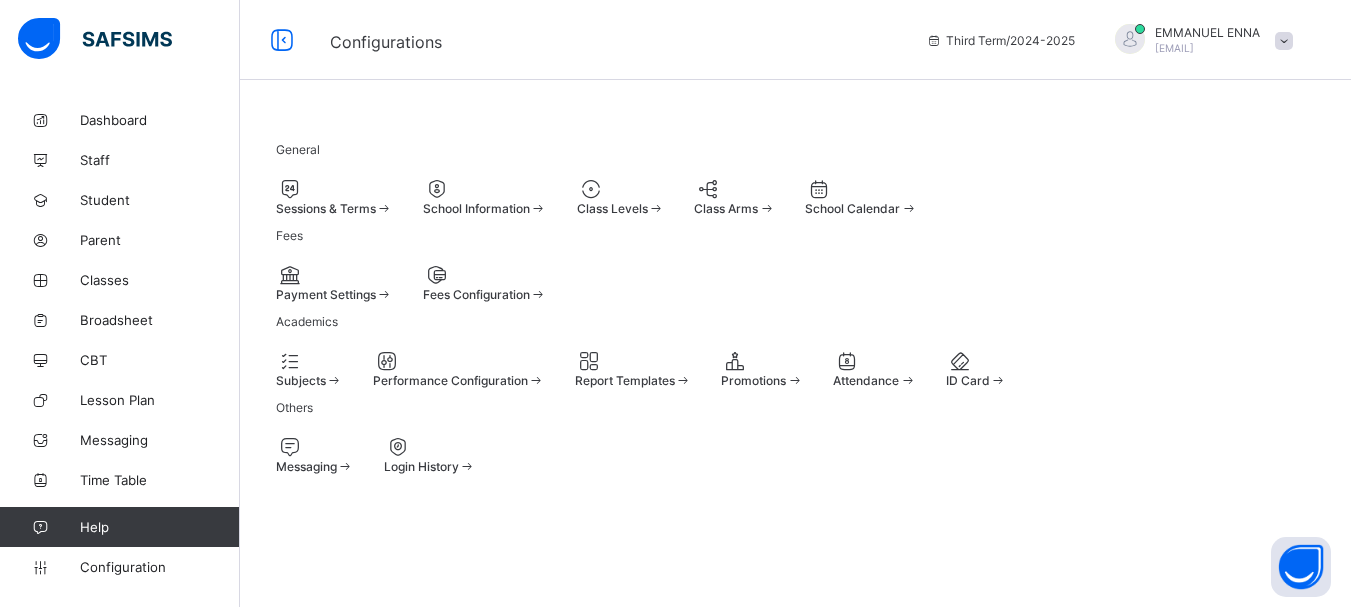 click at bounding box center [315, 447] 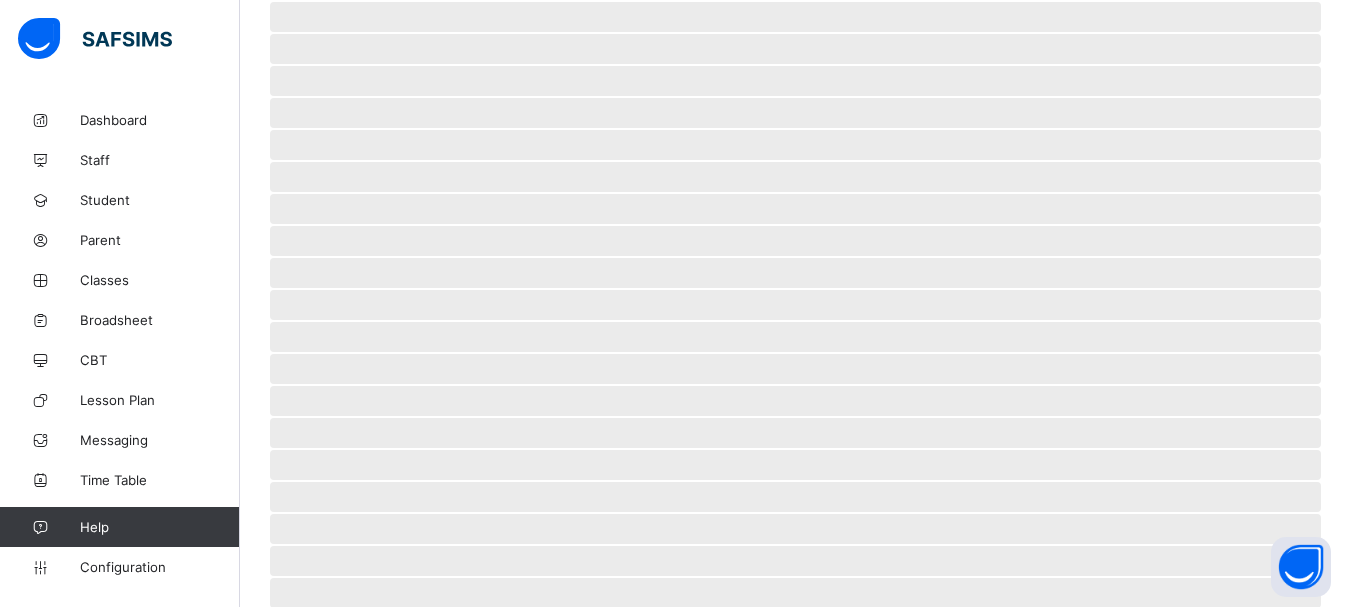 scroll, scrollTop: 0, scrollLeft: 0, axis: both 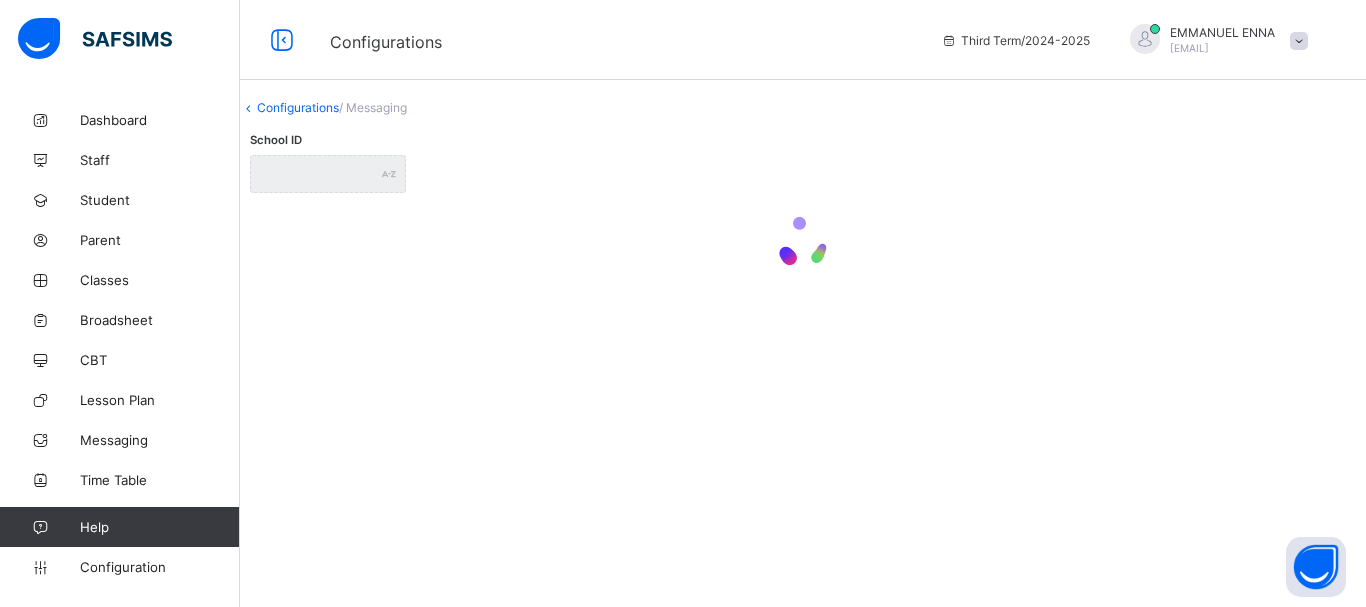 type on "**********" 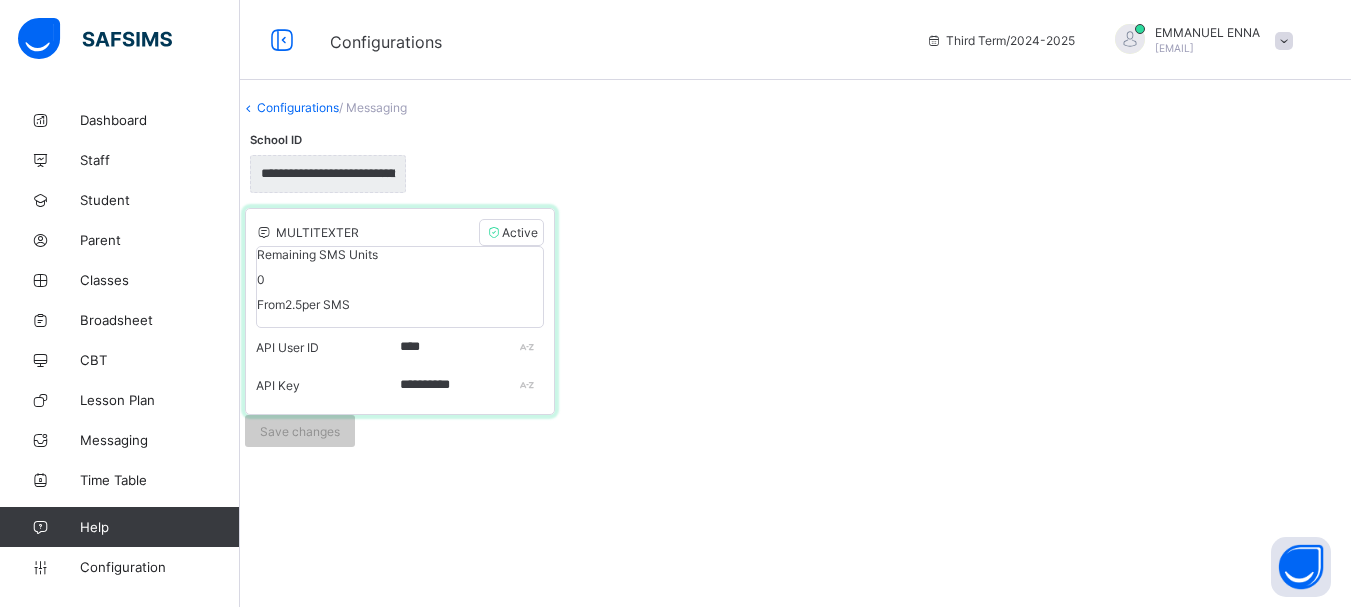 scroll, scrollTop: 4, scrollLeft: 0, axis: vertical 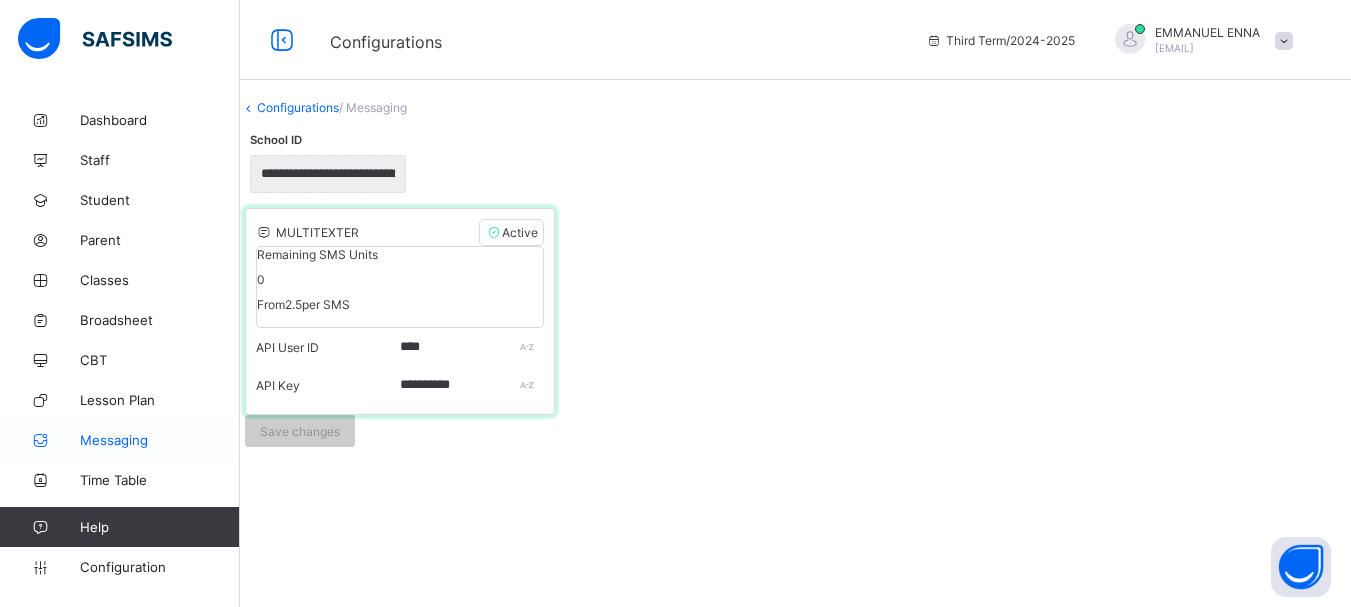 click on "Messaging" at bounding box center [160, 440] 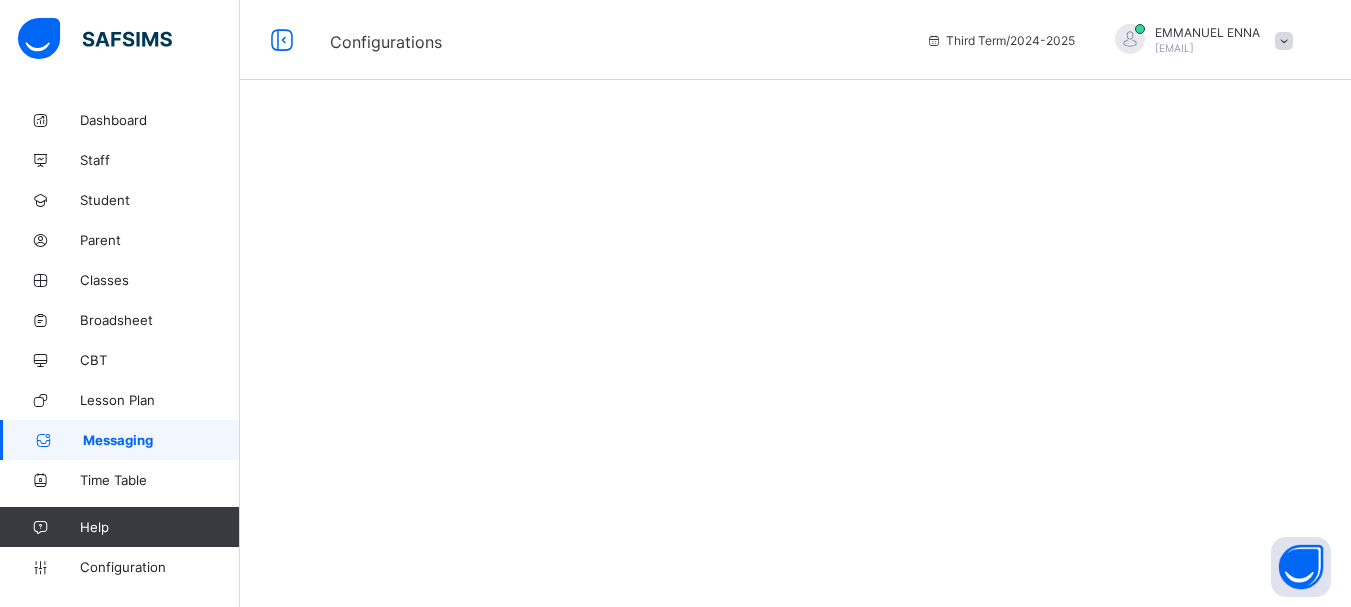 scroll, scrollTop: 0, scrollLeft: 0, axis: both 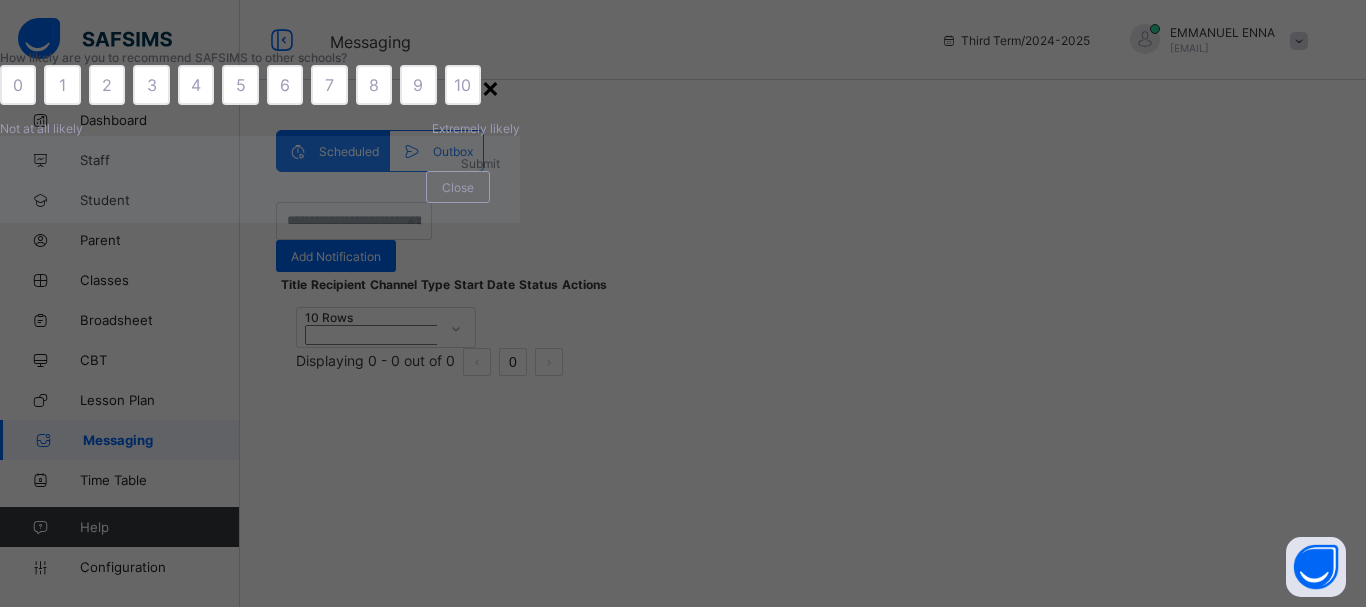 click on "×" at bounding box center (490, 87) 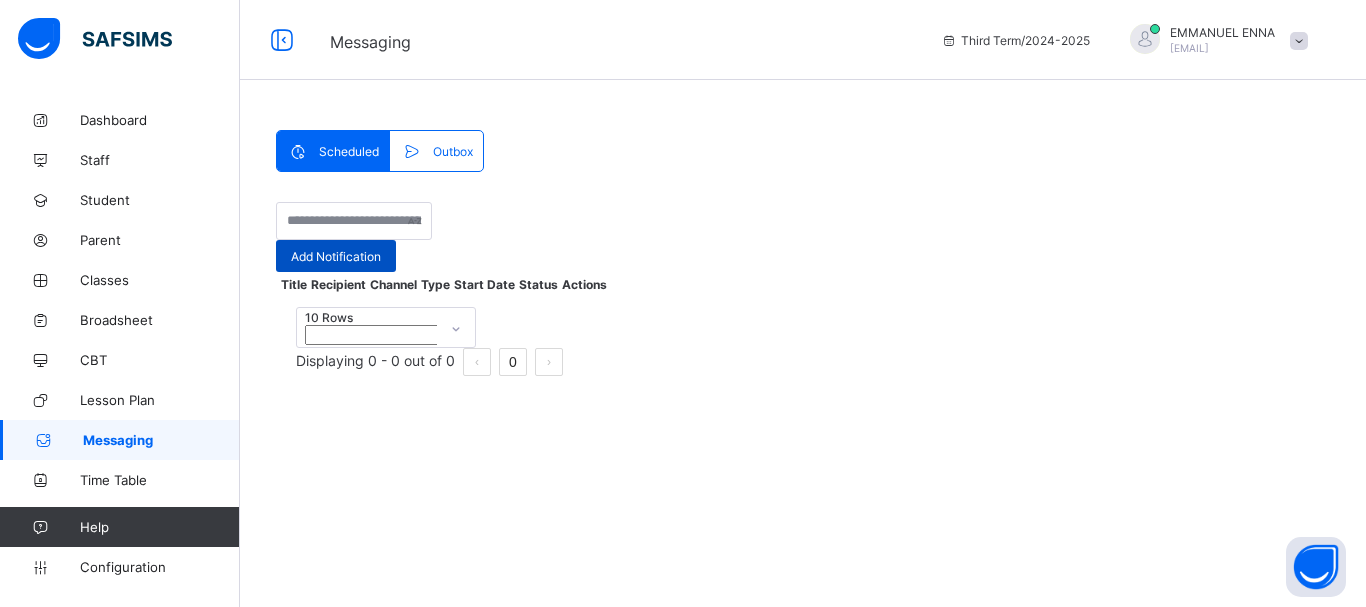 click on "Add Notification" at bounding box center [336, 256] 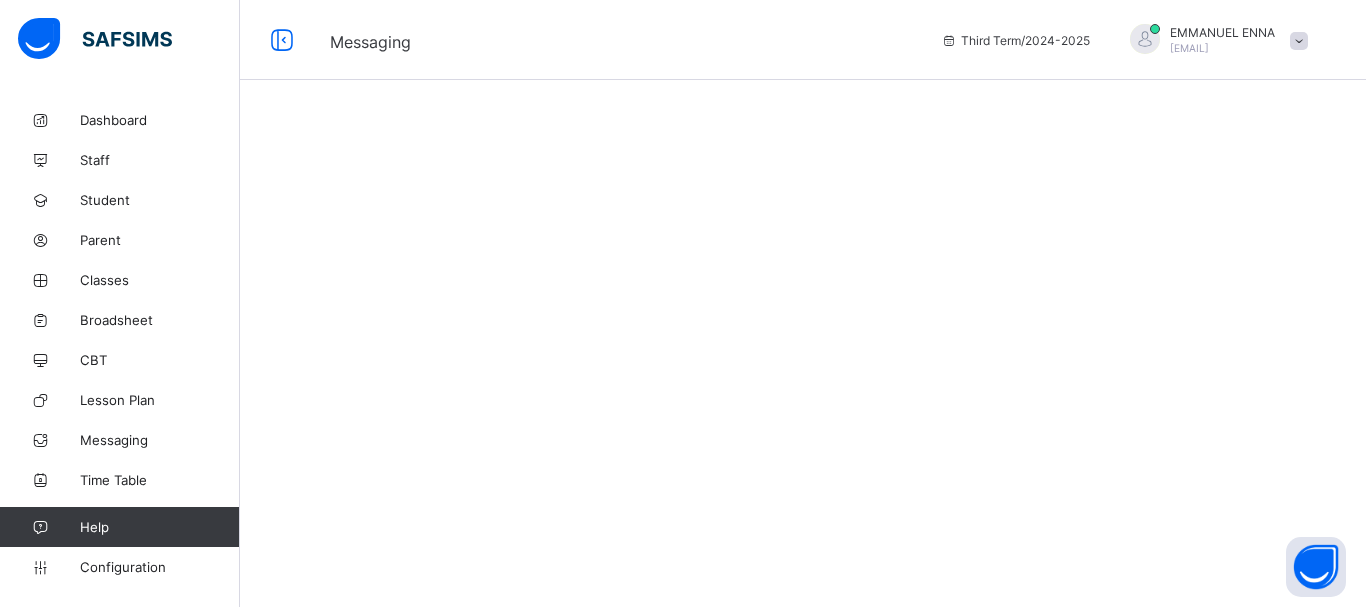 select on "****" 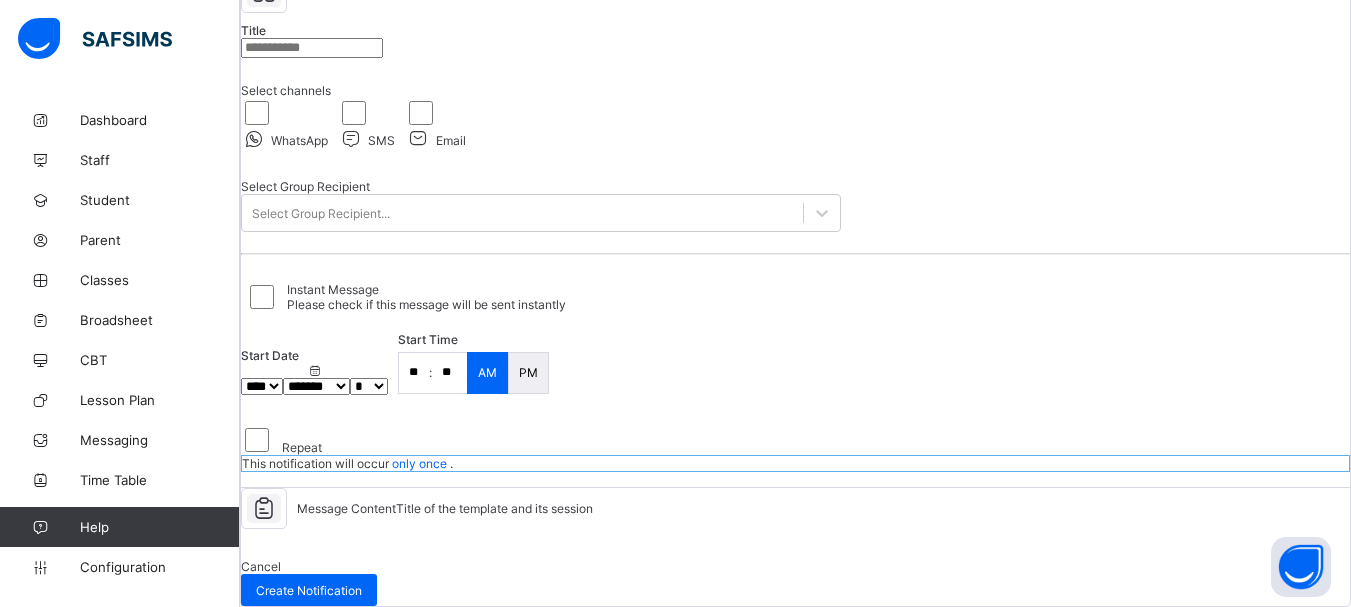 scroll, scrollTop: 179, scrollLeft: 0, axis: vertical 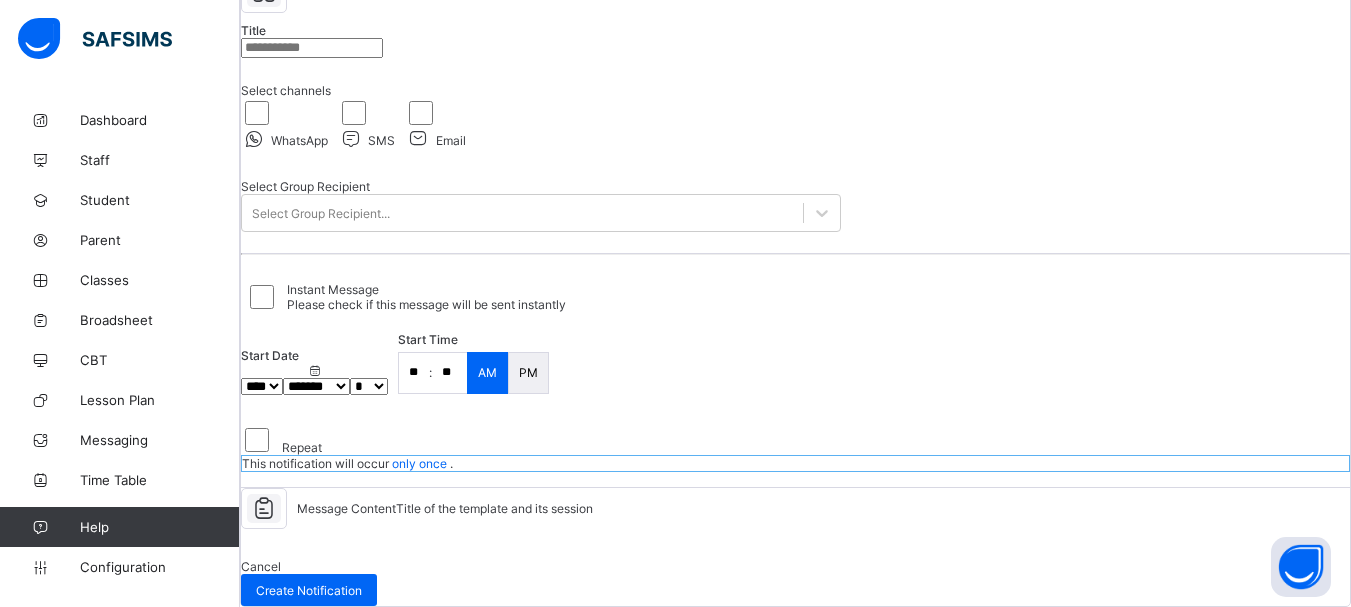 select on "**" 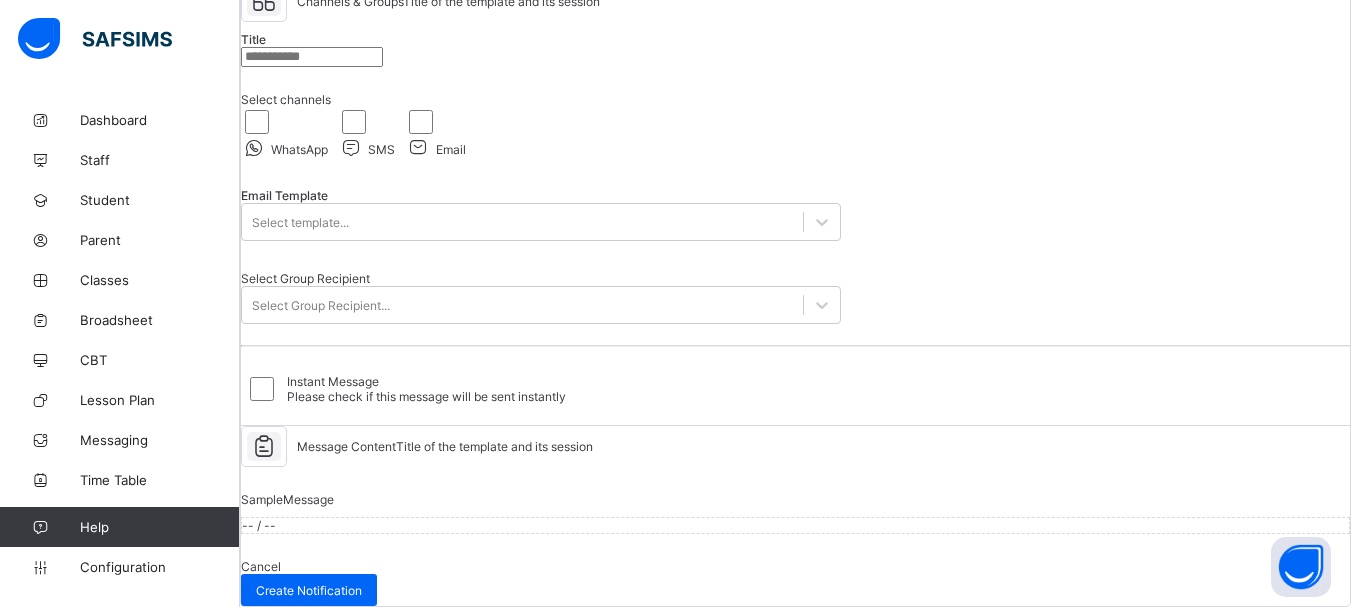 select on "**" 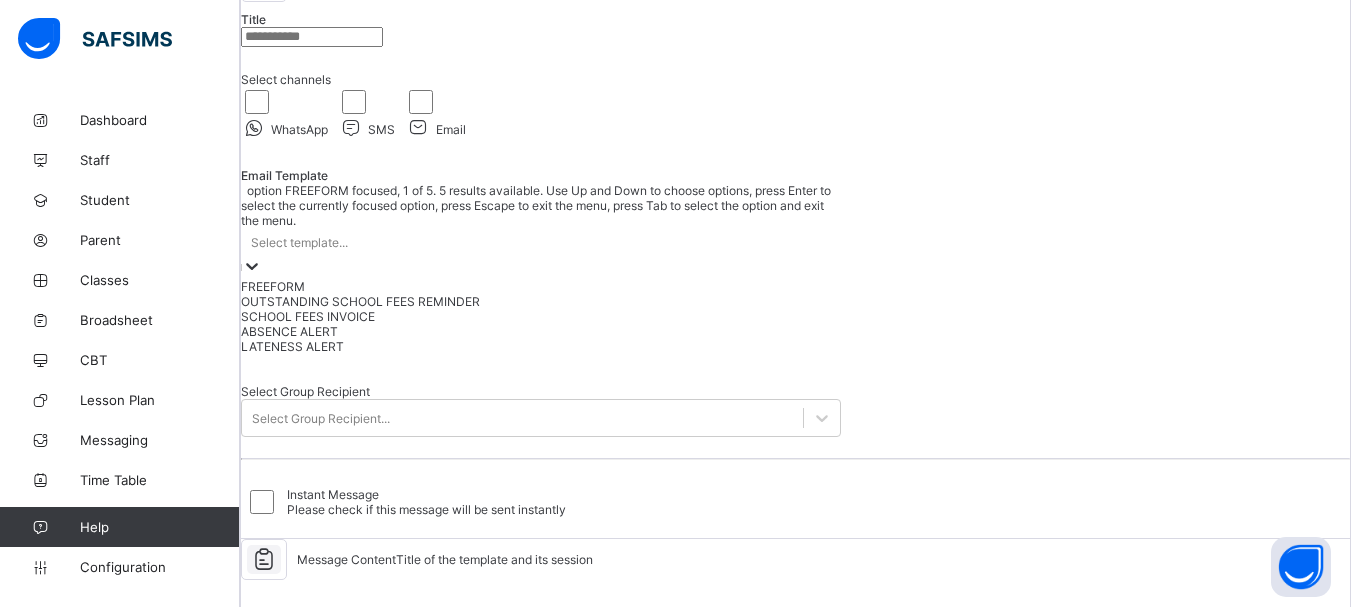 click on "Select template..." at bounding box center [541, 242] 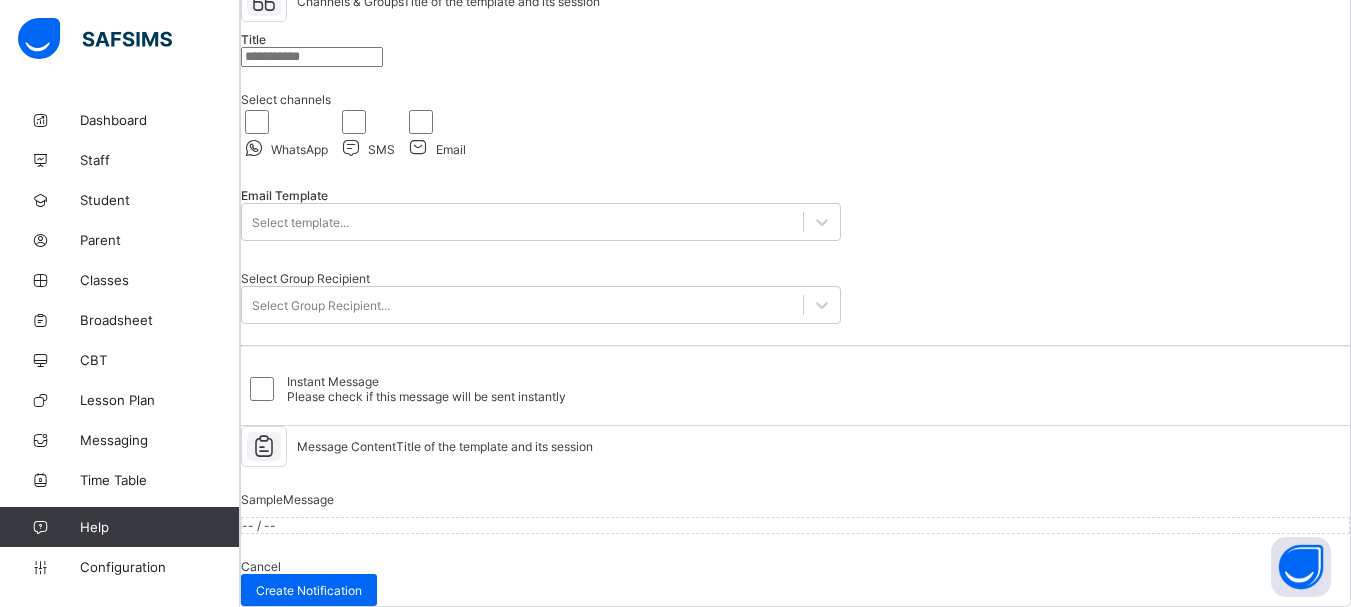 click on "Channels & Groups Title of the template and its session Title Select channels  WhatsApp   SMS   Email Email Template Select template... Select Group Recipient Select Group Recipient...  Instant Message   Please check if this message will be sent instantly" at bounding box center (795, 203) 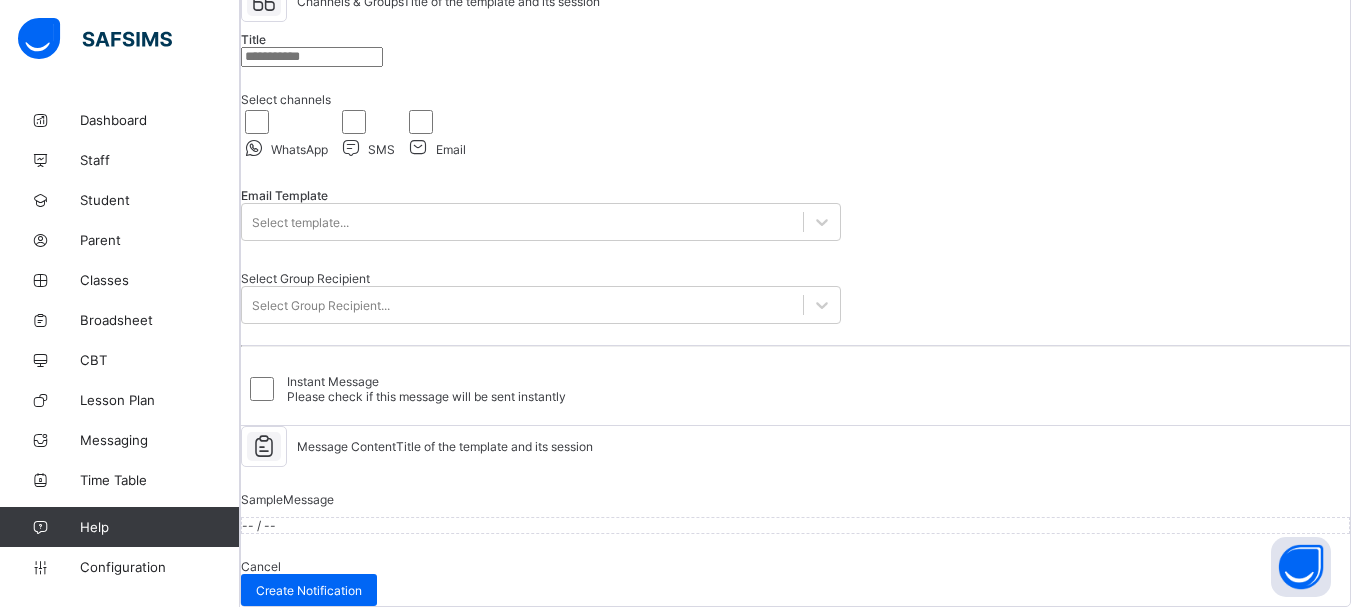 scroll, scrollTop: 245, scrollLeft: 0, axis: vertical 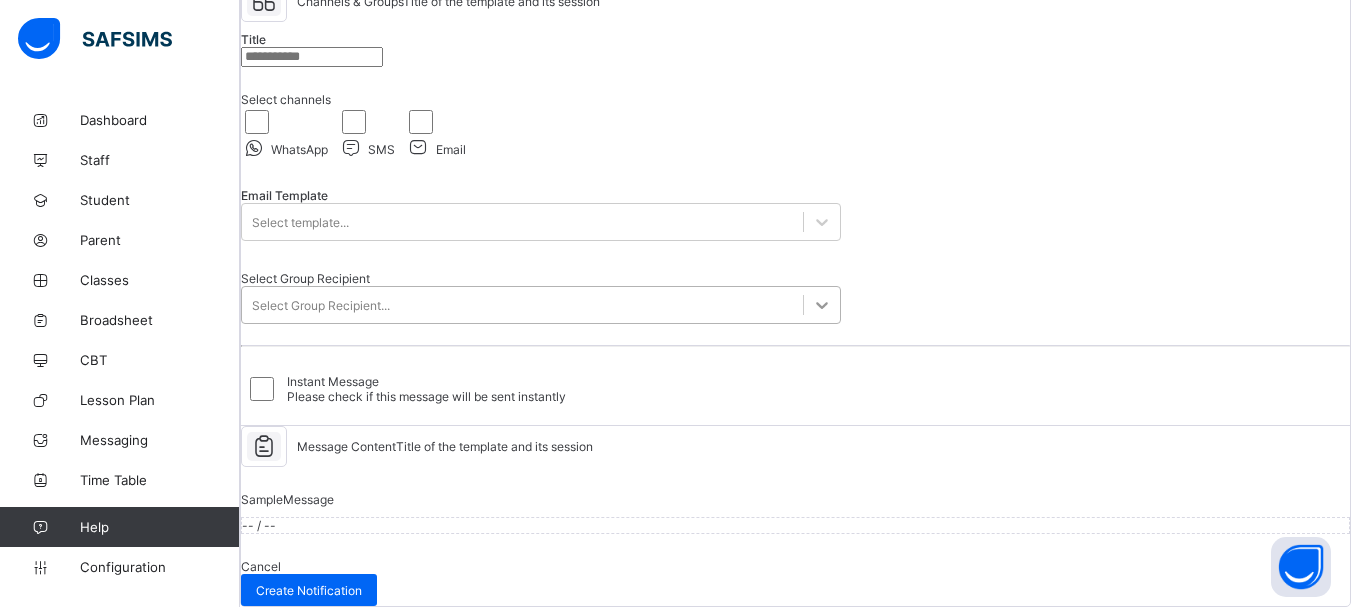 click 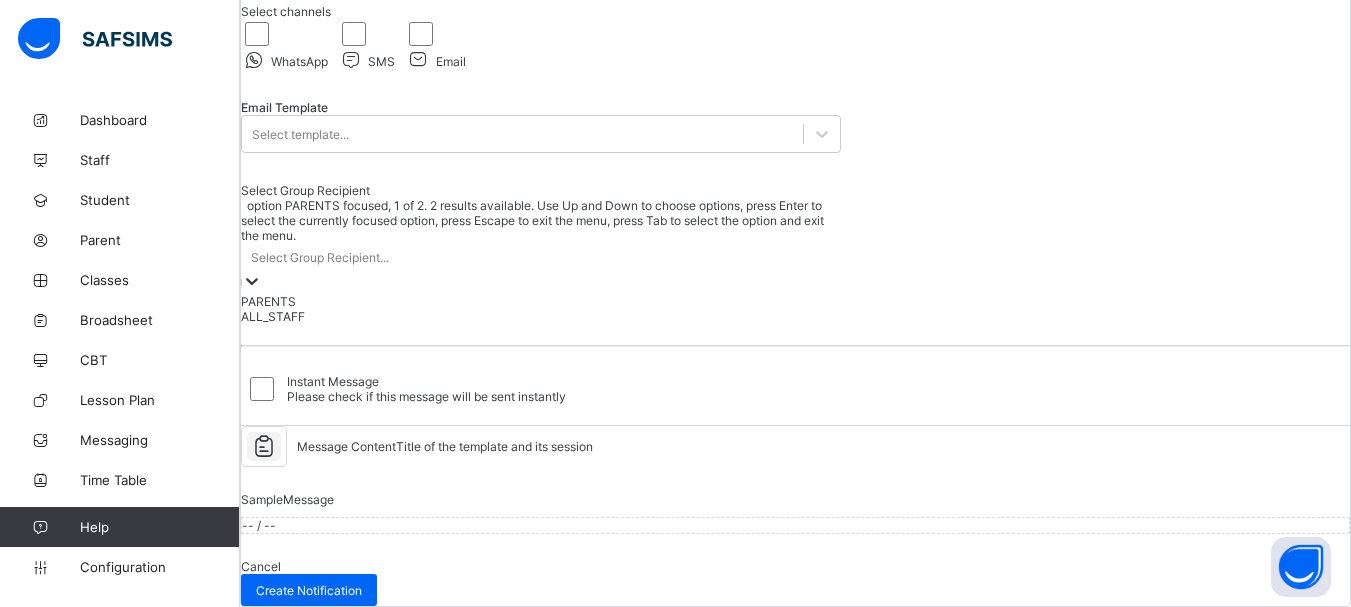 click on "PARENTS" at bounding box center [541, 301] 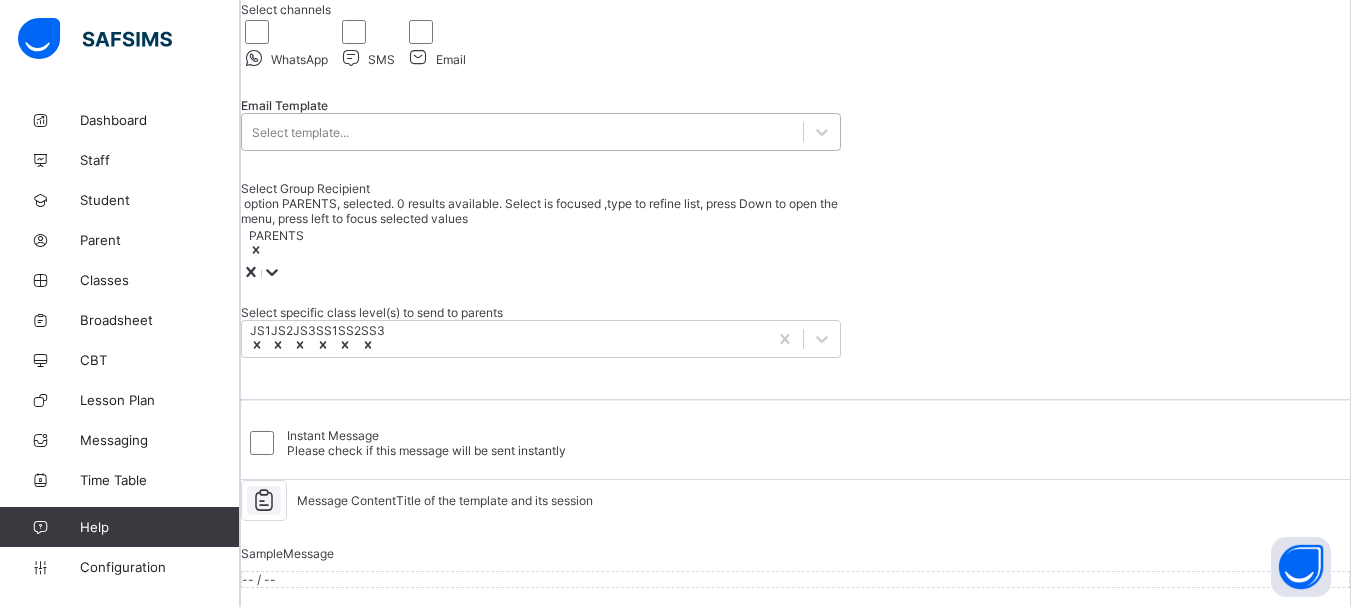 click on "Select template..." at bounding box center [522, 132] 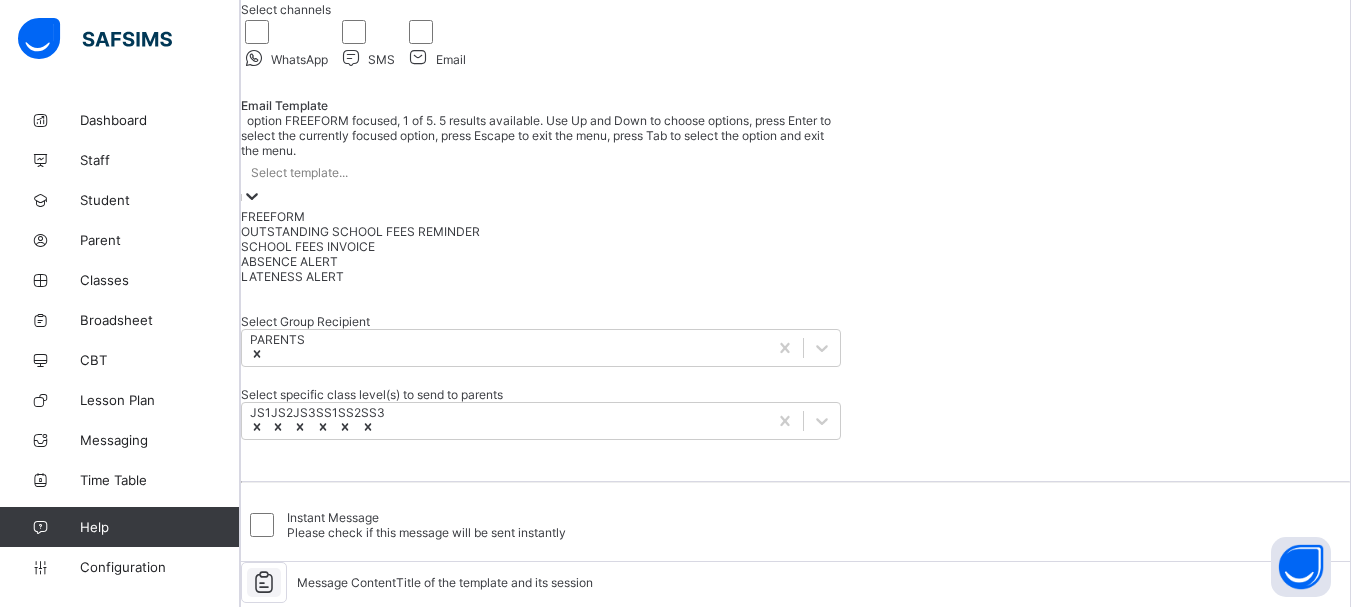 click on "Select template..." at bounding box center (541, 172) 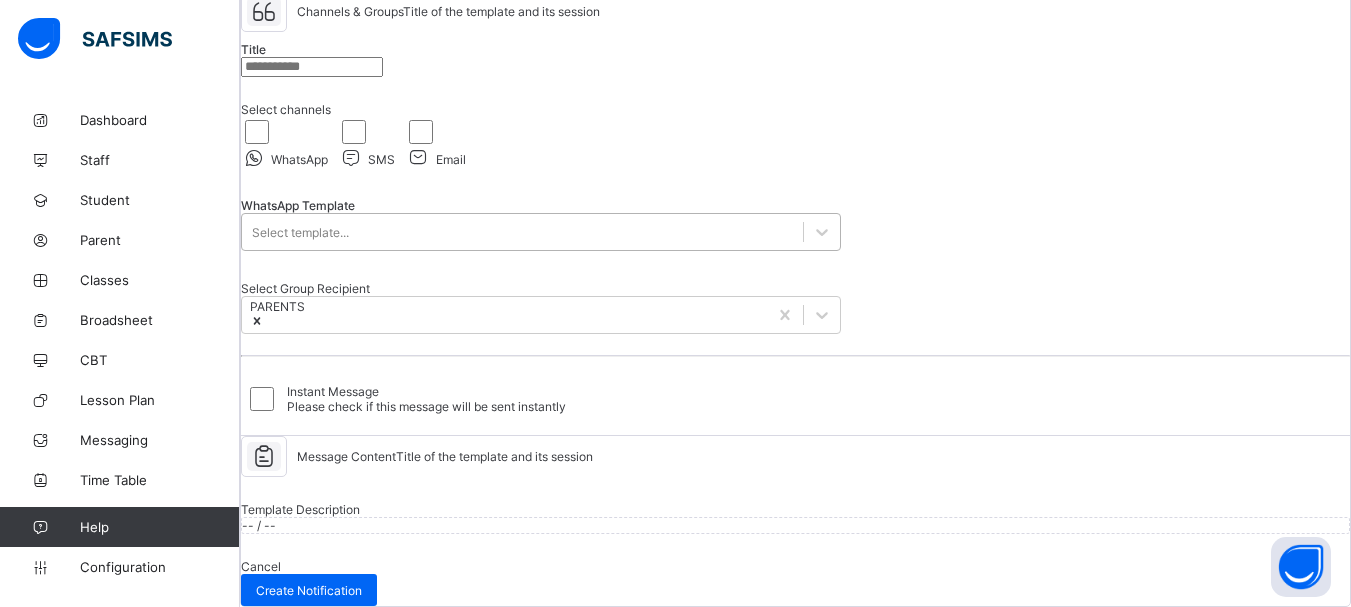 click on "Select template..." at bounding box center [541, 232] 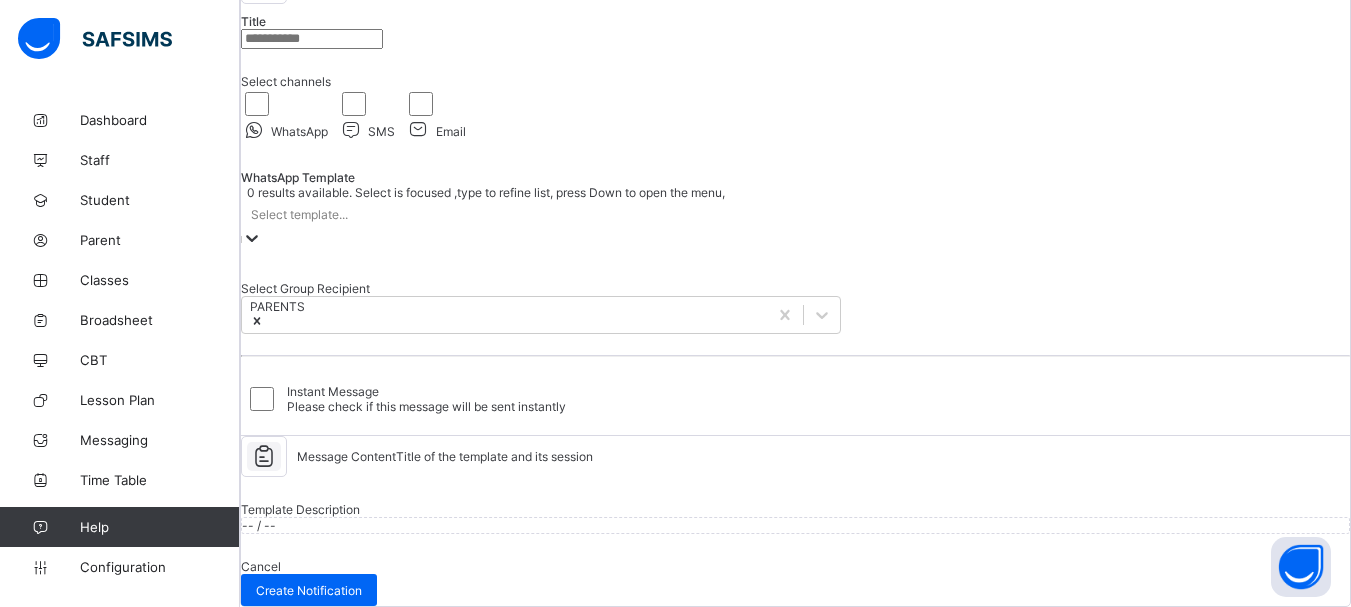 click on "Select template..." at bounding box center (541, 225) 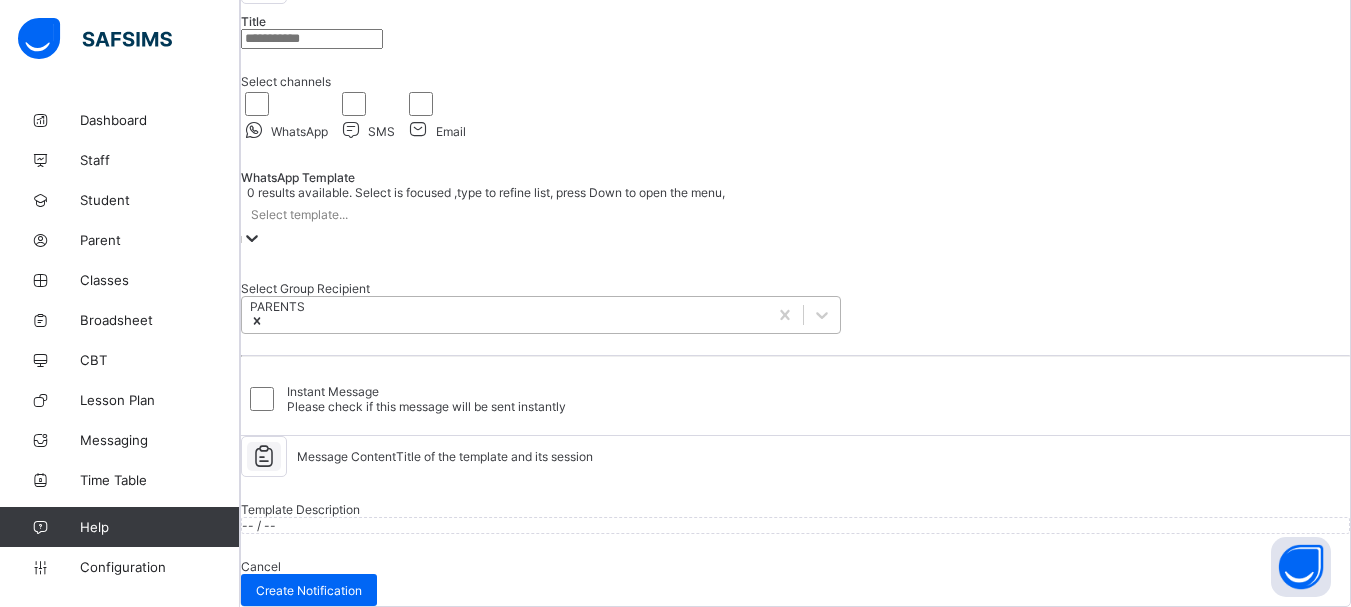 click on "PARENTS" at bounding box center (504, 315) 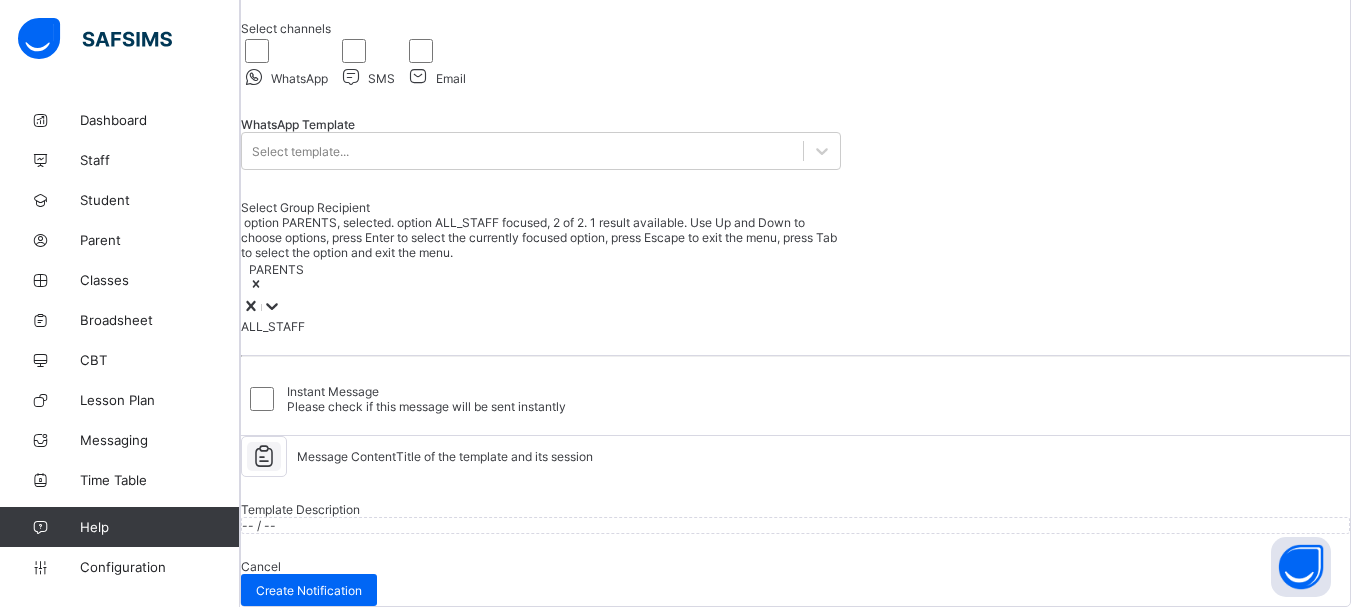 click on "PARENTS" at bounding box center (541, 278) 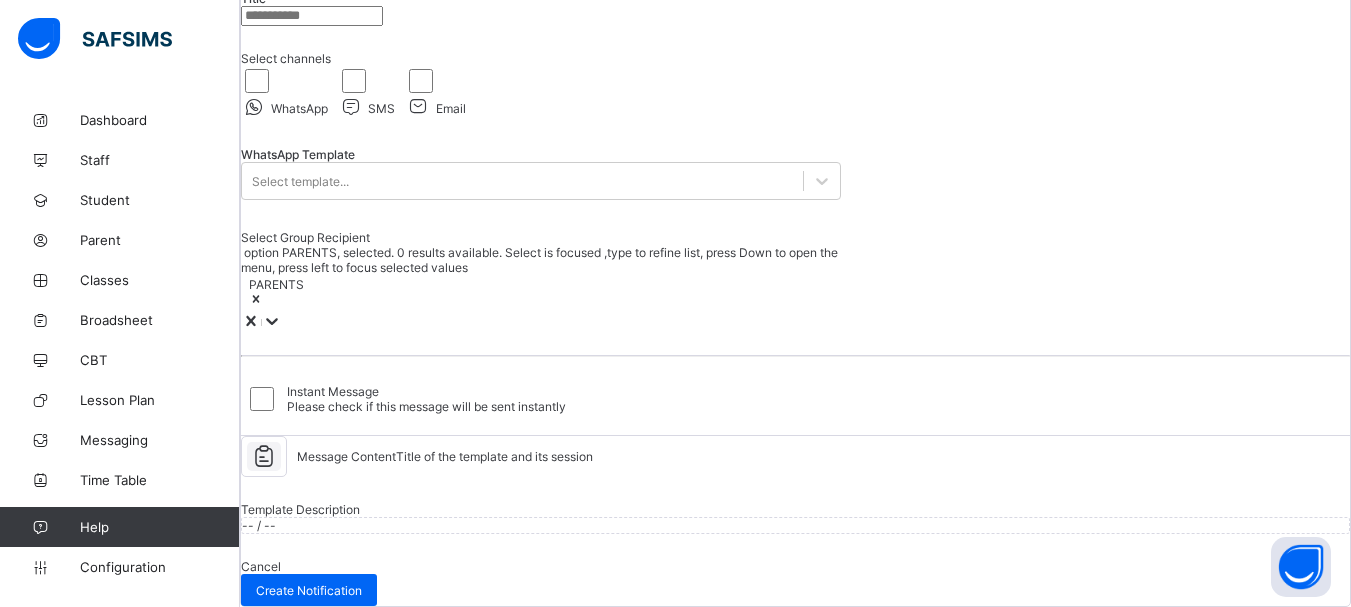 click 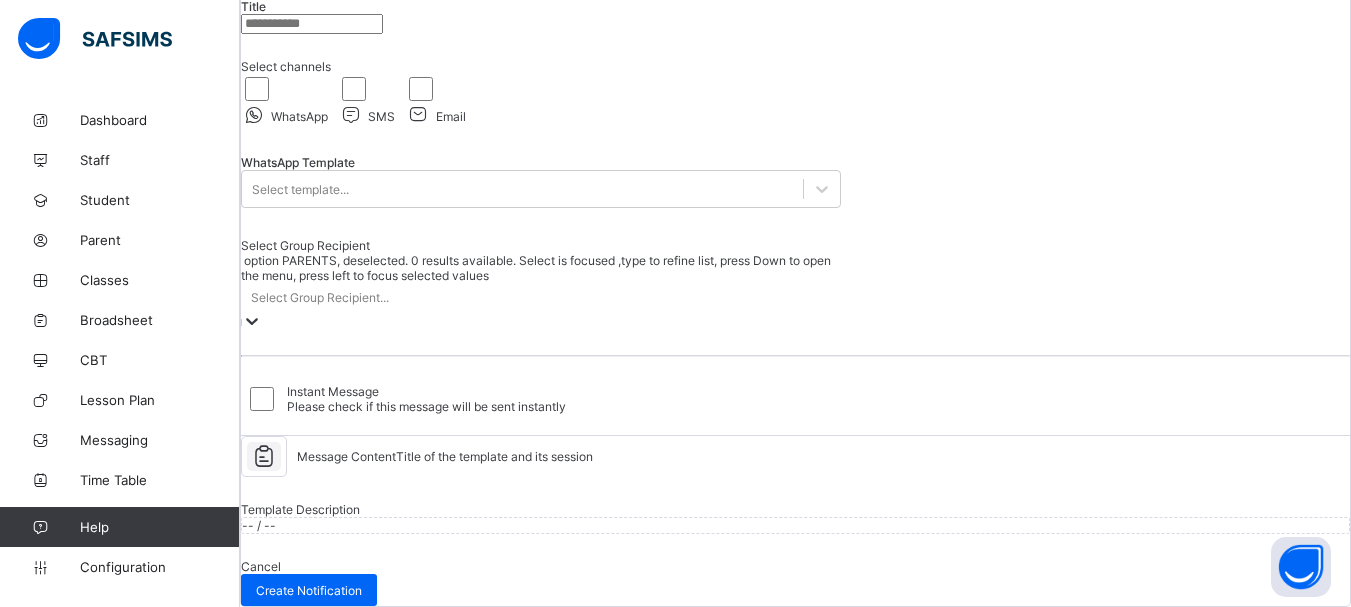 scroll, scrollTop: 553, scrollLeft: 0, axis: vertical 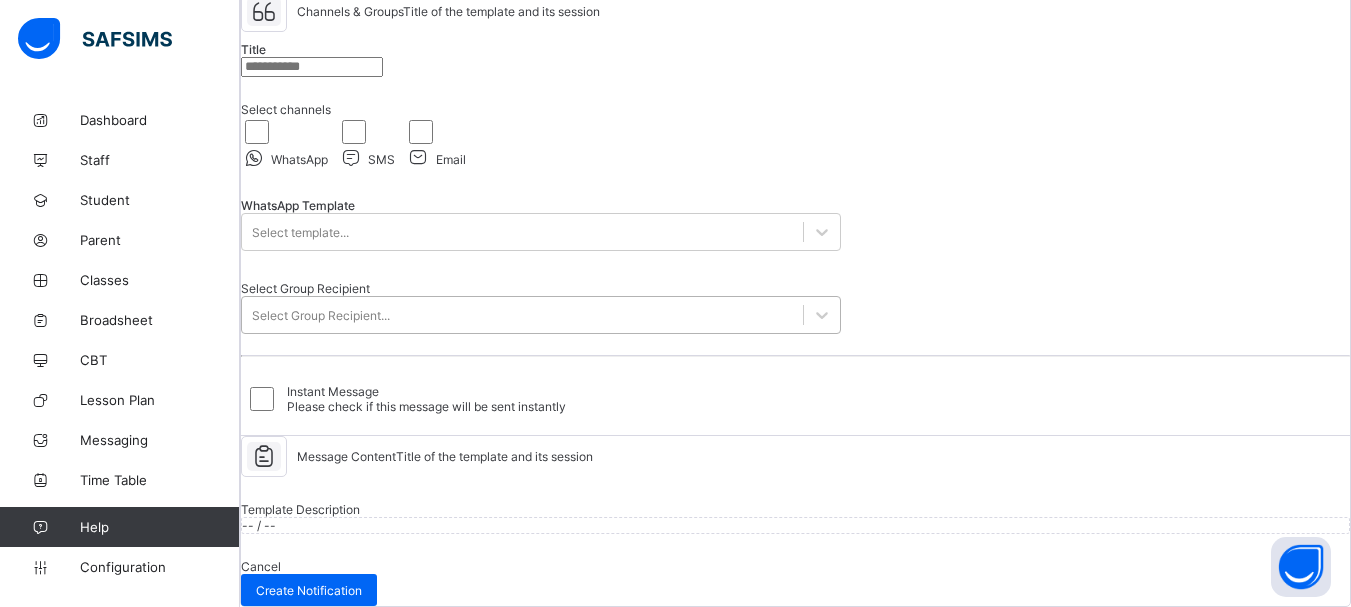 click on "-- / --" at bounding box center (795, 525) 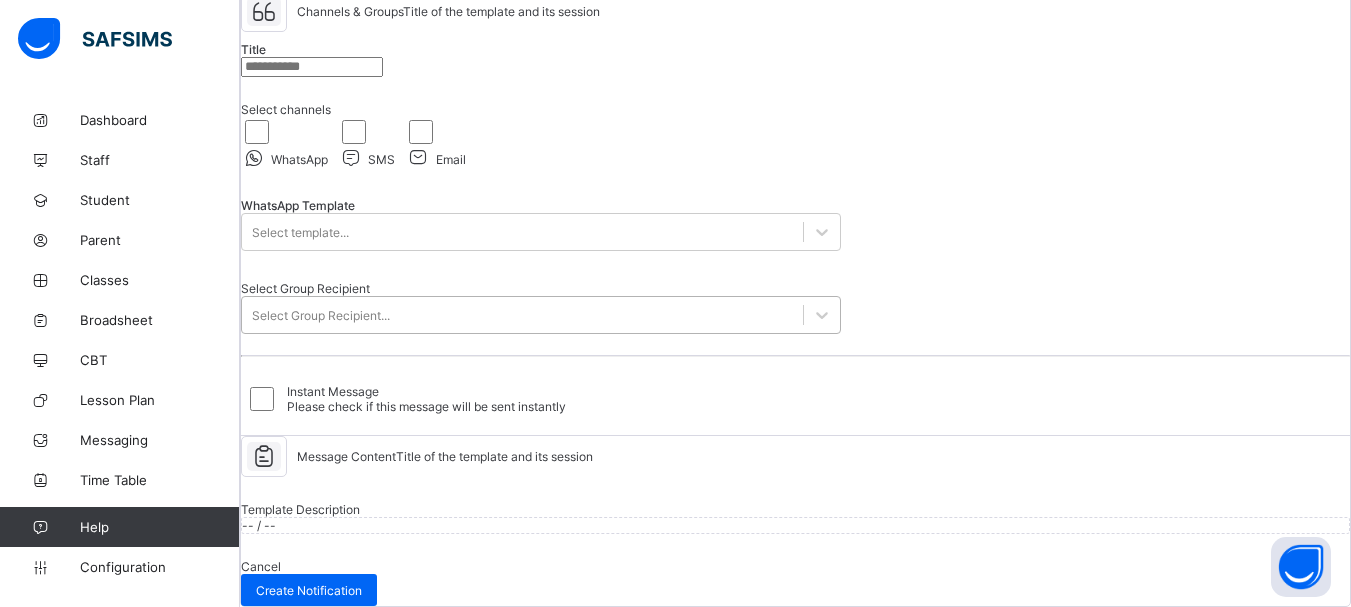 click at bounding box center [95, 39] 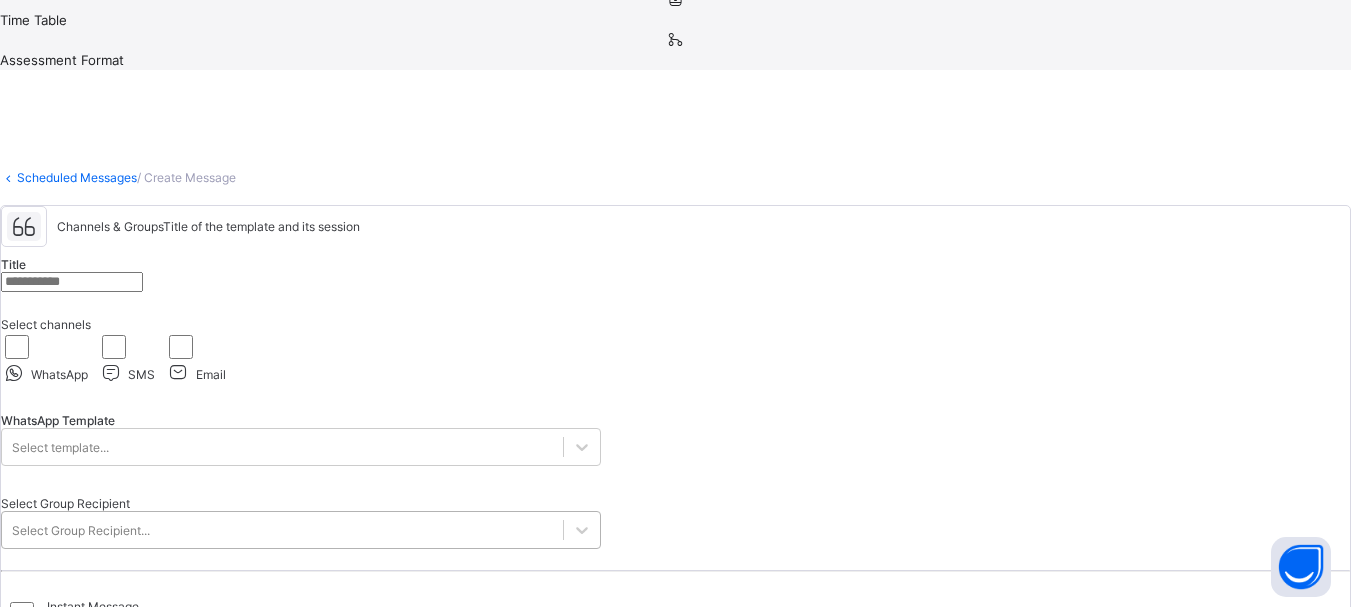 click at bounding box center (81, -394) 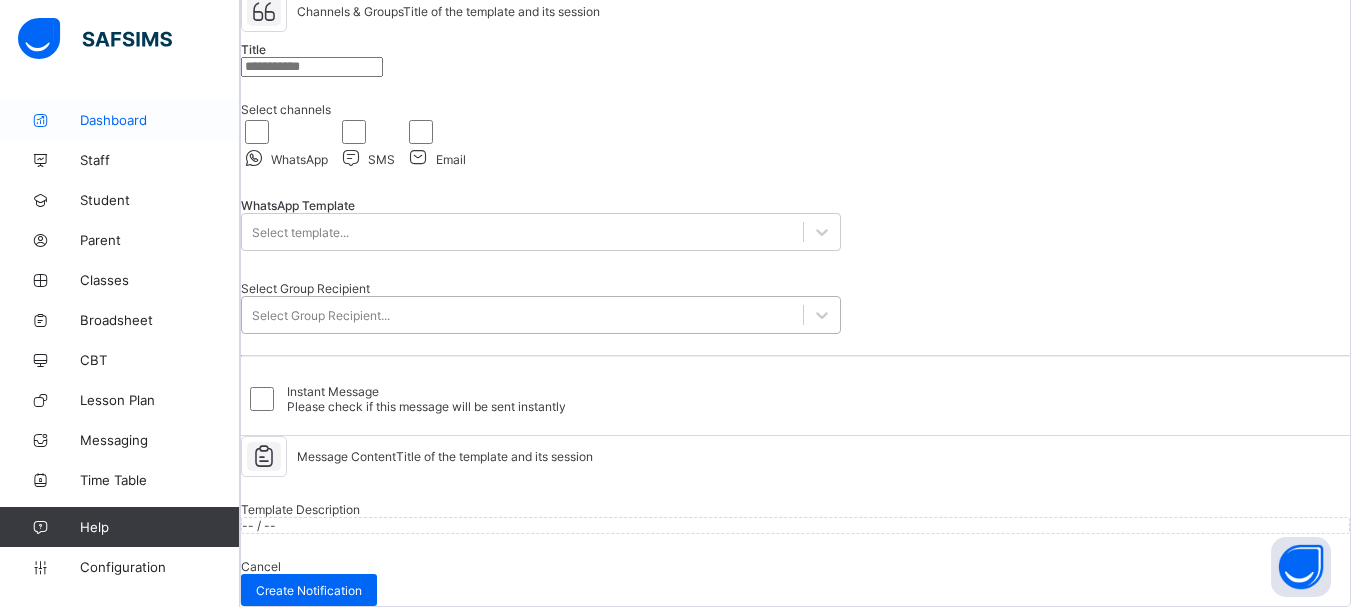 click on "Dashboard" at bounding box center (160, 120) 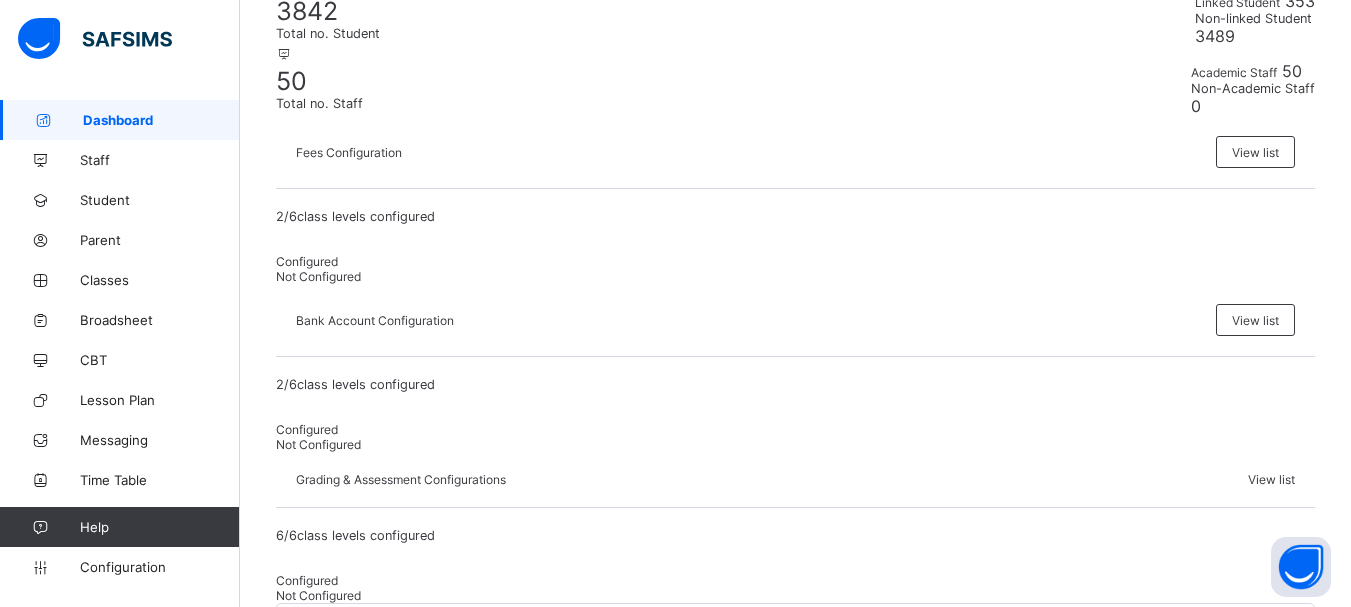 scroll, scrollTop: 411, scrollLeft: 0, axis: vertical 